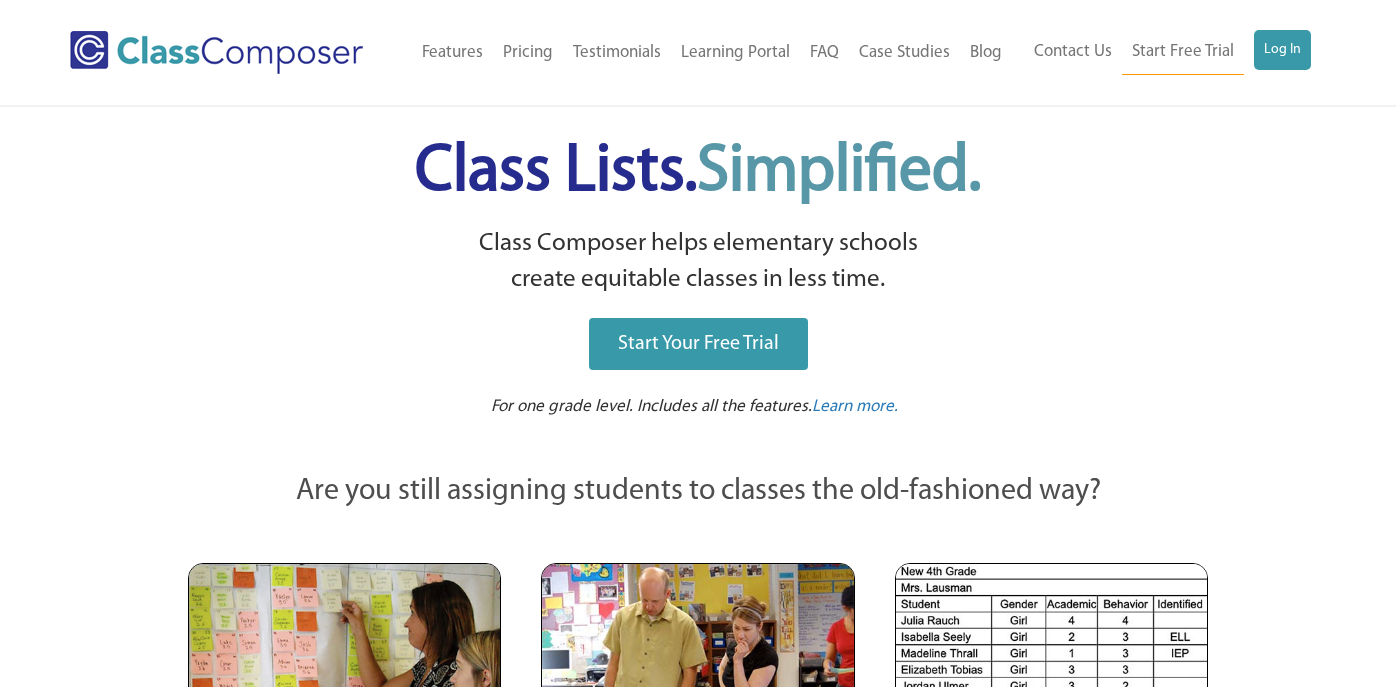 scroll, scrollTop: 0, scrollLeft: 0, axis: both 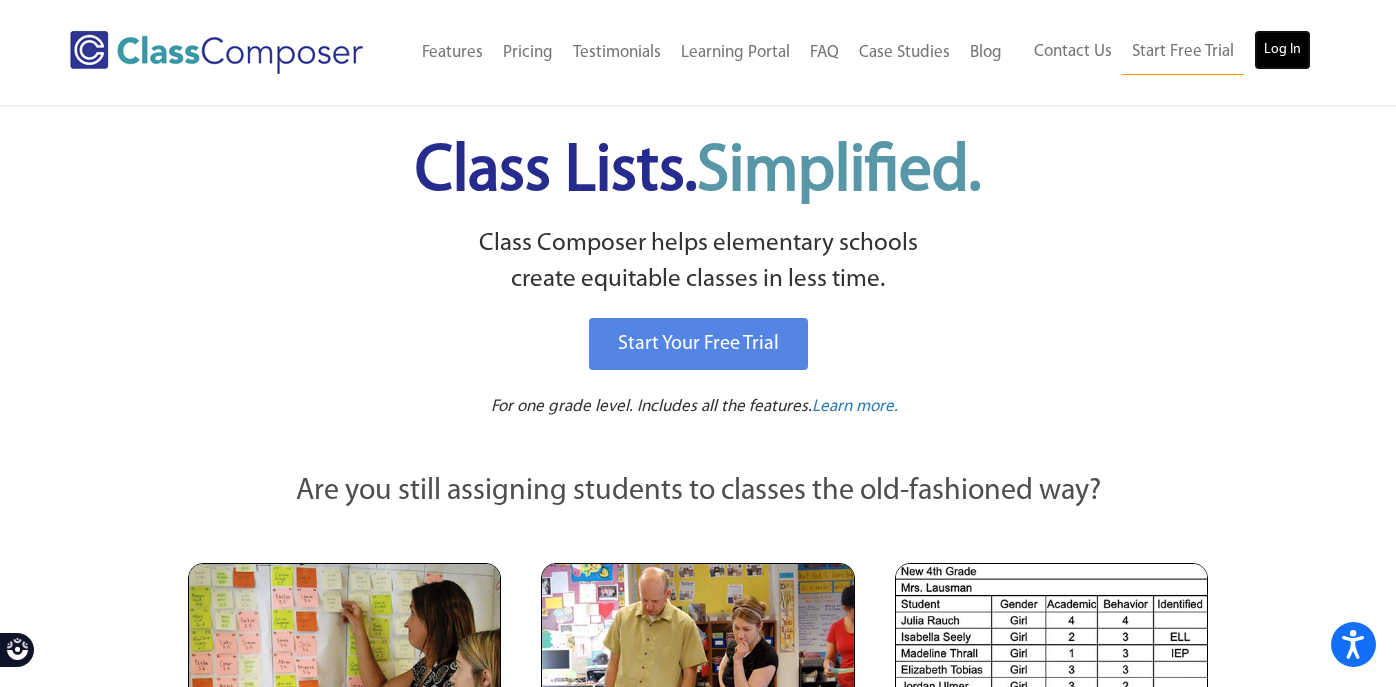 click on "Log In" at bounding box center (1282, 50) 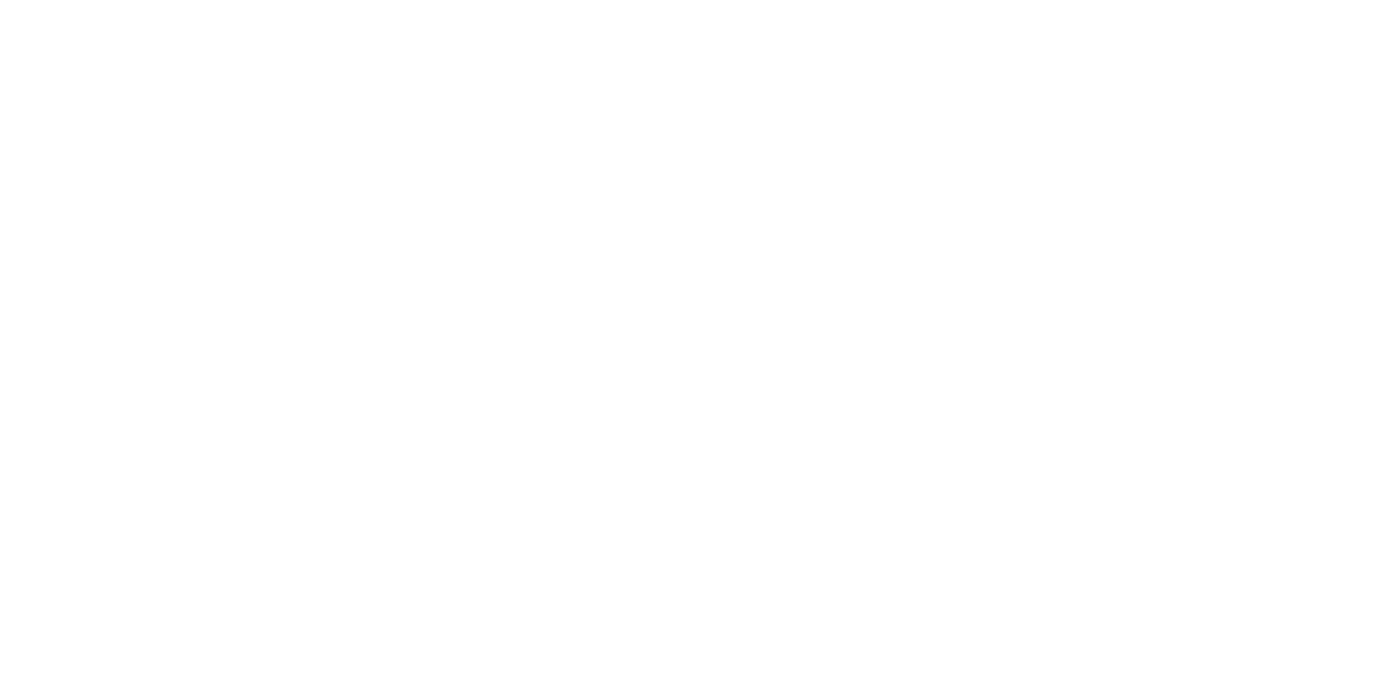 scroll, scrollTop: 0, scrollLeft: 0, axis: both 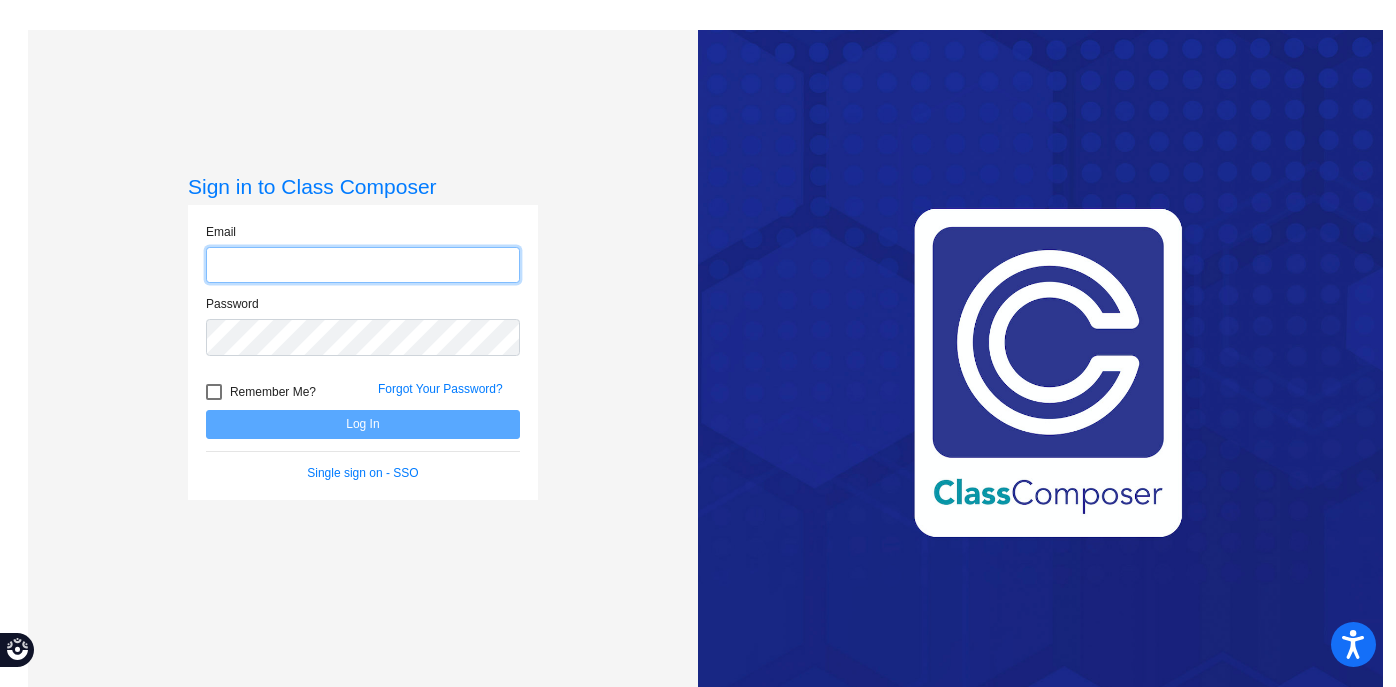 type on "[EMAIL]" 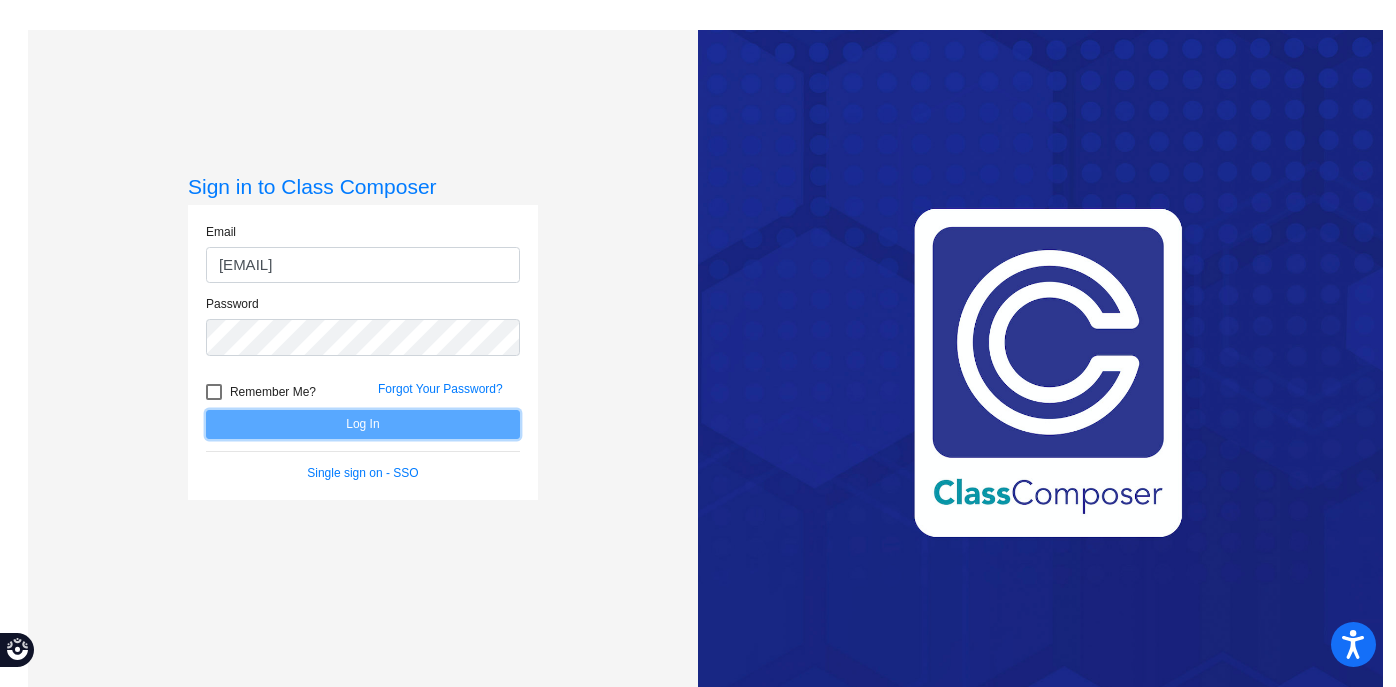 click on "Log In" 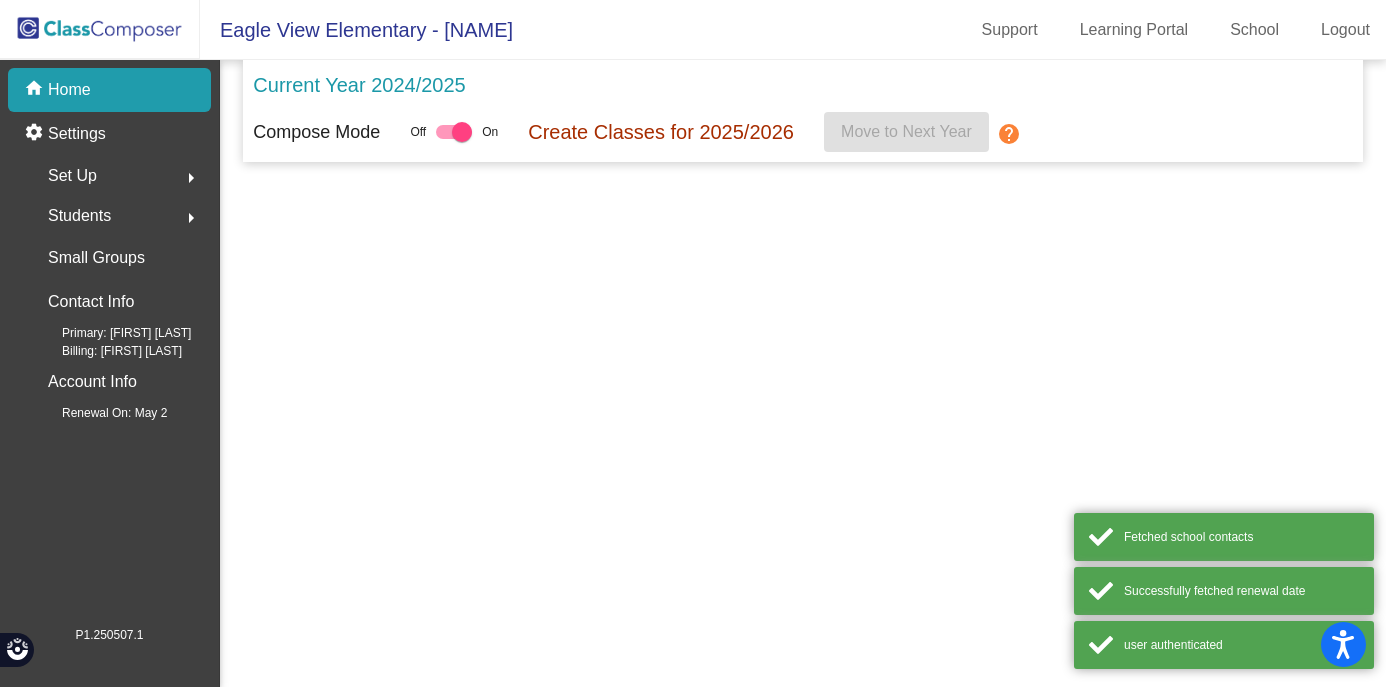 scroll, scrollTop: 0, scrollLeft: 0, axis: both 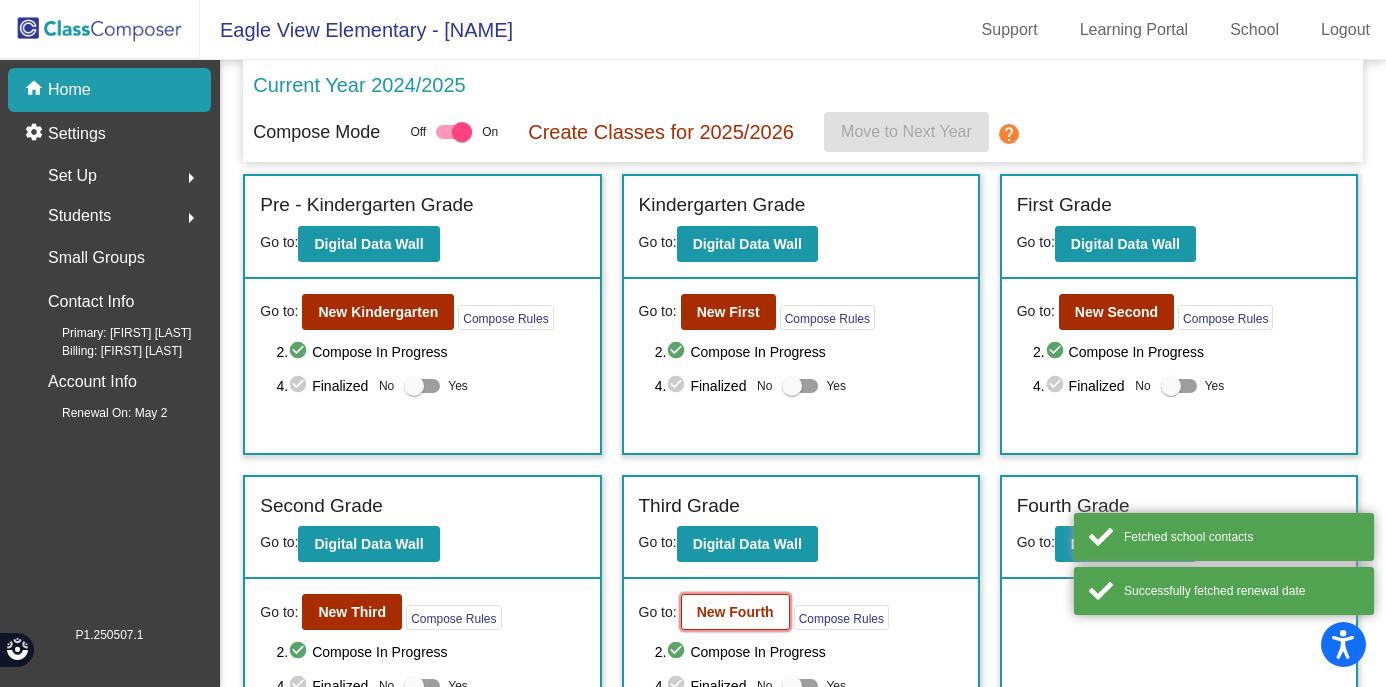 click on "New Fourth" 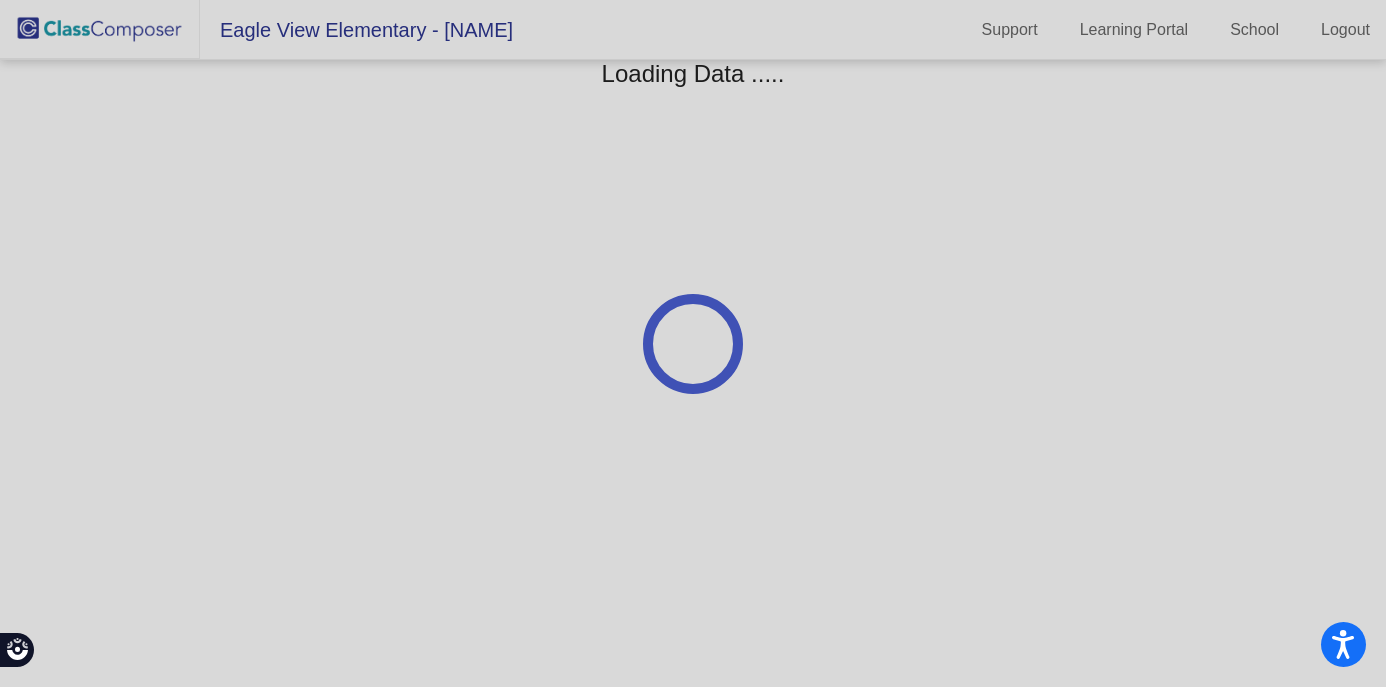 scroll, scrollTop: 0, scrollLeft: 0, axis: both 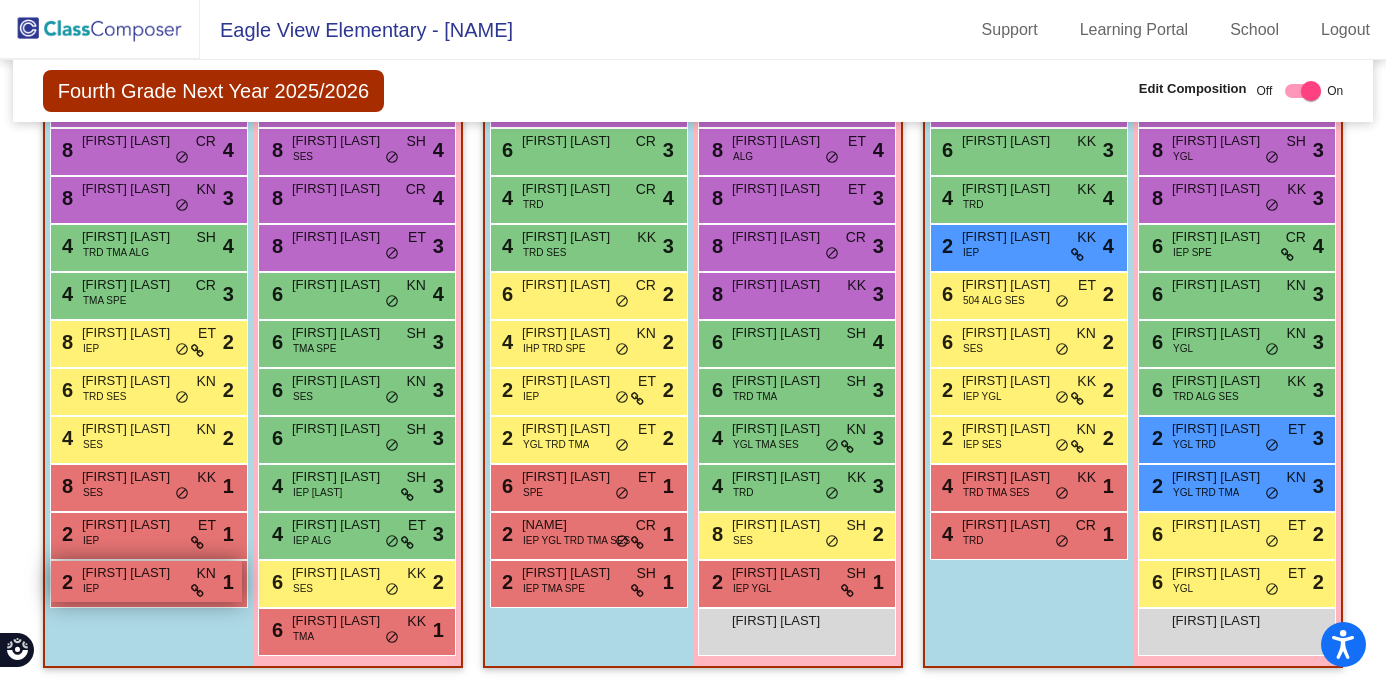 click on "2 Benjamin Filsmyer IEP KN lock do_not_disturb_alt 1" at bounding box center (146, 581) 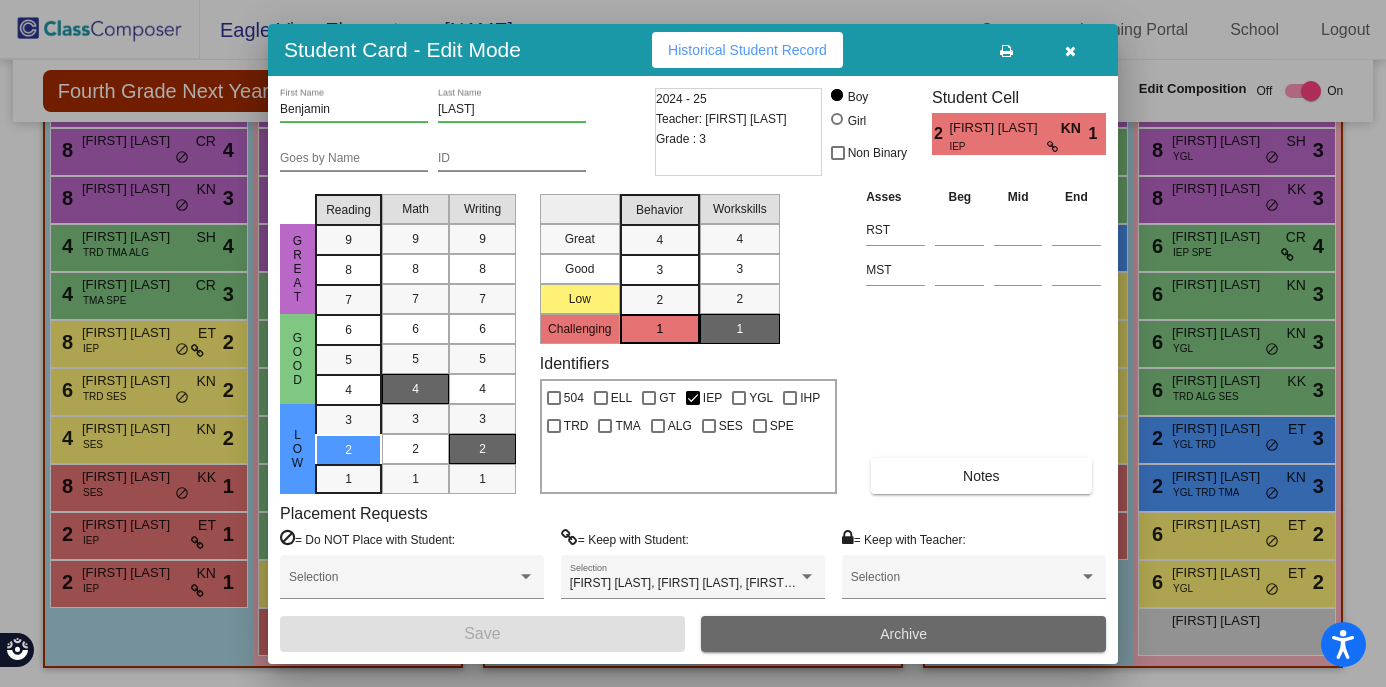 click on "Archive" at bounding box center [903, 634] 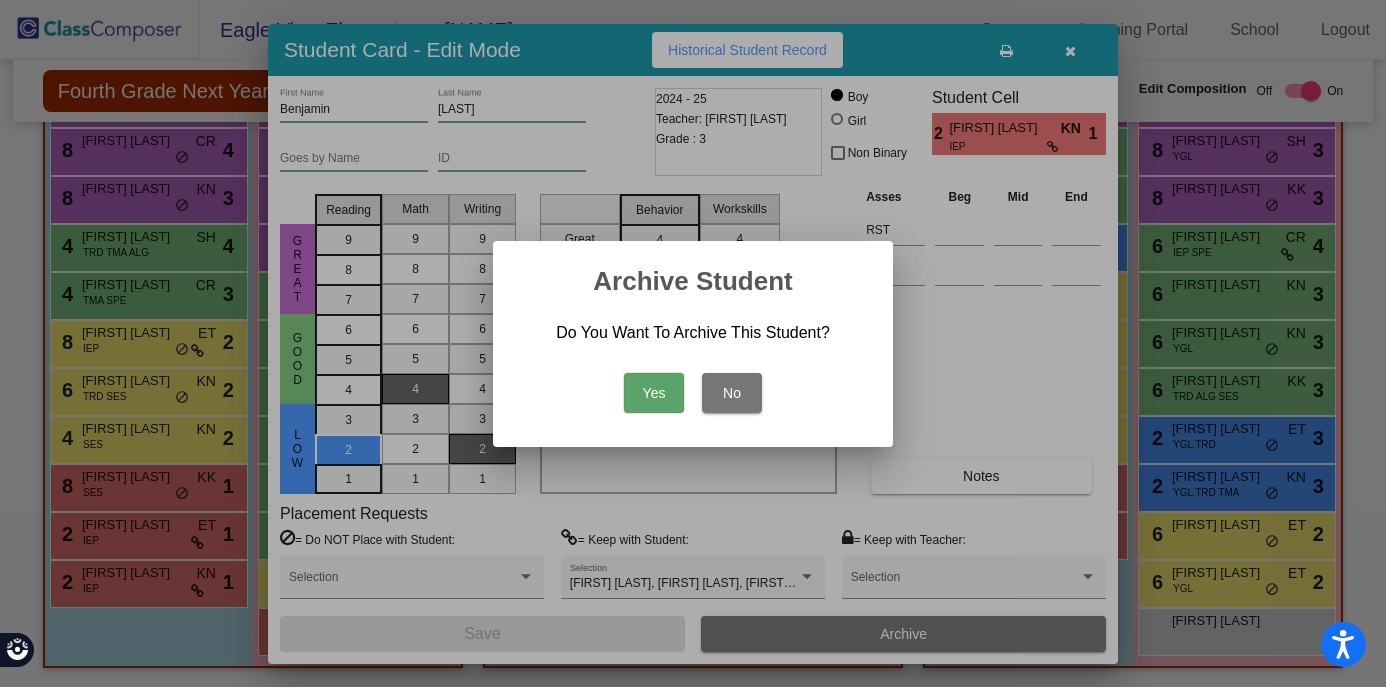 click on "Yes" at bounding box center [654, 393] 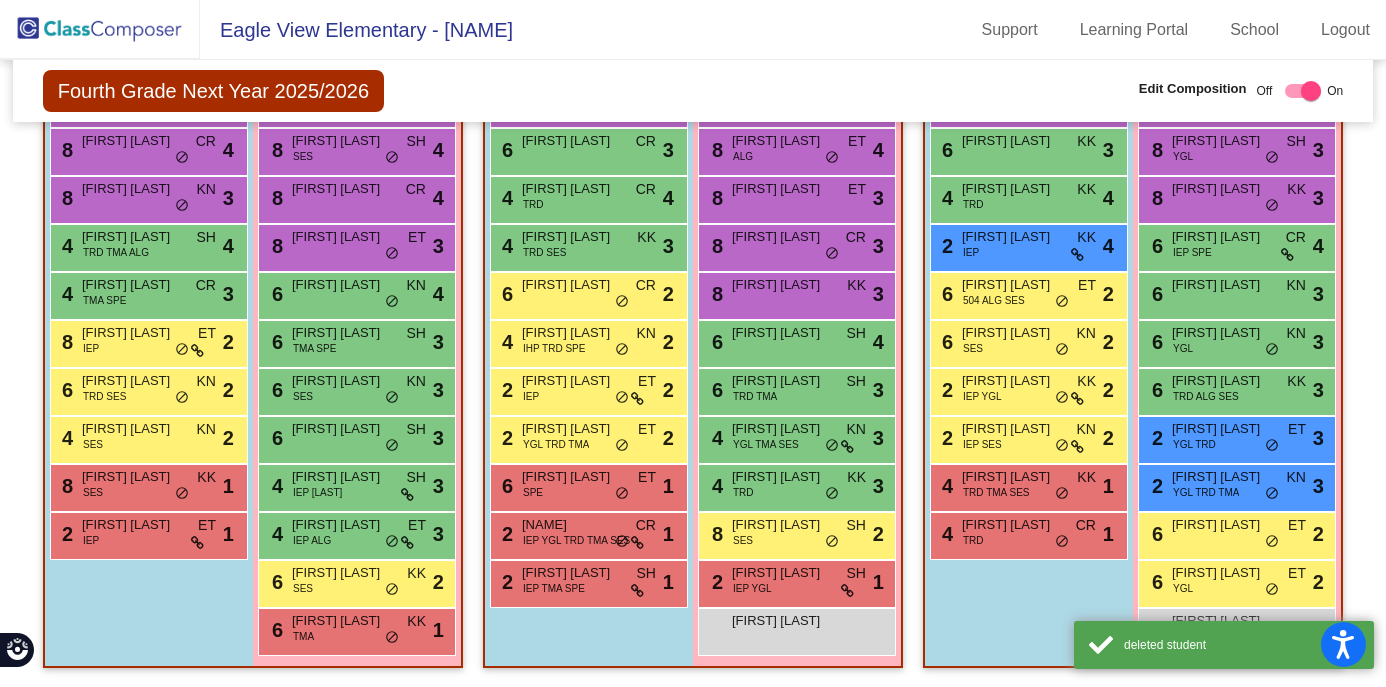 click on "Boys : 10  8 Owen Stagnaro SES KN lock do_not_disturb_alt 3 6 Cooper Genz KK lock do_not_disturb_alt 3 4 Brantley Wheeler TRD KK lock do_not_disturb_alt 4 2 Jacob Burgstaler IEP KK lock do_not_disturb_alt 4 6 Leighton Sifferath 504 ALG SES ET lock do_not_disturb_alt 2 6 Henry Lange SES KN lock do_not_disturb_alt 2 2 Chase Senear IEP YGL KK lock do_not_disturb_alt 2 2 Carter Flategraff IEP SES KN lock do_not_disturb_alt 2 4 Braxton Peterson TRD TMA SES KK lock do_not_disturb_alt 1 4 Jaxon Kepner TRD CR lock do_not_disturb_alt 1" at bounding box center (0, 0) 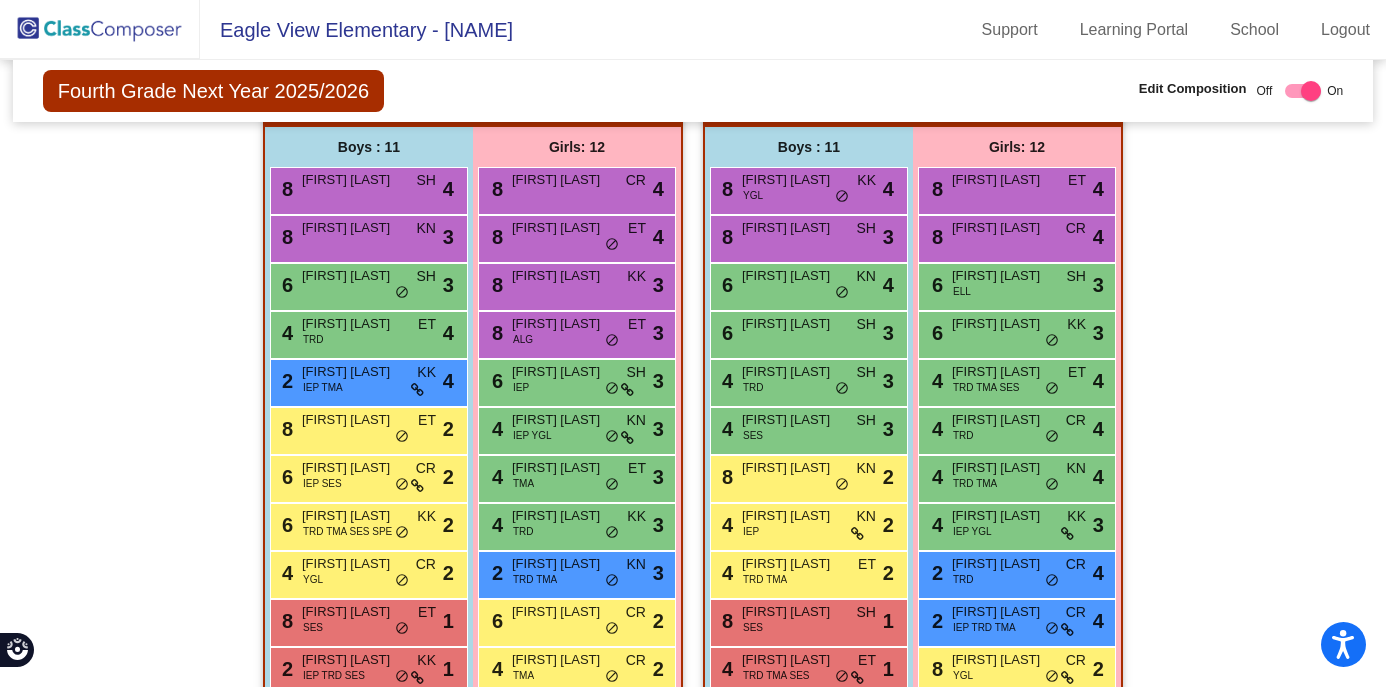 scroll, scrollTop: 417, scrollLeft: 0, axis: vertical 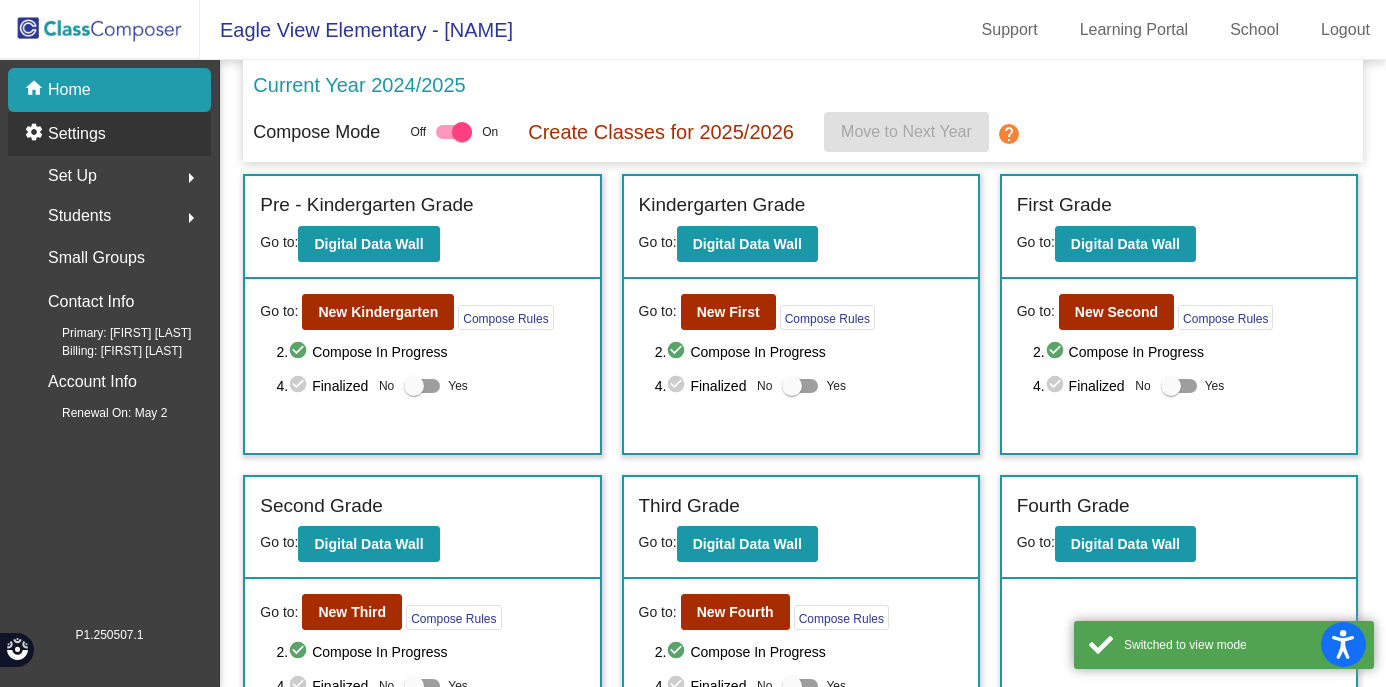 click on "Settings" 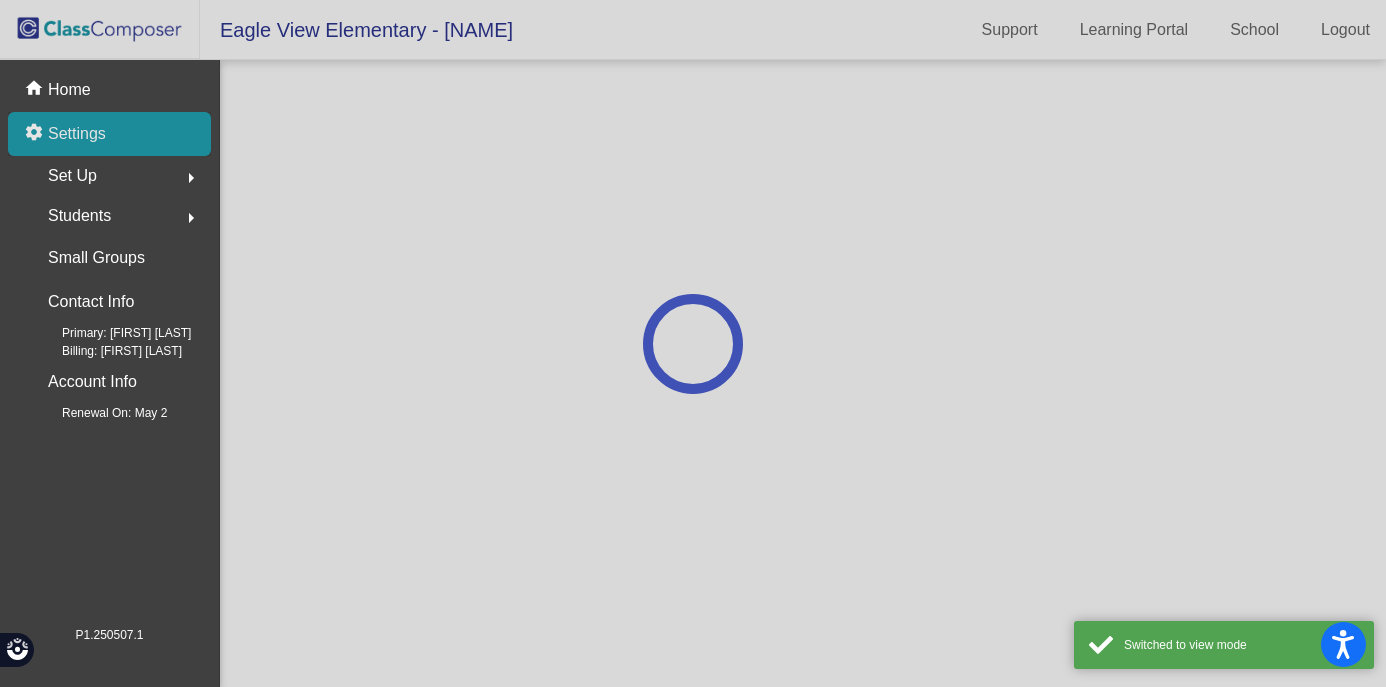 scroll, scrollTop: 0, scrollLeft: 0, axis: both 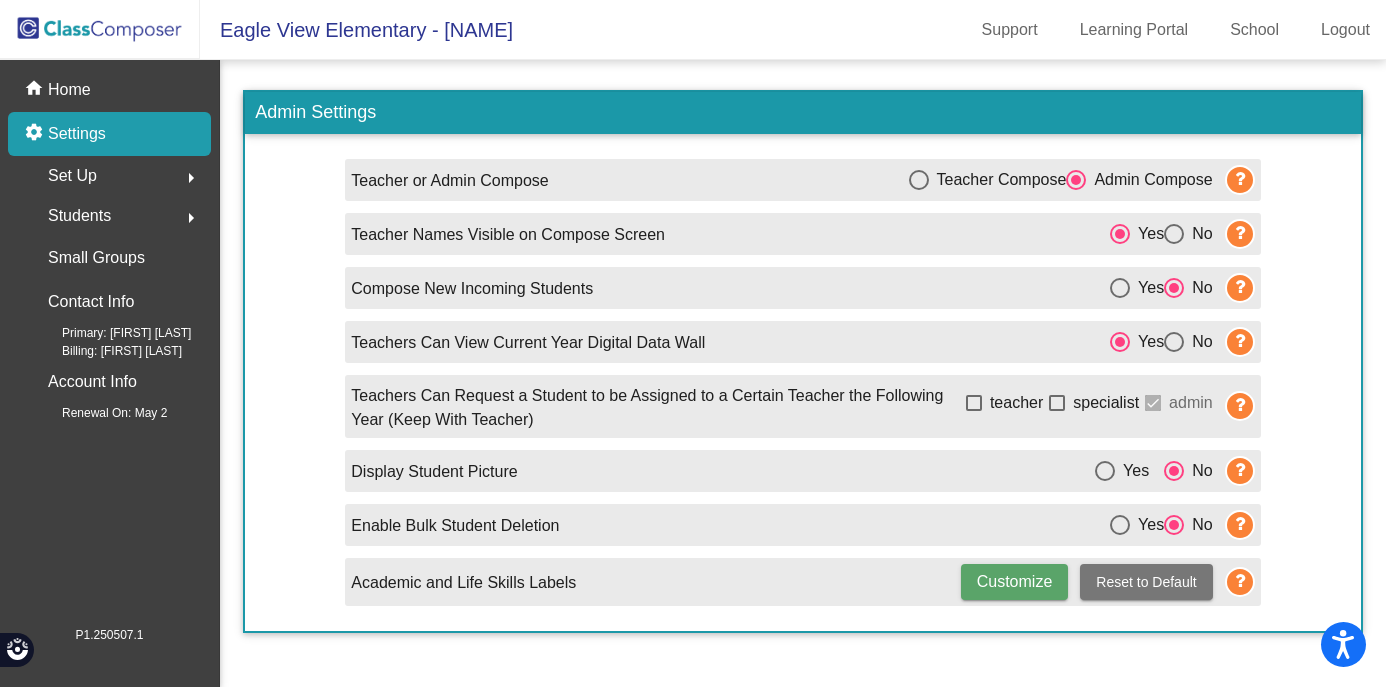 click on "Set Up" 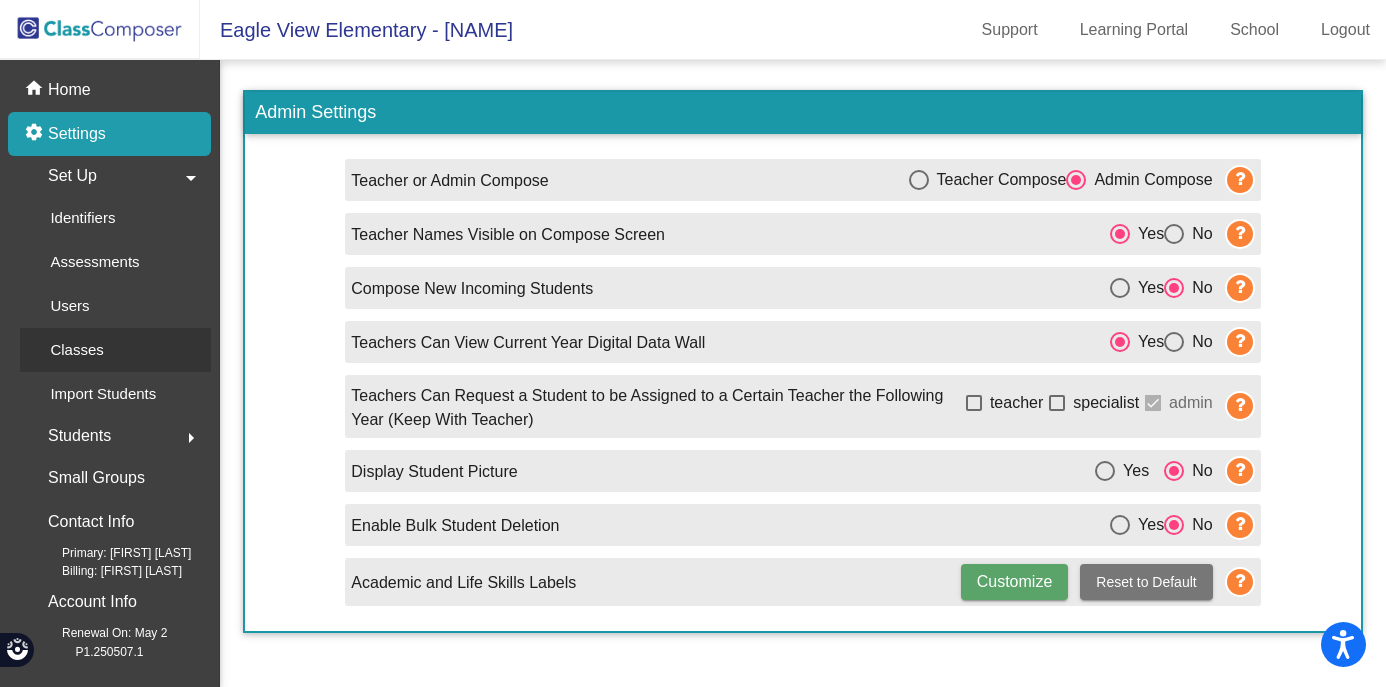 click on "Classes" 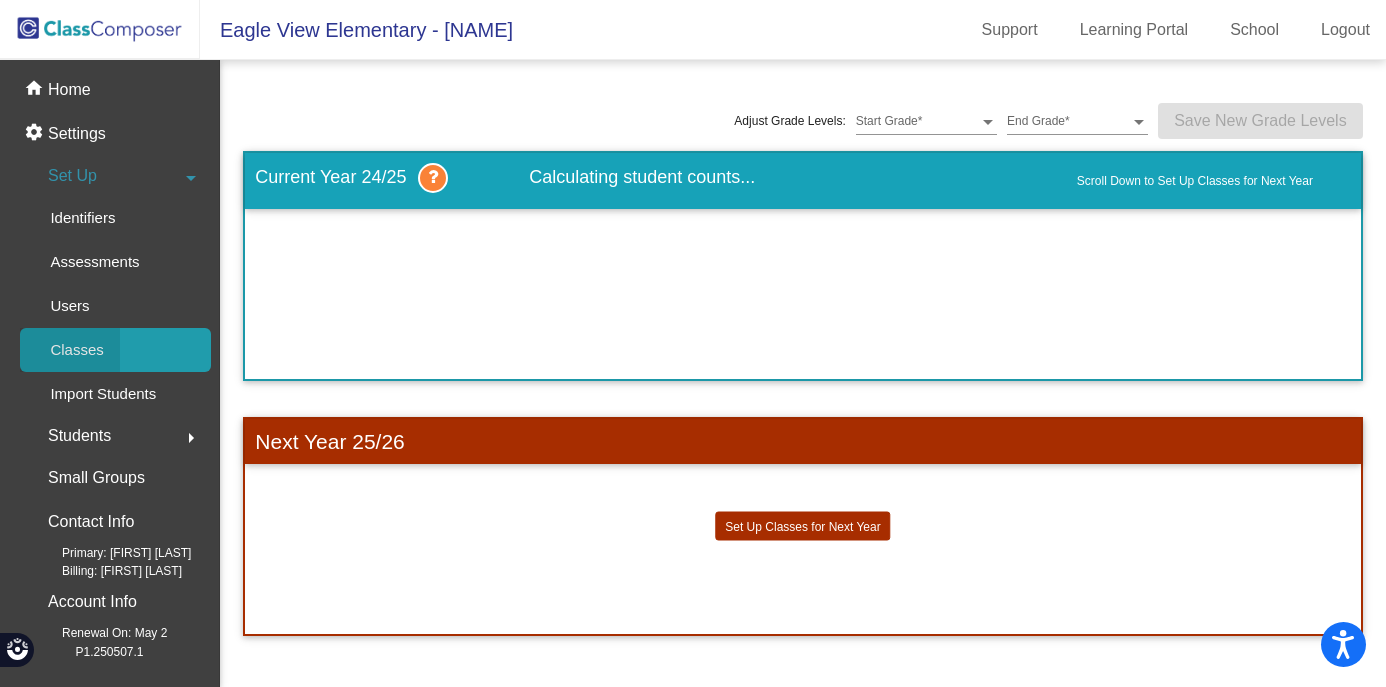 scroll, scrollTop: 0, scrollLeft: 0, axis: both 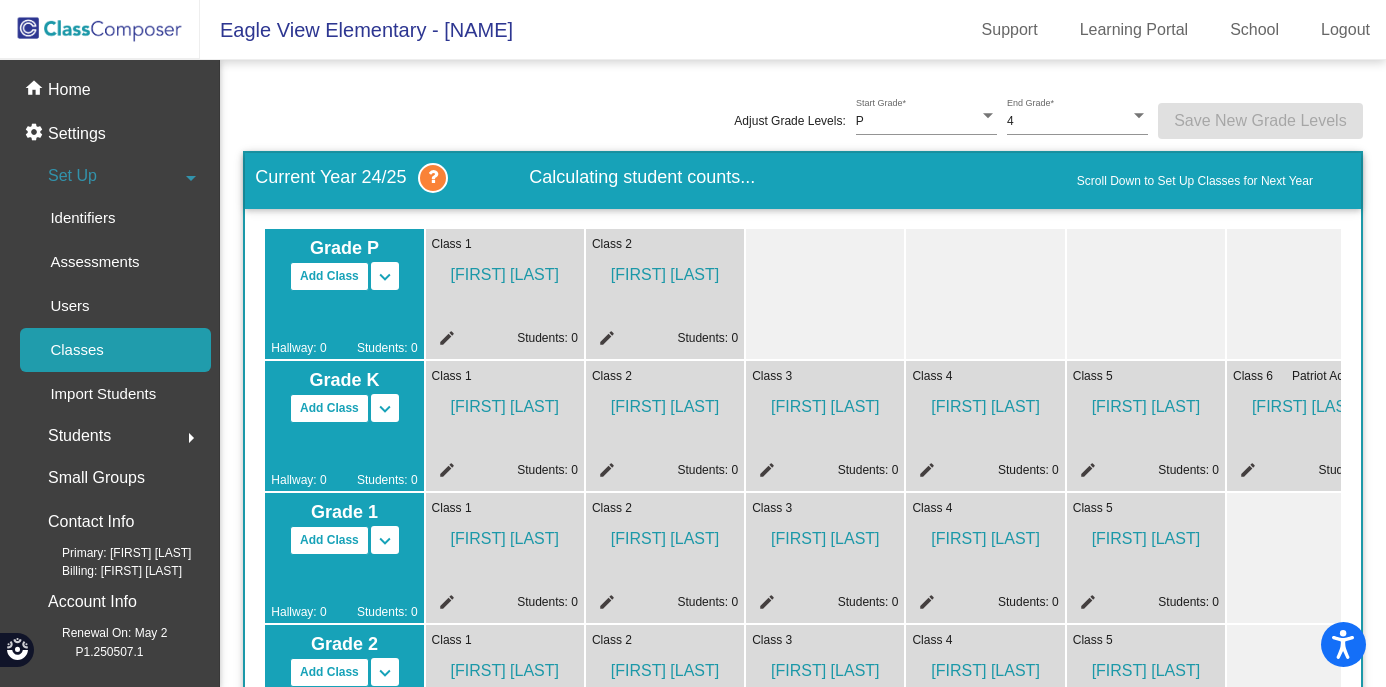 click on "Grade P   Add Class   Split P/K   Split P/K/1  keyboard_arrow_down keyboard_arrow_down  Hallway: 0   Students: 0  Class 1  April Kinney edit Students: 0 Class 2  Jessie Mudgett edit Students: 0  Grade K   Add Class   Split K/1   Split K/1/2  keyboard_arrow_down keyboard_arrow_down  Hallway: 0   Students: 0  Class 1  Andrea Neva edit Students: 0 Class 2  Liz Wallace edit Students: 0 Class 3  Michele Zeidler edit Students: 0 Class 4  Kaylee Mann edit Students: 0 Class 5  Jamie Mellin edit Students: 0 Class 6 Patriot Academy  Emily Patnode edit Students: 0  Grade 1   Add Class   Split 1/2   Split 1/2/3  keyboard_arrow_down keyboard_arrow_down  Hallway: 0   Students: 0  Class 1  Carrie Sposito edit Students: 0 Class 2  Erin Traxler edit Students: 0 Class 3  Abi Bartolic edit Students: 0 Class 4  Kerry Holubar edit Students: 0 Class 5  Casey Amsden edit Students: 0  Grade 2   Add Class   Split 2/3   Split 2/3/4  keyboard_arrow_down keyboard_arrow_down  Hallway: 0   Students: 0  Class 1  Jeff Tvedt edit Students: 0 edit" 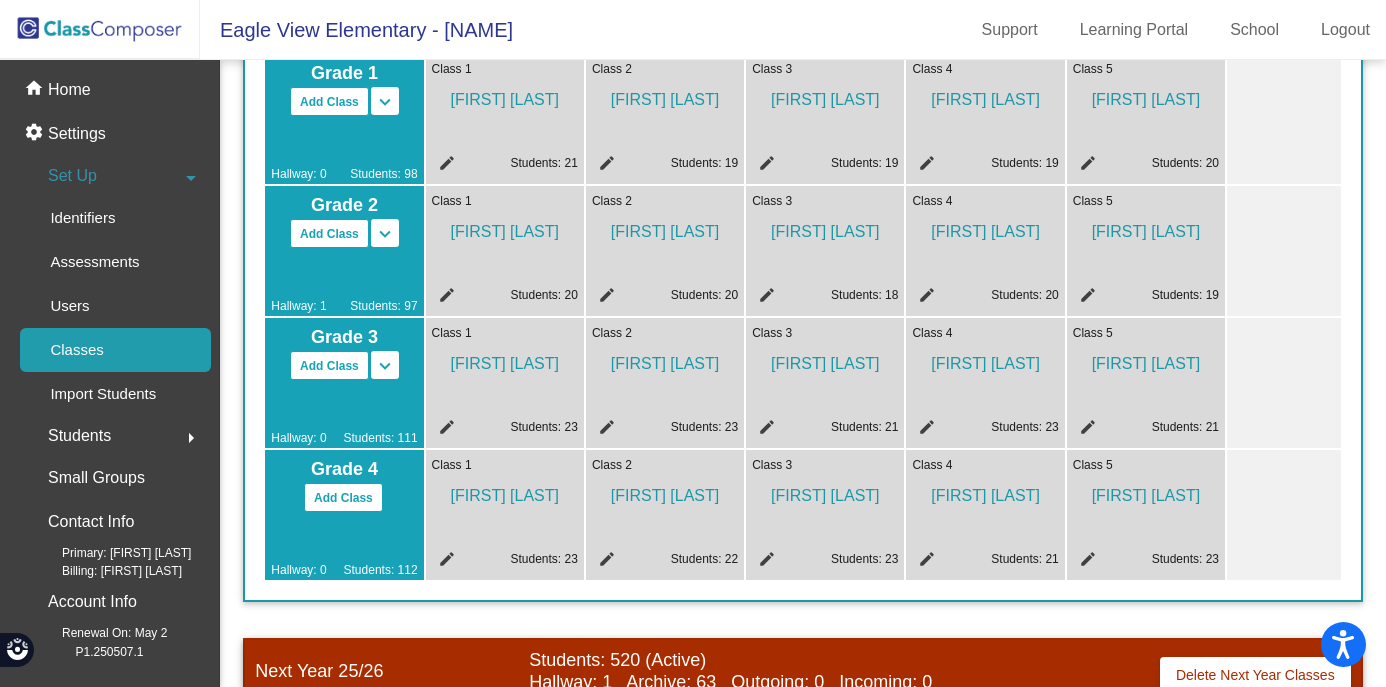 scroll, scrollTop: 520, scrollLeft: 0, axis: vertical 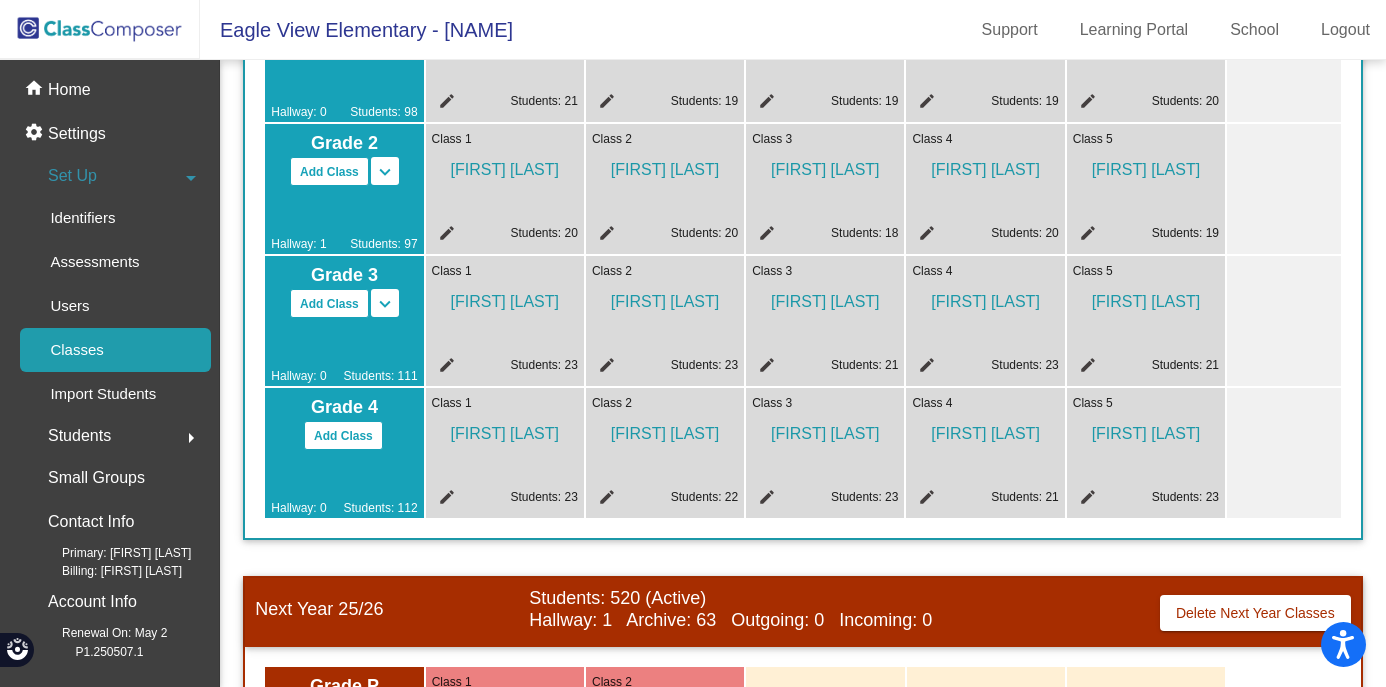 click on "edit" 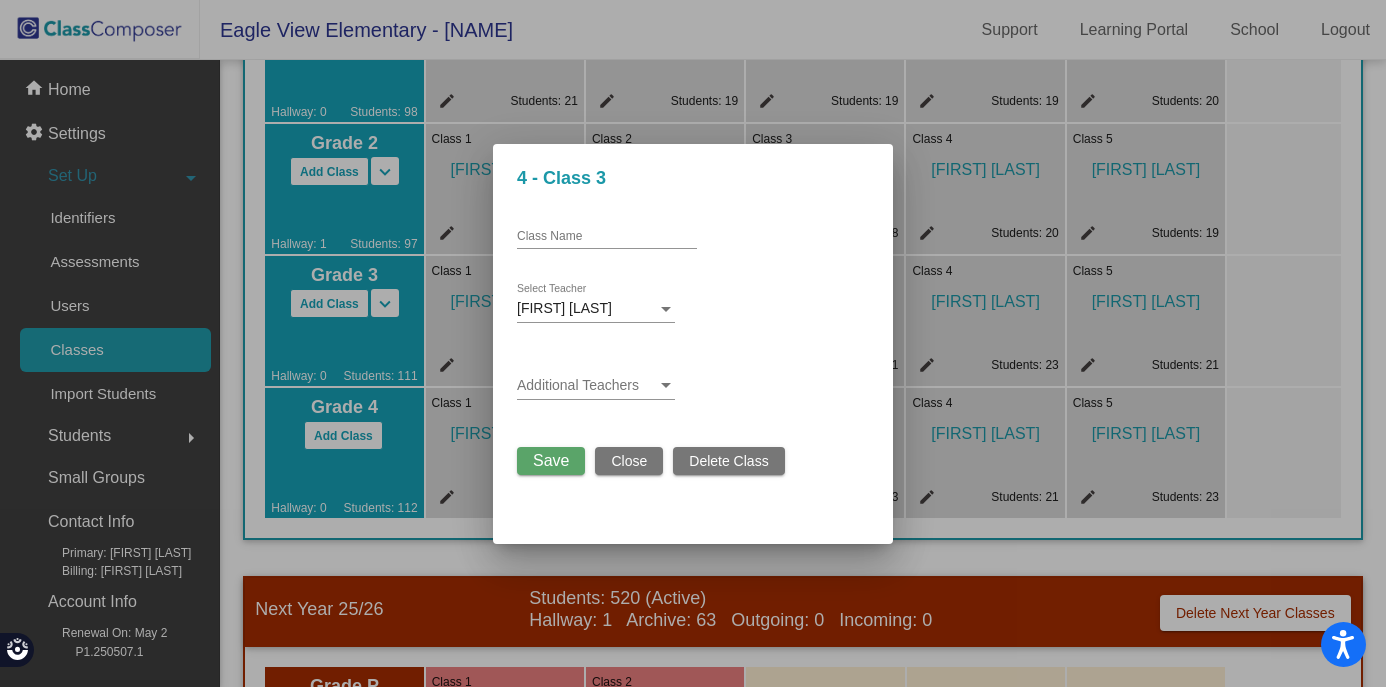 click at bounding box center [666, 309] 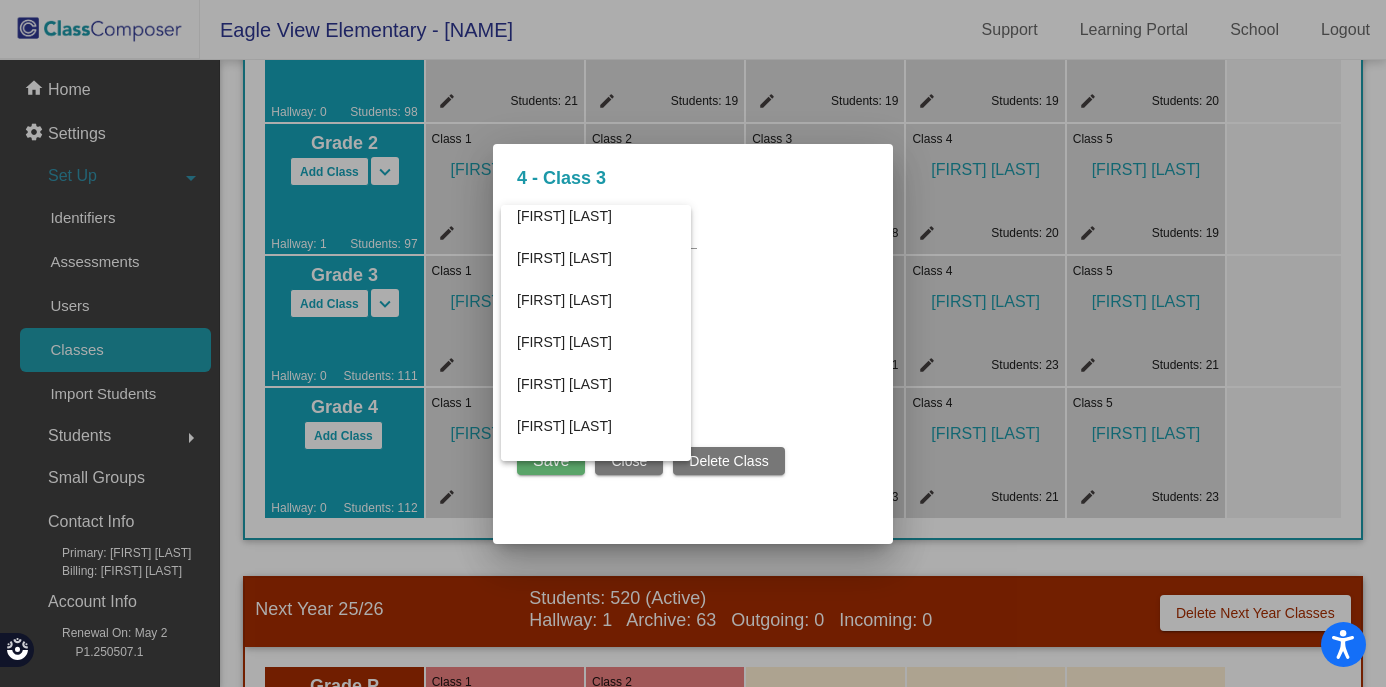 scroll, scrollTop: 1156, scrollLeft: 0, axis: vertical 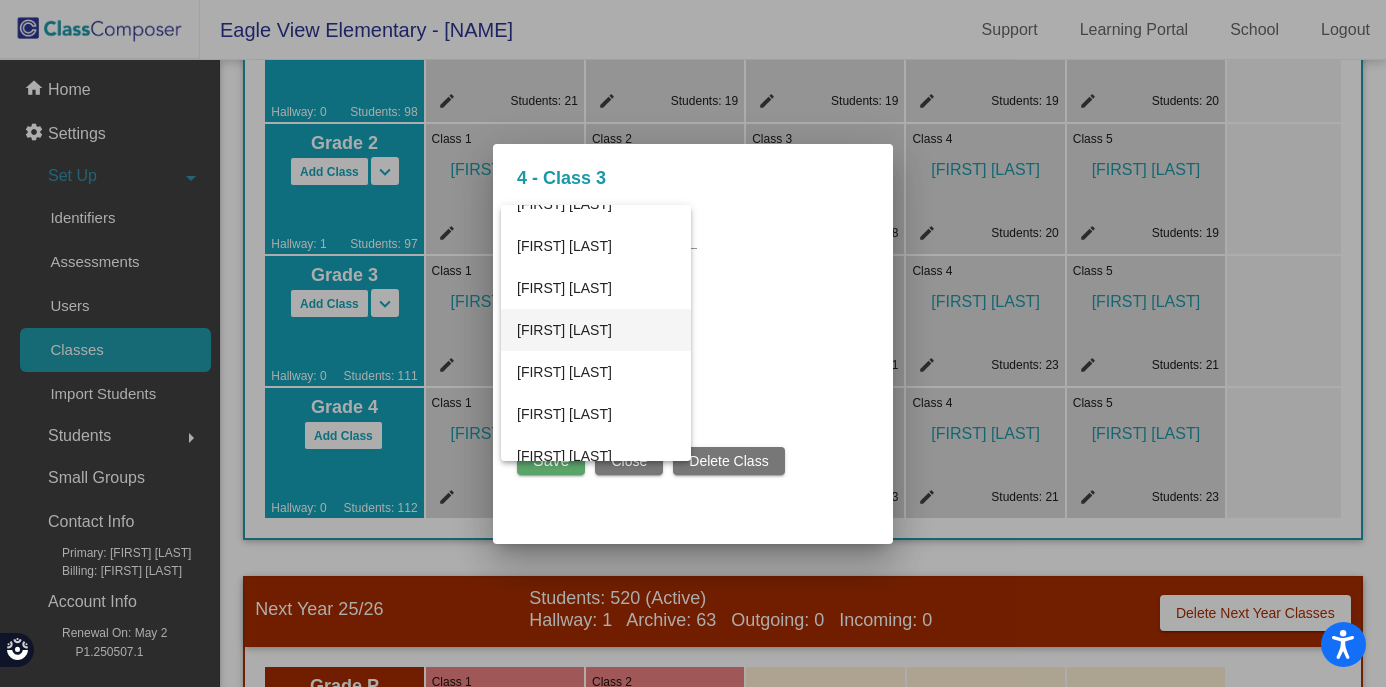 click on "[FIRST] [LAST]" at bounding box center [596, 330] 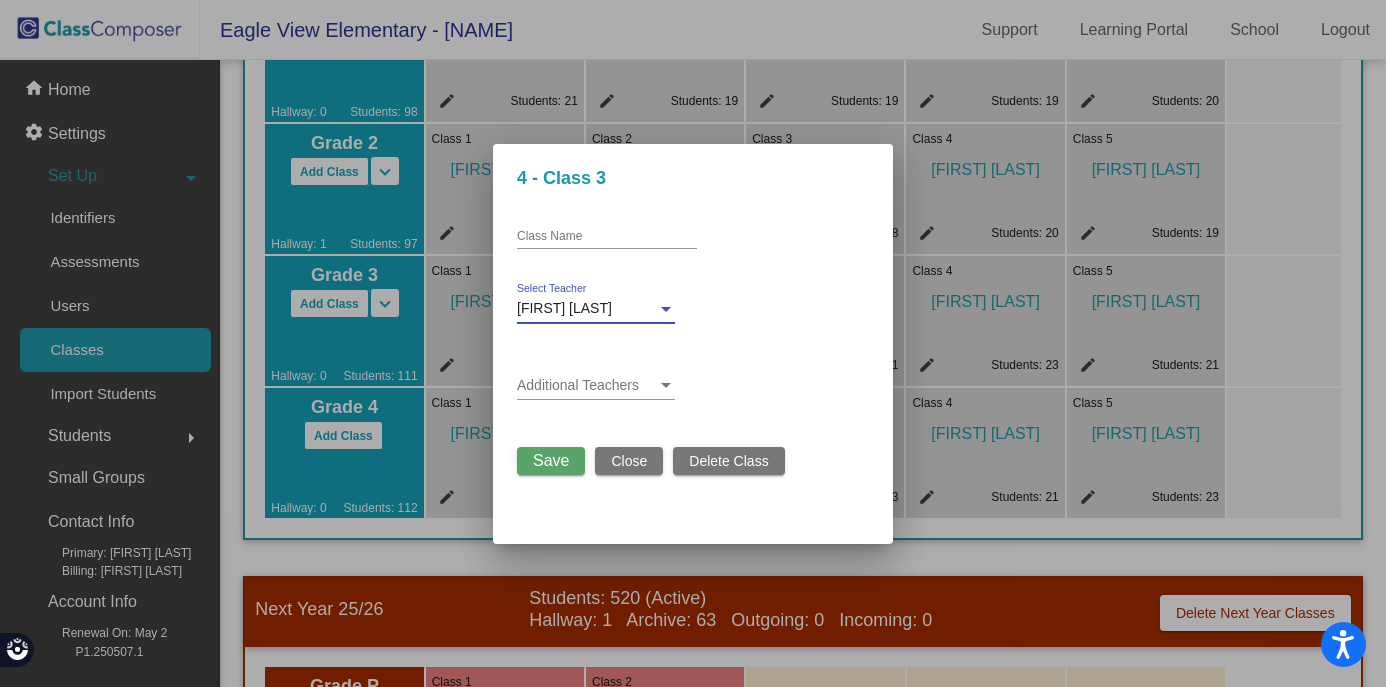 click on "Save" at bounding box center (551, 461) 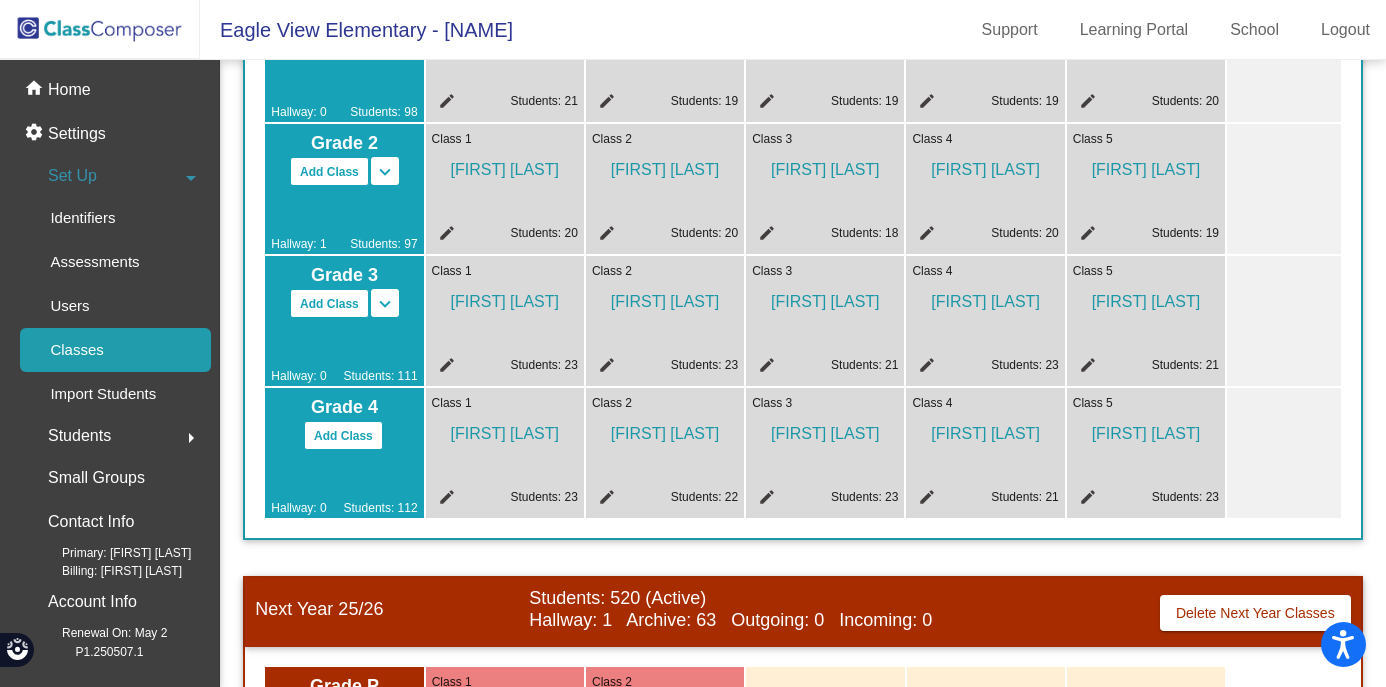 click on "edit" 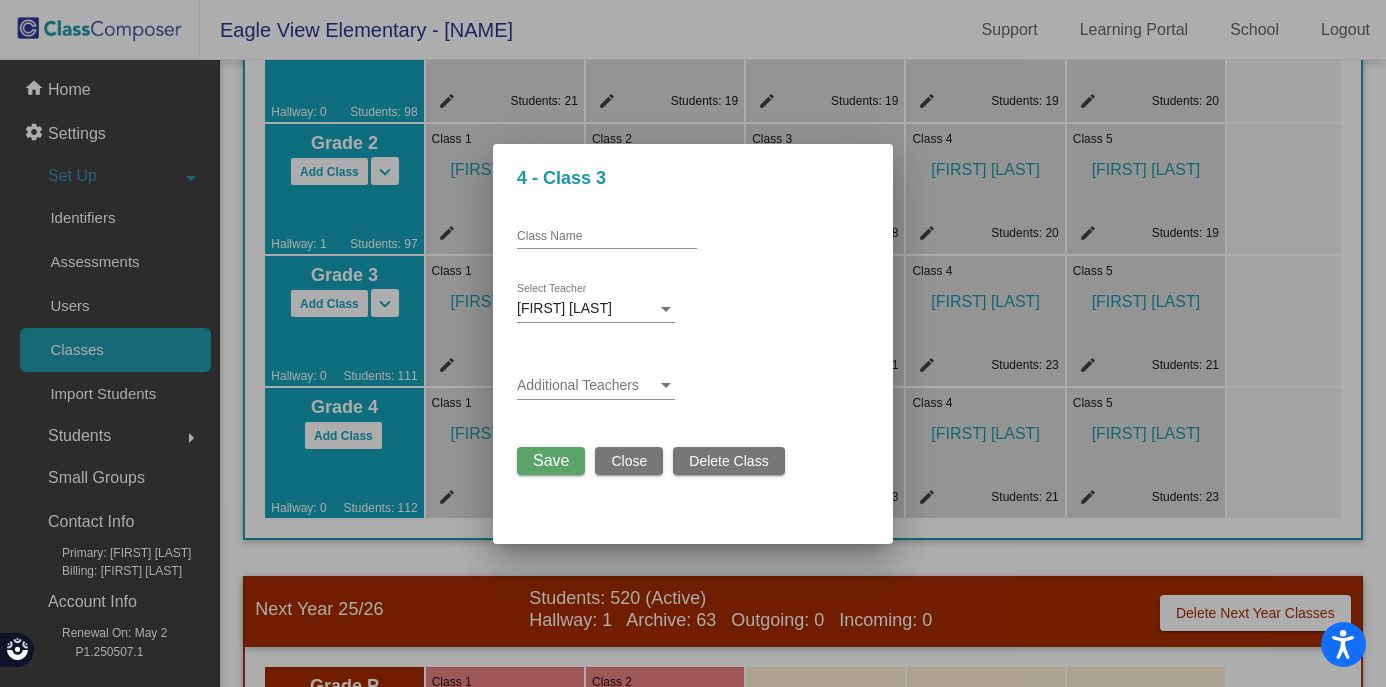 click at bounding box center [666, 309] 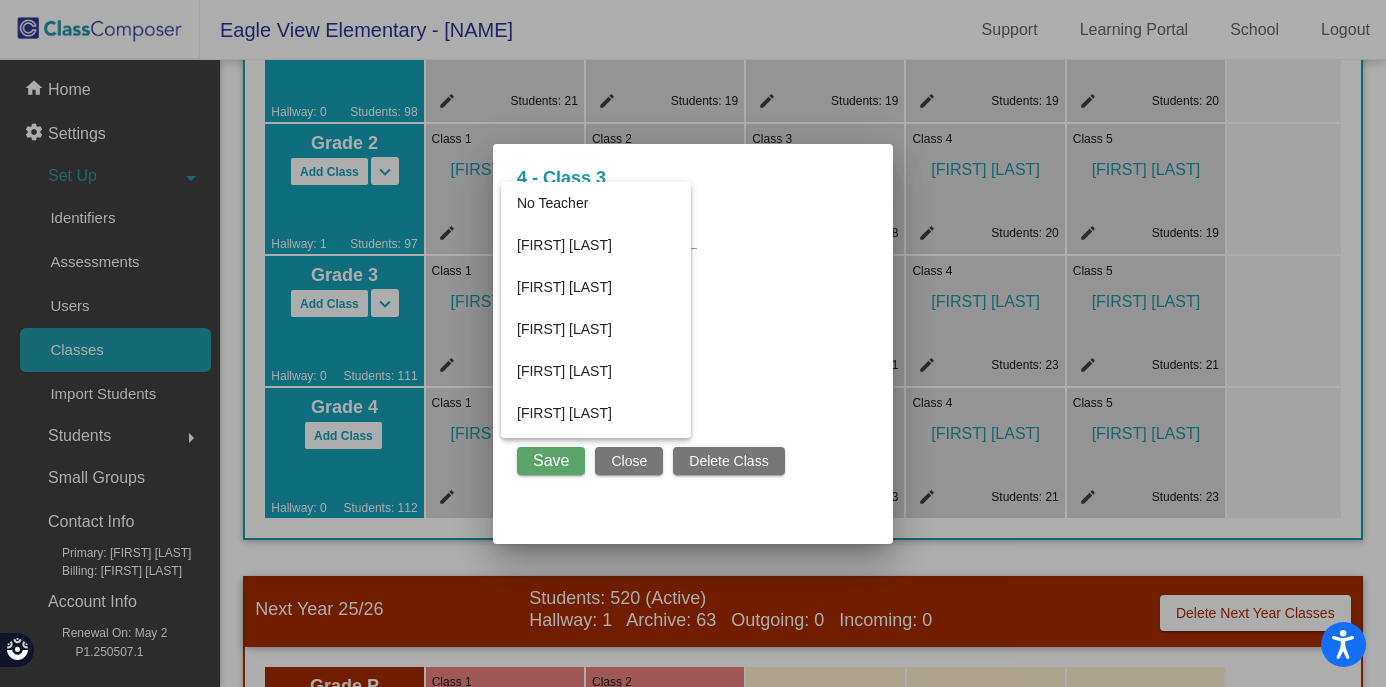scroll, scrollTop: 1153, scrollLeft: 0, axis: vertical 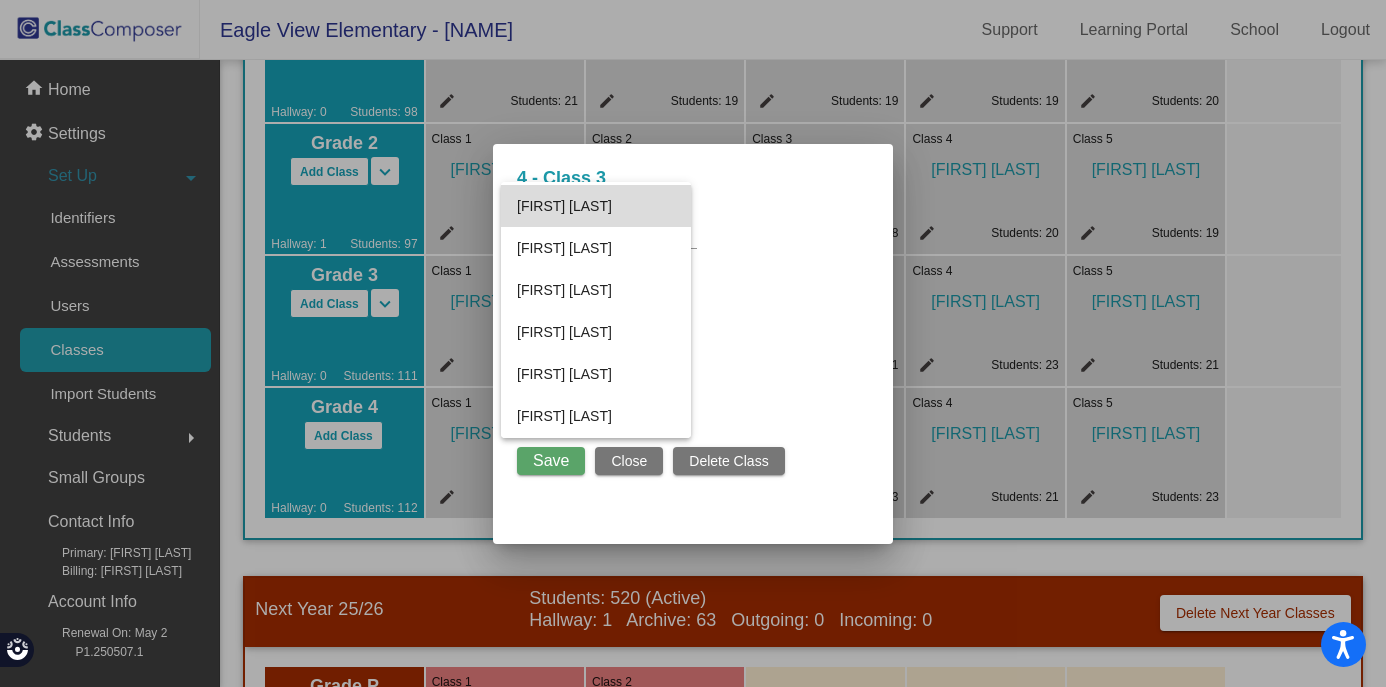 click on "[FIRST] [LAST]" at bounding box center (596, 206) 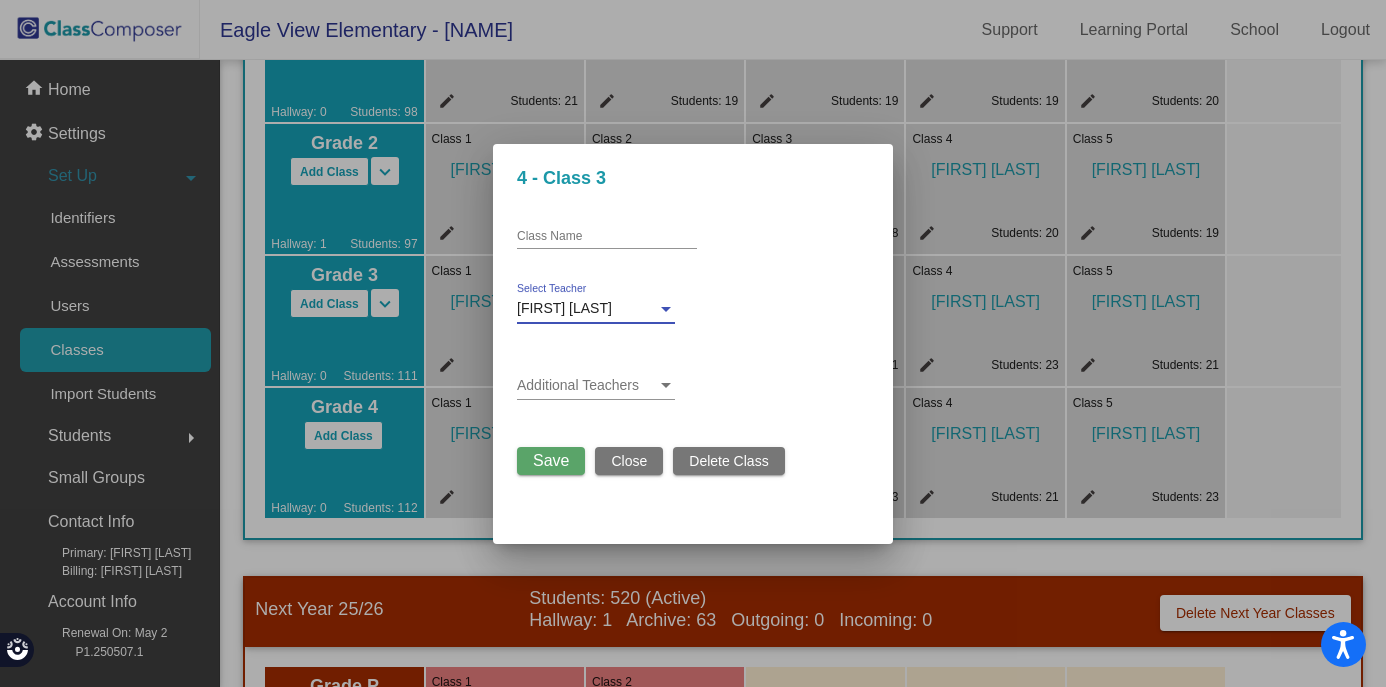 click on "Save" at bounding box center [551, 460] 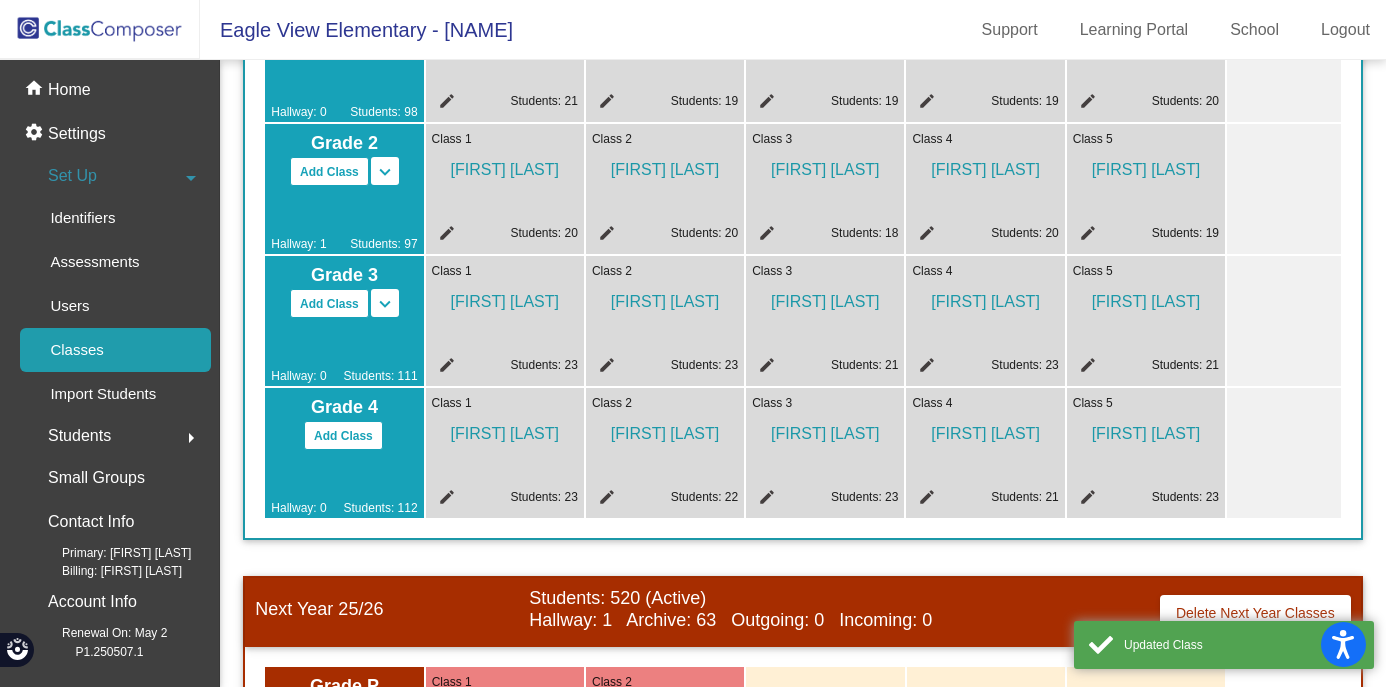 click on "Adjust Grade Levels: P Start Grade  * 4 End Grade  *  Save New Grade Levels  Current Year 24/25   Total Students: 623   Graduated: 127    Active: 559   Hallway: 1   Archive: 63   Incoming: 0   Scroll Down to Set Up Classes for Next Year  Grade P   Add Class   Split P/K   Split P/K/1  keyboard_arrow_down keyboard_arrow_up  Hallway: 0   Students: 49  Class 1  [FIRST] [LAST] edit Students: 28 Class 2  [FIRST] [LAST] edit Students: 21  Grade K   Add Class   Split K/1   Split K/1/2  keyboard_arrow_down keyboard_arrow_up  Hallway: 0   Students: 92  Class 1  [FIRST] [LAST] edit Students: 18 Class 2  [FIRST] [LAST] edit Students: 18 Class 3  [FIRST] [LAST] edit Students: 19 Class 4  [FIRST] [LAST] edit Students: 18 Class 5  [FIRST] [LAST] edit Students: 19 Class 6 Patriot Academy  [FIRST] [LAST] edit Students: 0  Grade 1   Add Class   Split 1/2   Split 1/2/3  keyboard_arrow_down keyboard_arrow_up  Hallway: 0   Students: 98  Class 1  [FIRST] [LAST] edit Students: 21 Class 2  [FIRST] [LAST] edit Students: 19 Class 3 edit Class 4" 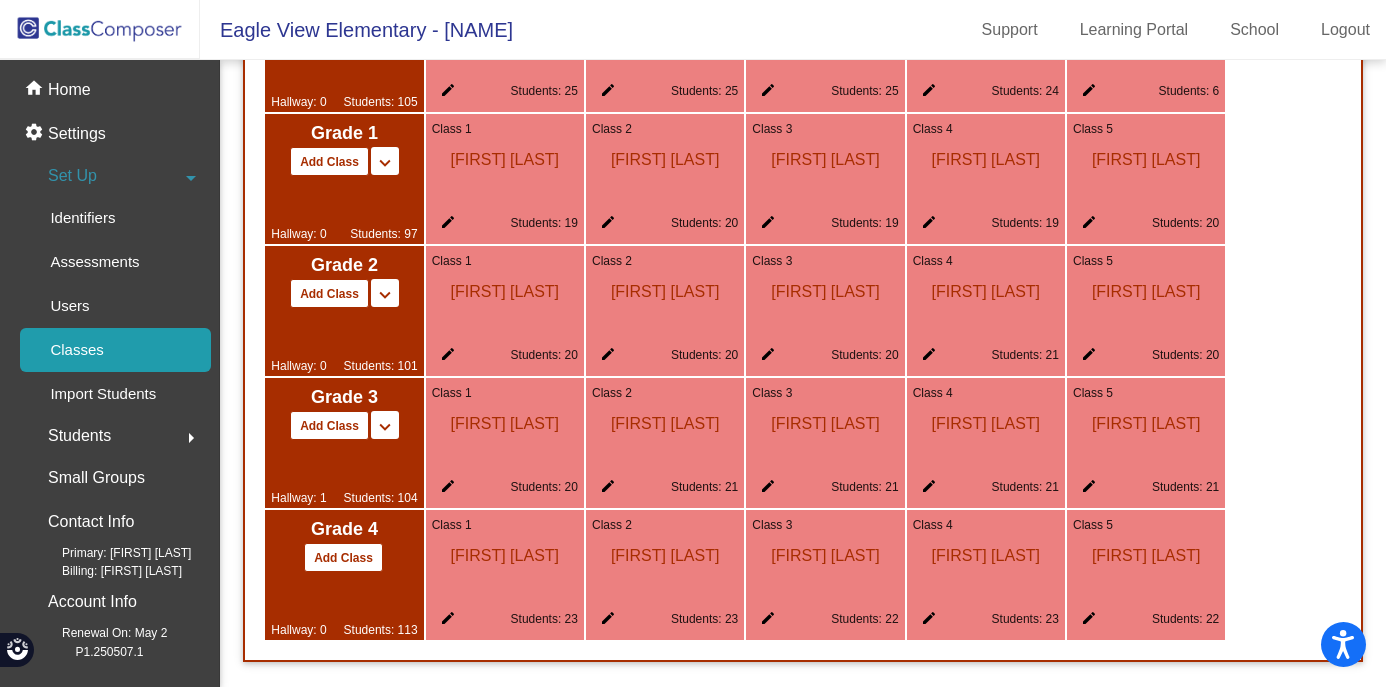 scroll, scrollTop: 1358, scrollLeft: 0, axis: vertical 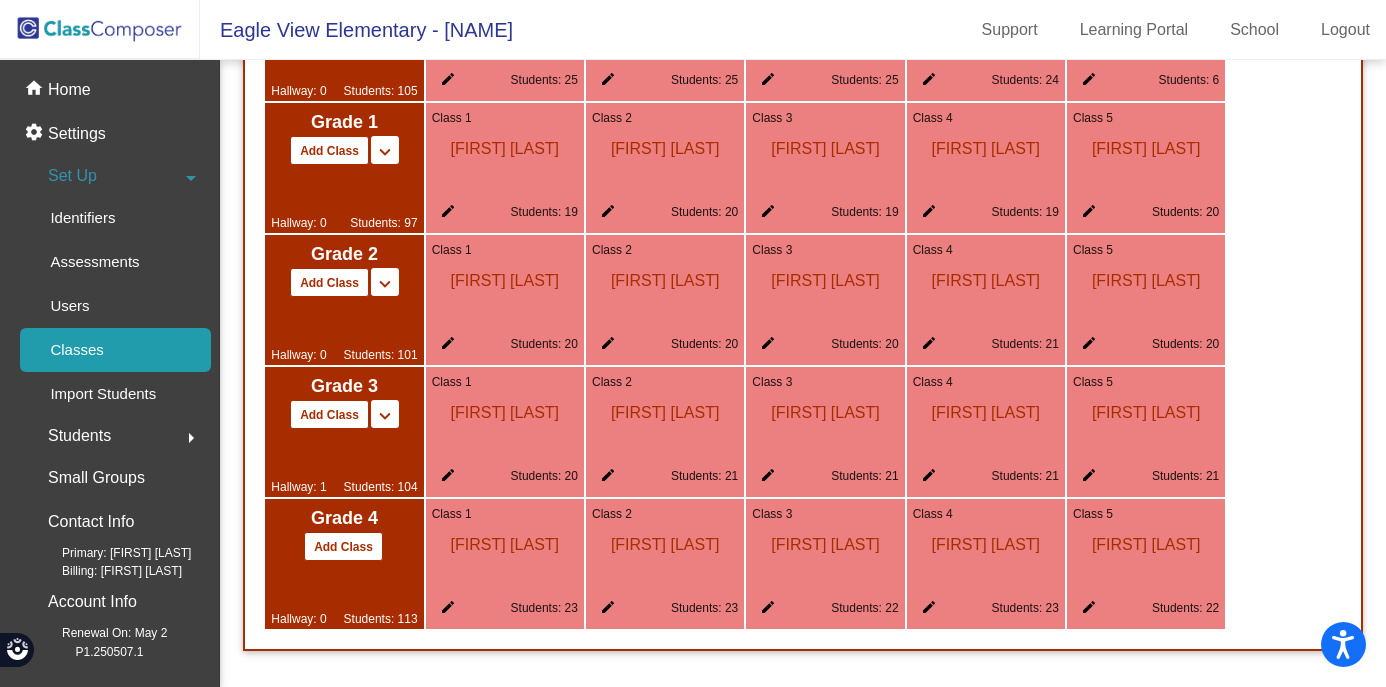 click on "edit" 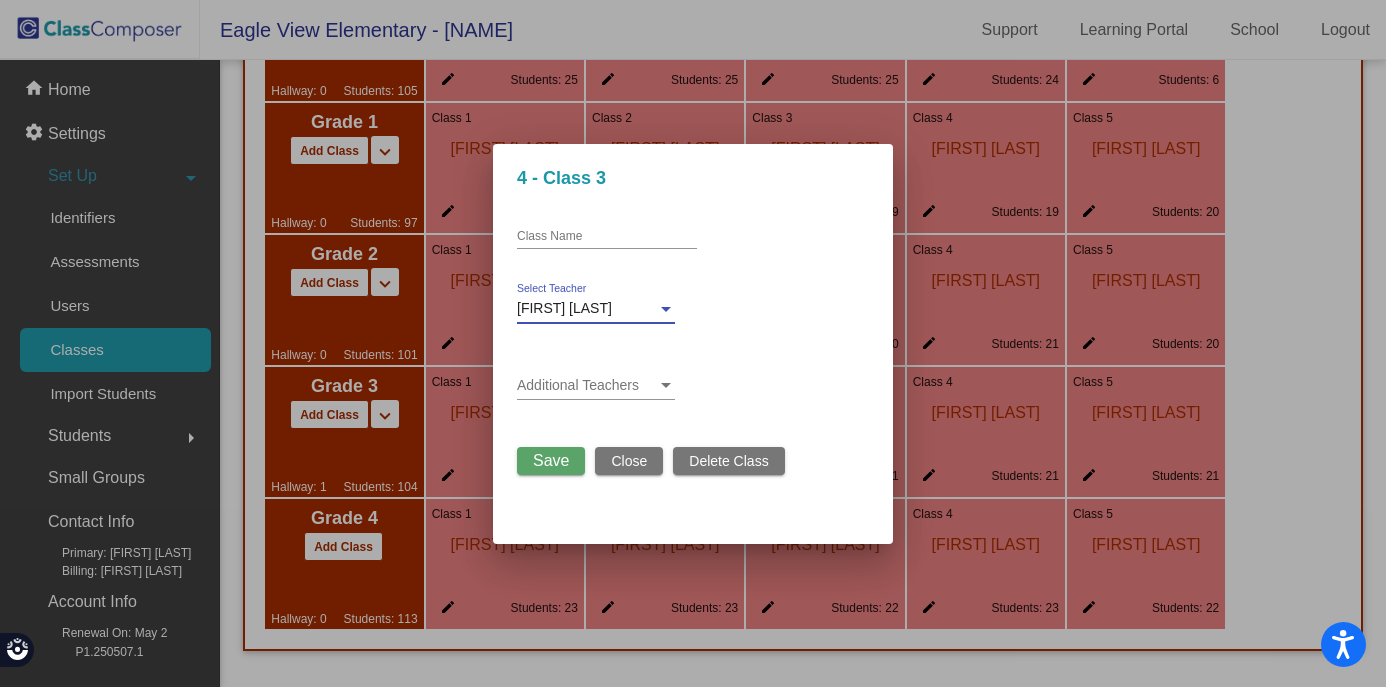 click at bounding box center [666, 309] 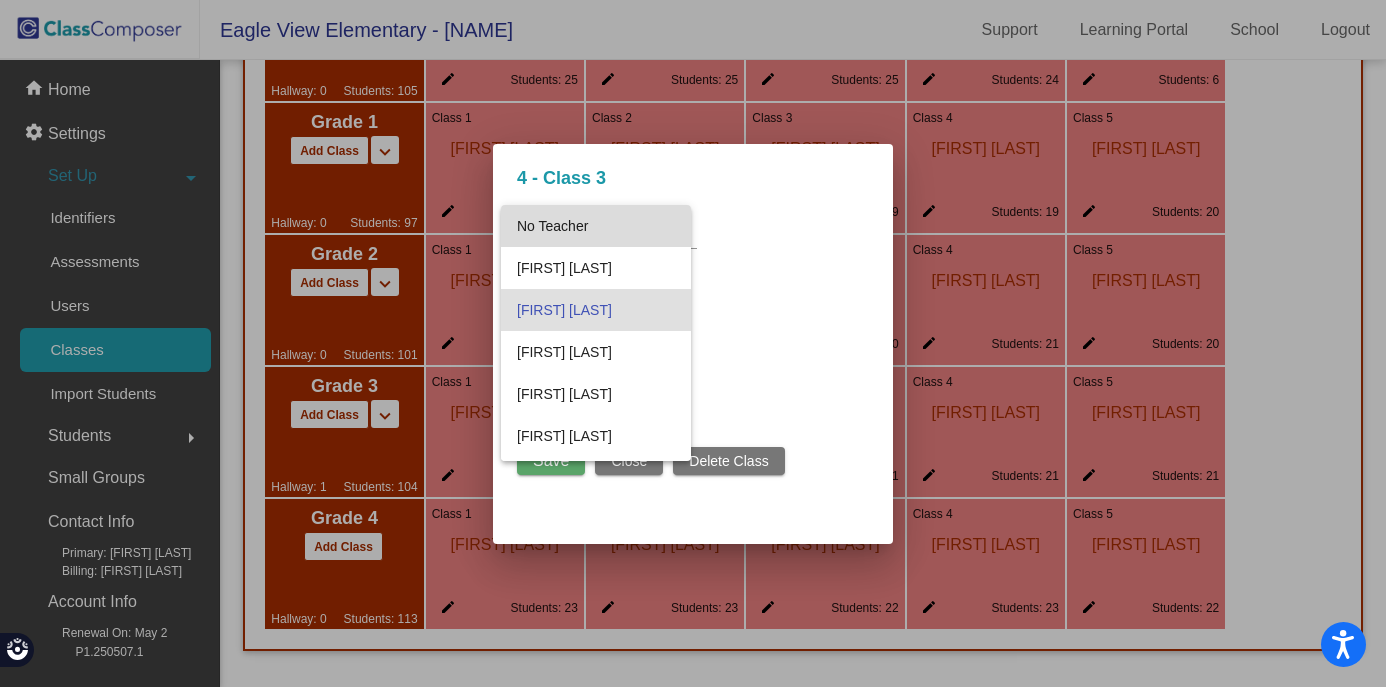 drag, startPoint x: 677, startPoint y: 221, endPoint x: 676, endPoint y: 241, distance: 20.024984 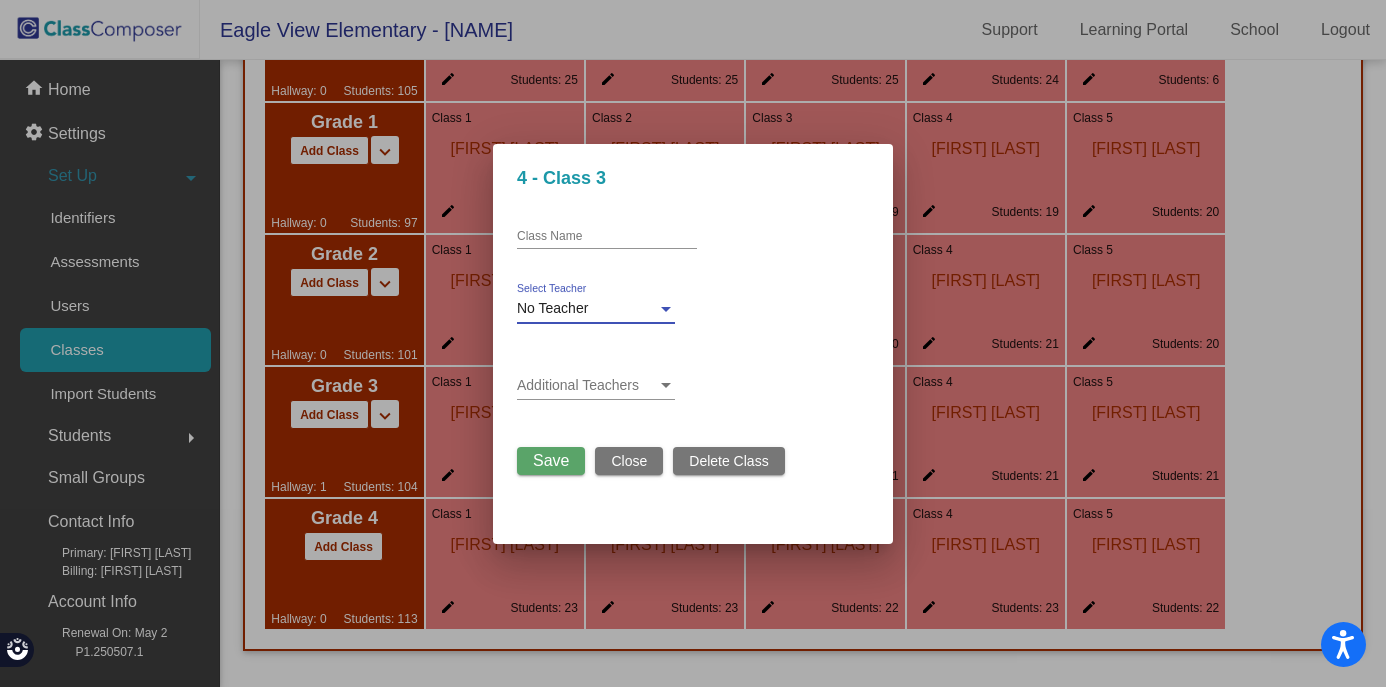 click at bounding box center [666, 309] 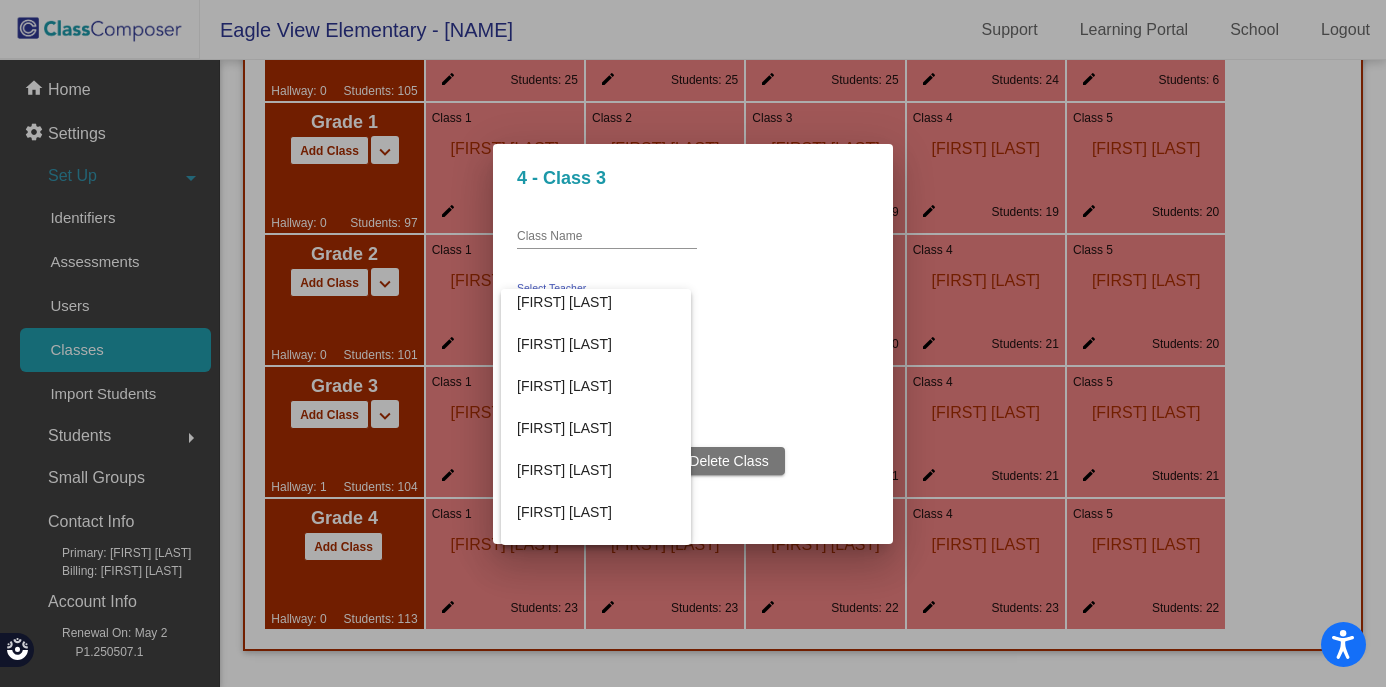 scroll, scrollTop: 1175, scrollLeft: 0, axis: vertical 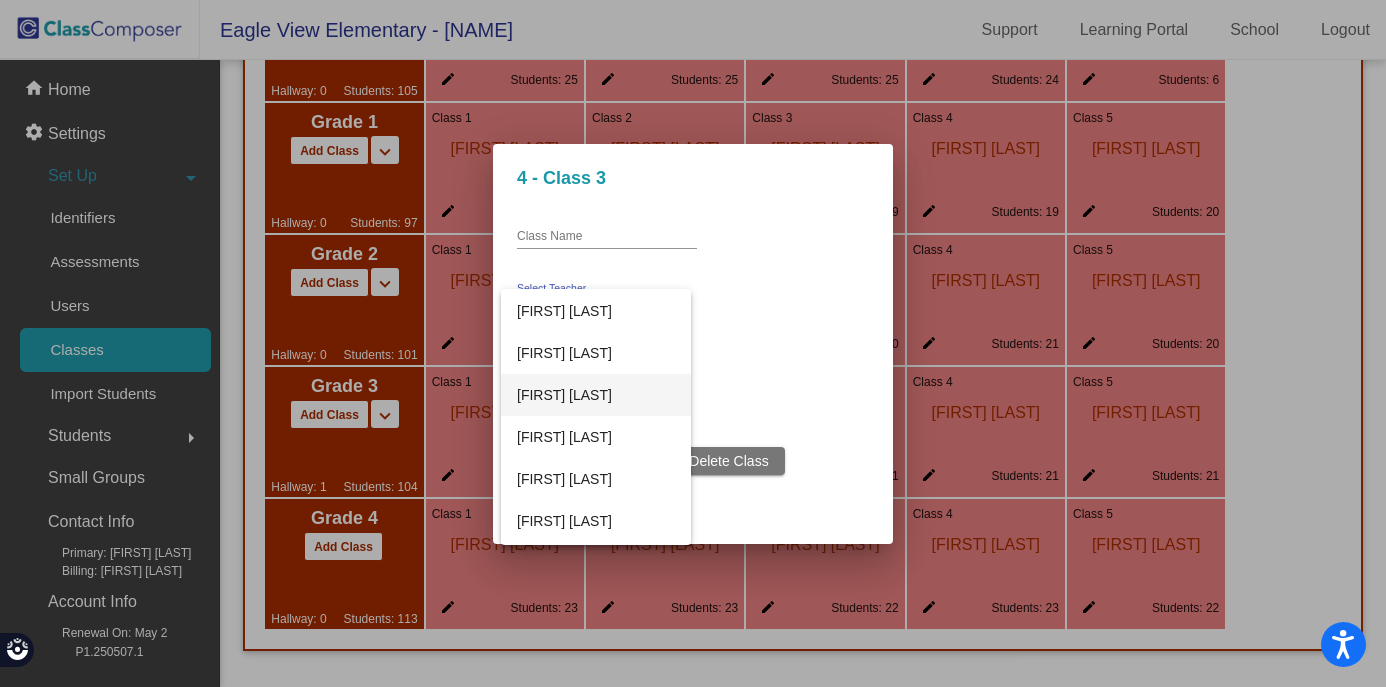 click on "[FIRST] [LAST]" at bounding box center (596, 395) 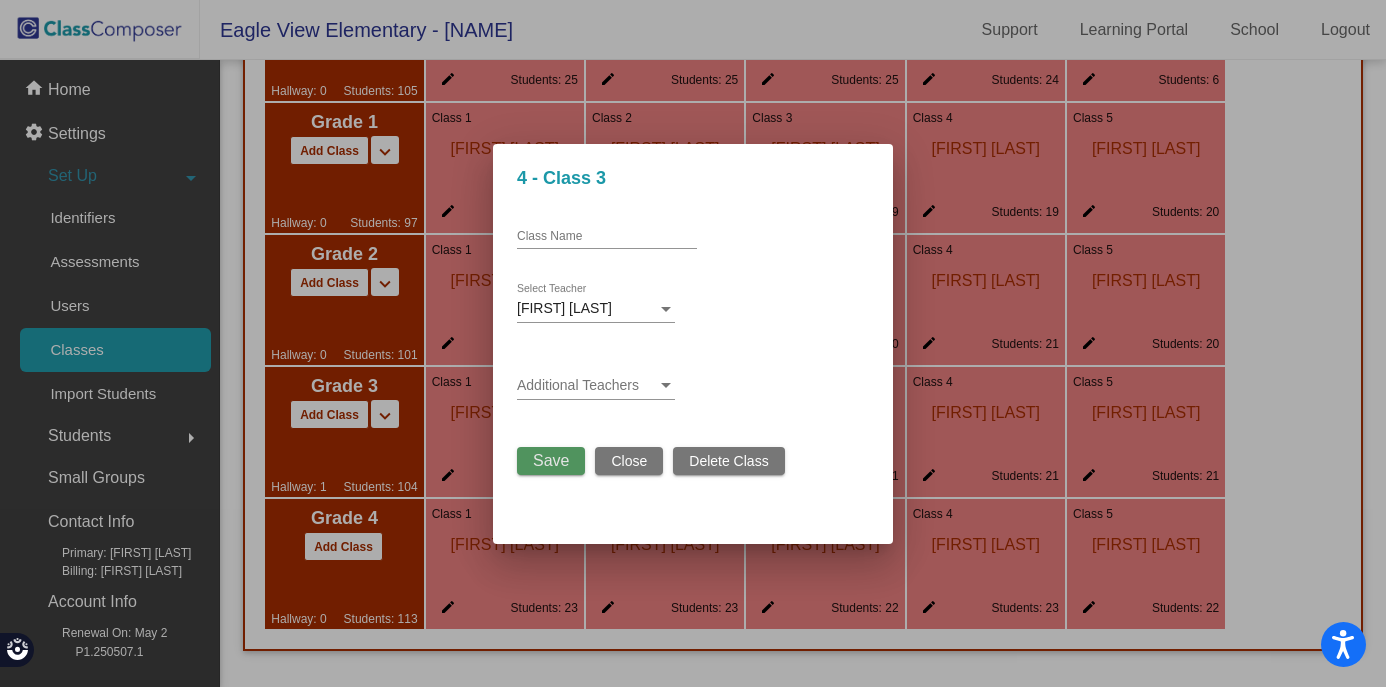 click on "Save" at bounding box center [551, 460] 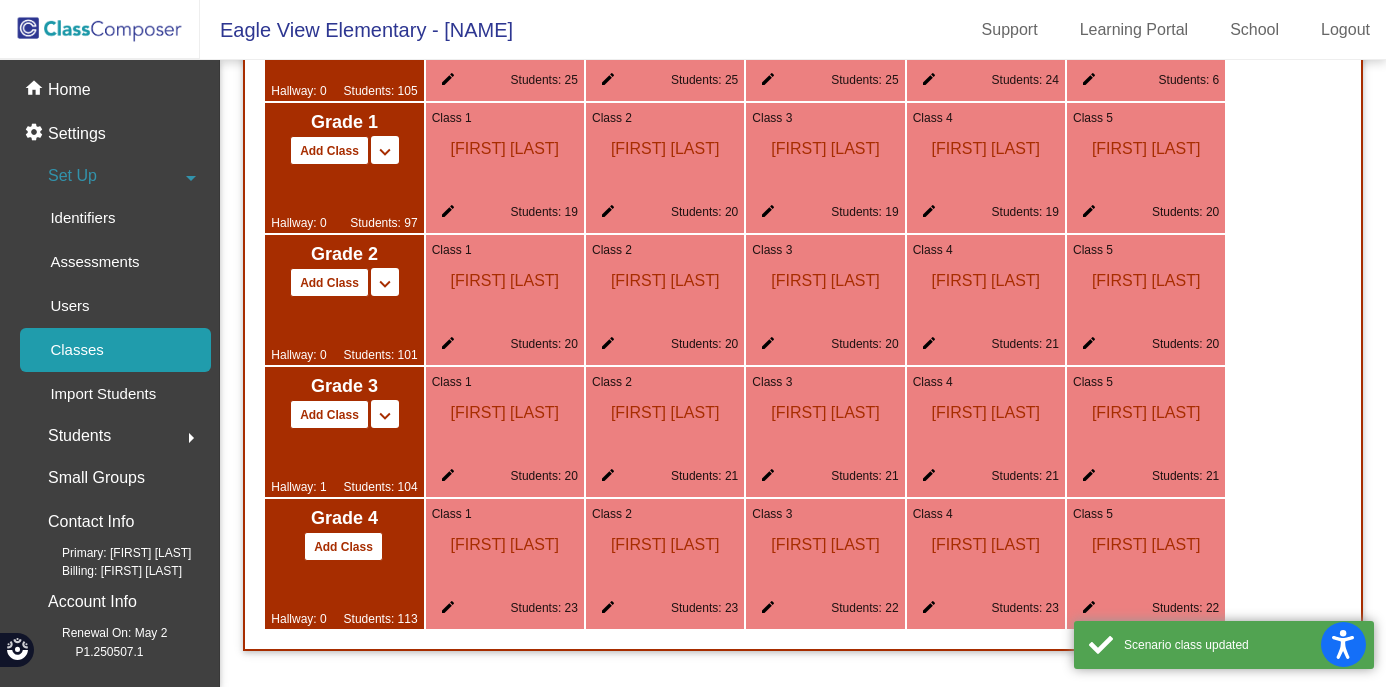 click on "edit" 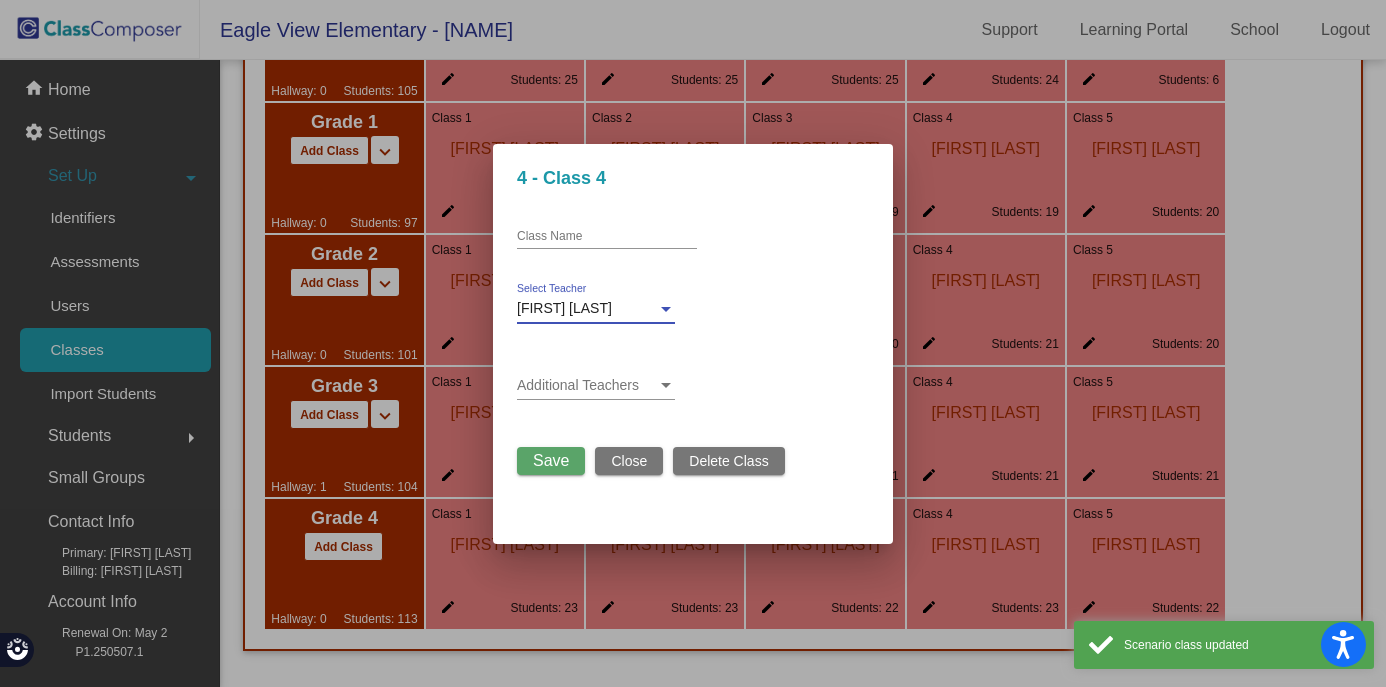 click at bounding box center [666, 309] 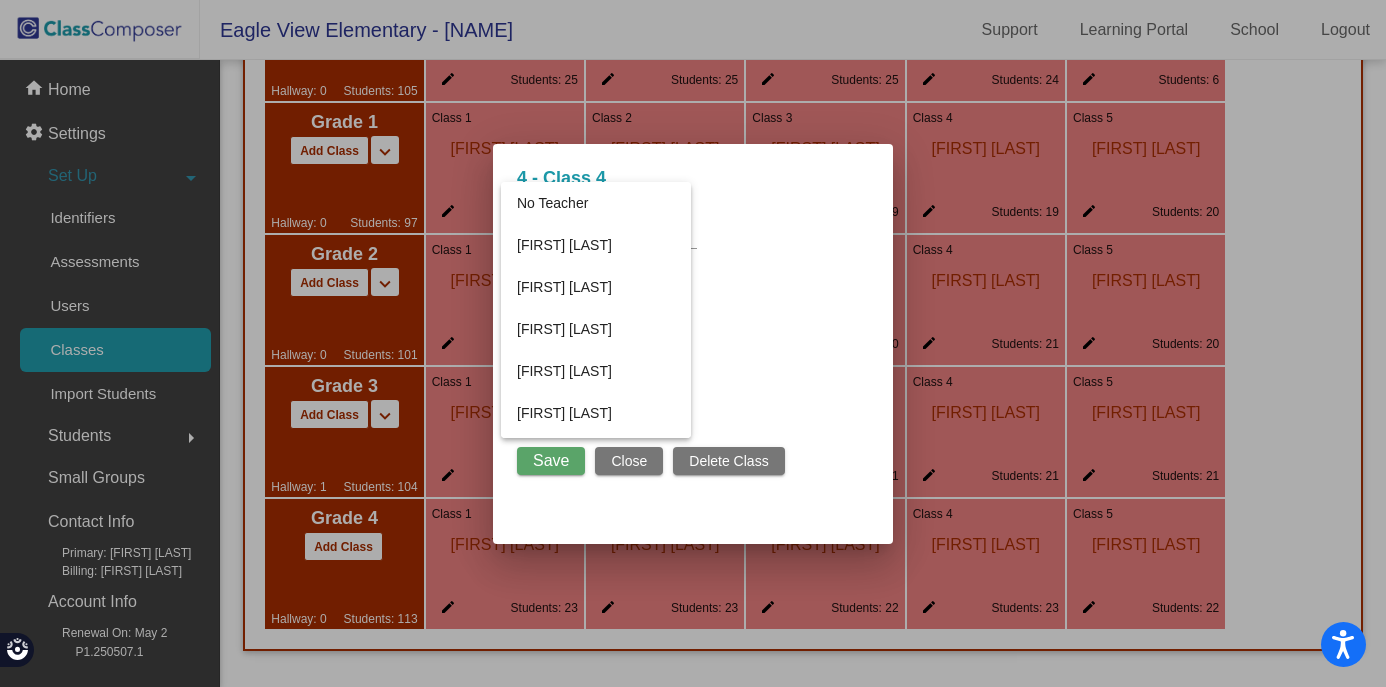 scroll, scrollTop: 1153, scrollLeft: 0, axis: vertical 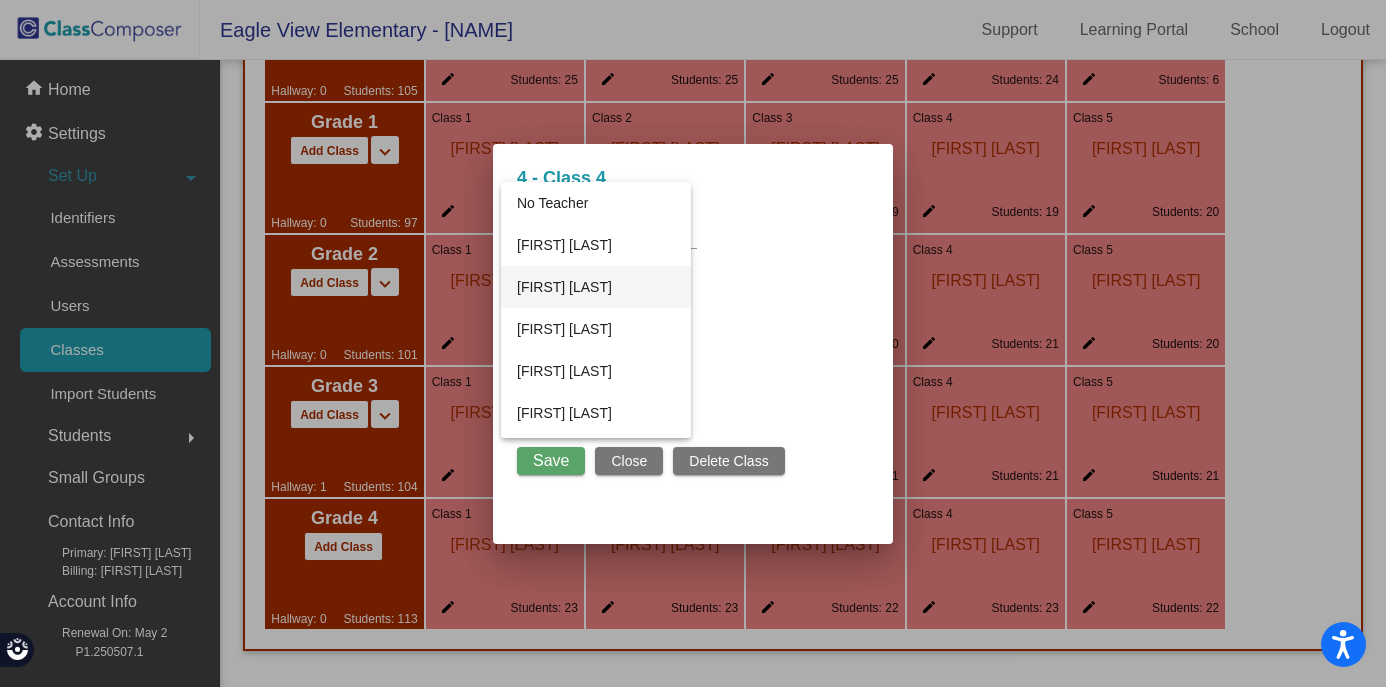 click on "[FIRST] [LAST]" at bounding box center (596, 287) 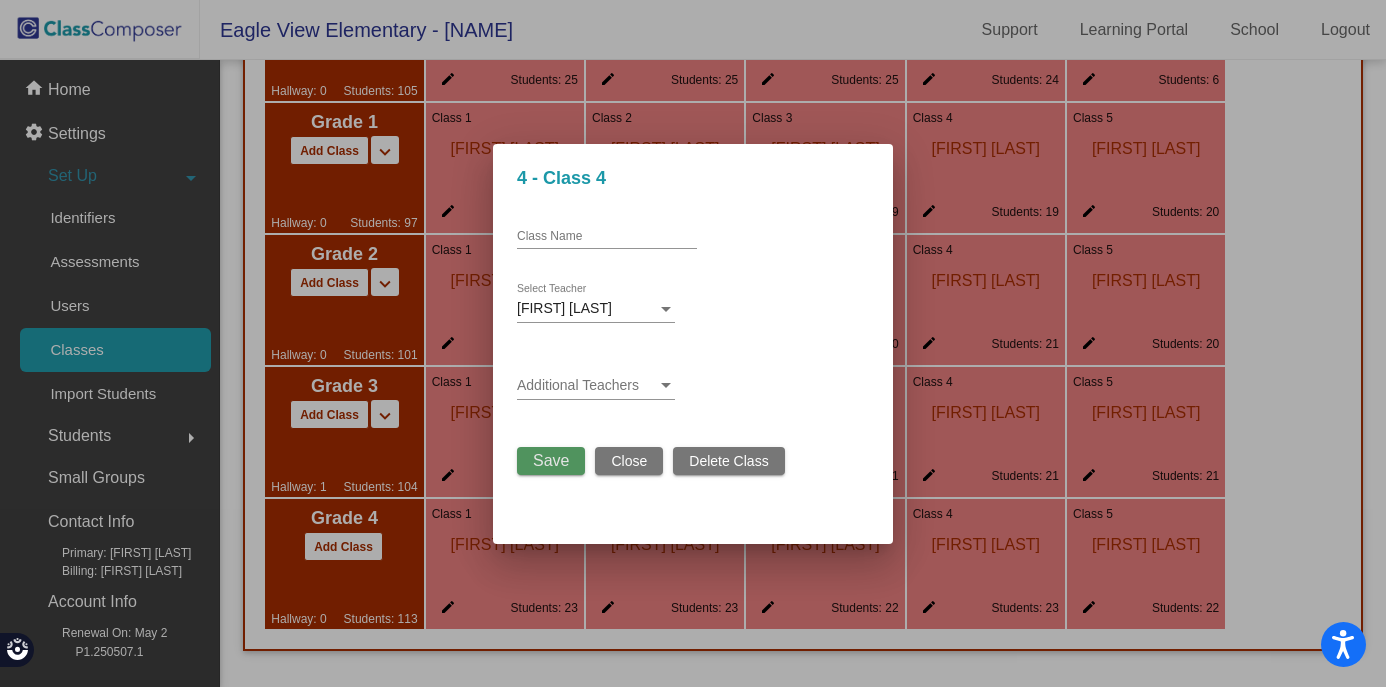 click on "Save" at bounding box center [551, 460] 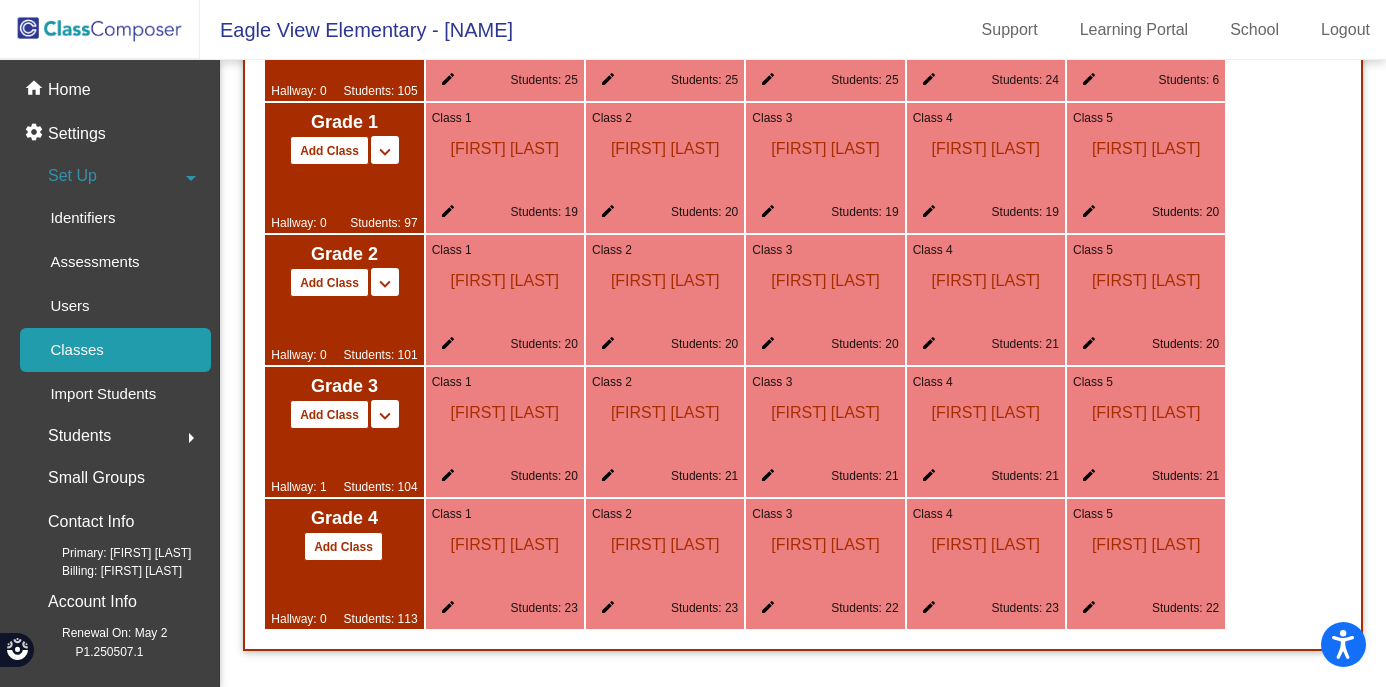 scroll, scrollTop: 0, scrollLeft: 0, axis: both 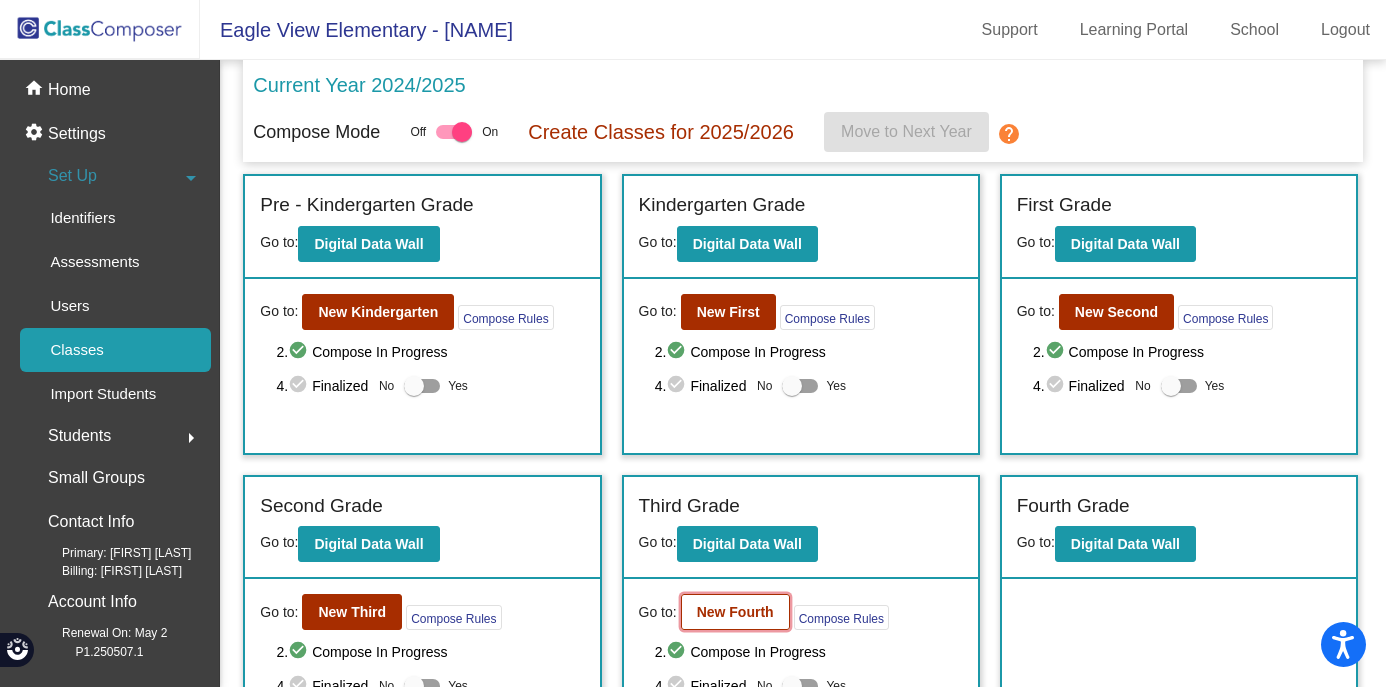 click on "New Fourth" 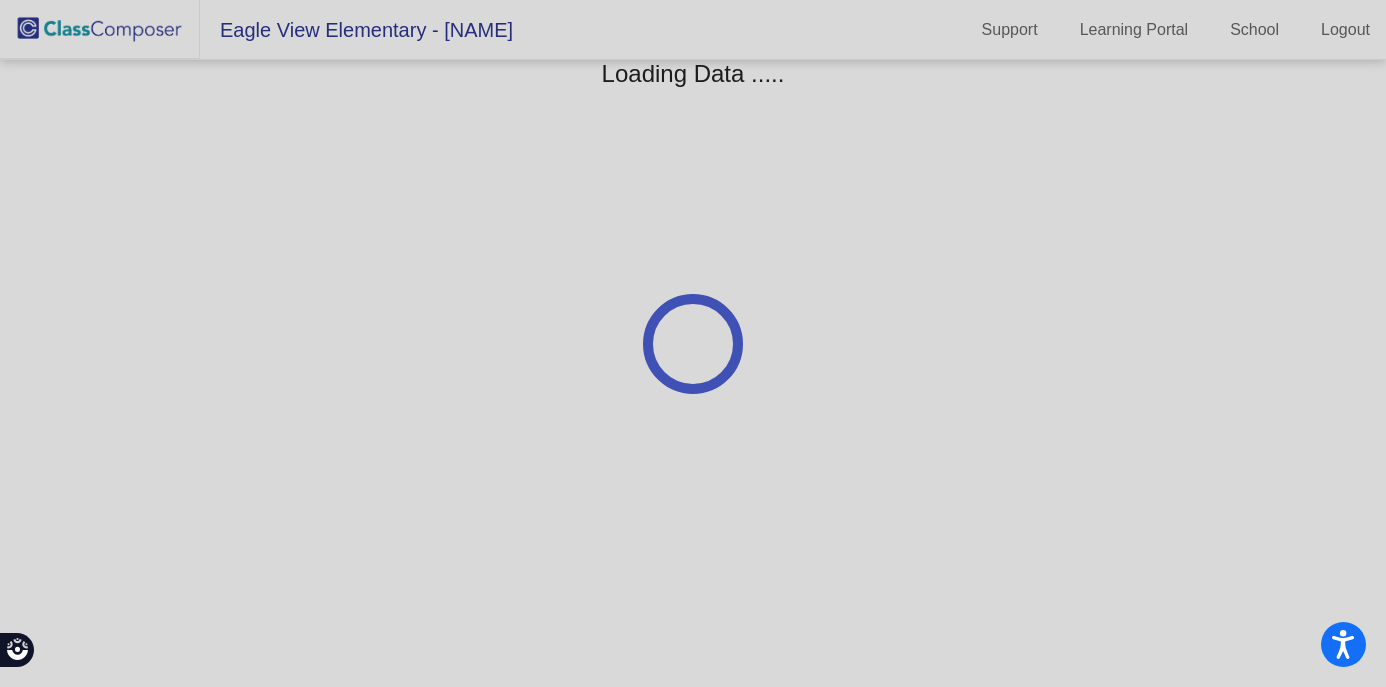 scroll, scrollTop: 0, scrollLeft: 0, axis: both 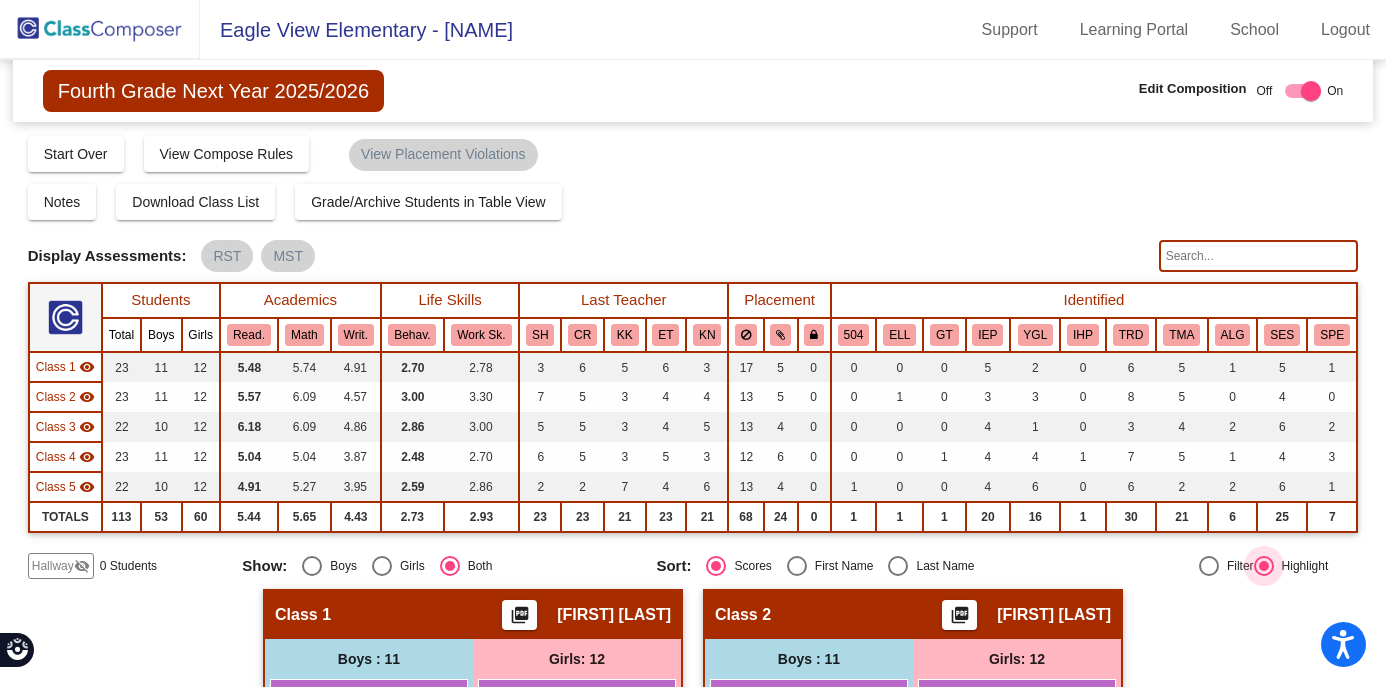 click on "Highlight" at bounding box center [1301, 566] 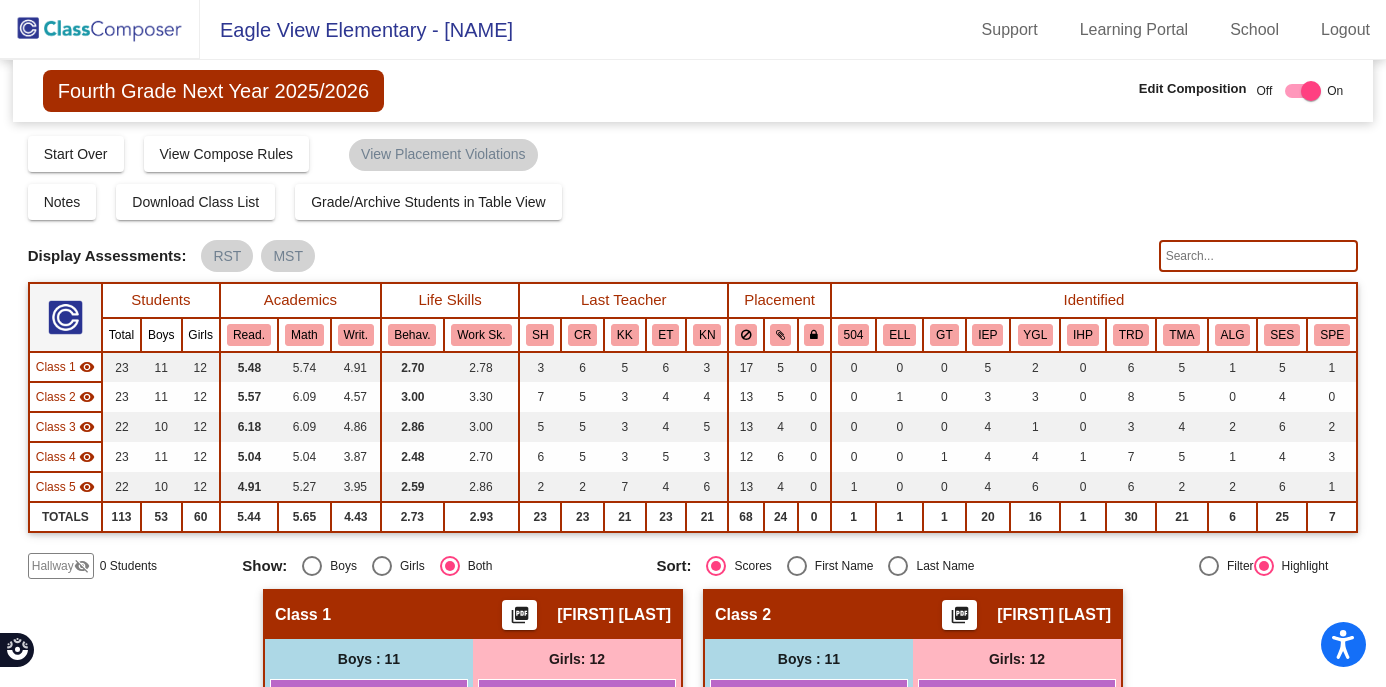 click on "Hallway   - Hallway Class  picture_as_pdf  Add Student  First Name Last Name Student Id  (Recommended)   Boy   Girl   Non Binary Add Close  Boys : 0    No Students   Girls: 0   No Students   Class 1    picture_as_pdf [FIRST] [LAST]  Add Student  First Name Last Name Student Id  (Recommended)   Boy   Girl   Non Binary Add Close  Boys : 11  8 [FIRST] [LAST] SH lock do_not_disturb_alt 4 8 [FIRST] [LAST] KN lock do_not_disturb_alt 3 6 [FIRST] [LAST] SH lock do_not_disturb_alt 3 4 [FIRST] [LAST] TRD ET lock do_not_disturb_alt 4 2 [FIRST] [LAST] IEP TMA KK lock do_not_disturb_alt 4 8 [FIRST] [LAST] ET lock do_not_disturb_alt 2 6 [FIRST] [LAST] IEP SES CR lock do_not_disturb_alt 2 6 [FIRST] [LAST] TRD TMA SES SPE KK lock do_not_disturb_alt 2 4 [FIRST] [LAST] YGL CR lock do_not_disturb_alt 2 8 [FIRST] [LAST] SES ET lock do_not_disturb_alt 1 2 [FIRST] [LAST] IEP TRD SES KK lock do_not_disturb_alt 1 Girls: 12 8 [FIRST] [LAST] CR lock do_not_disturb_alt 4 8 [FIRST] [LAST] ET lock do_not_disturb_alt 4 8 [FIRST] [LAST] KK lock 3 8 ALG" 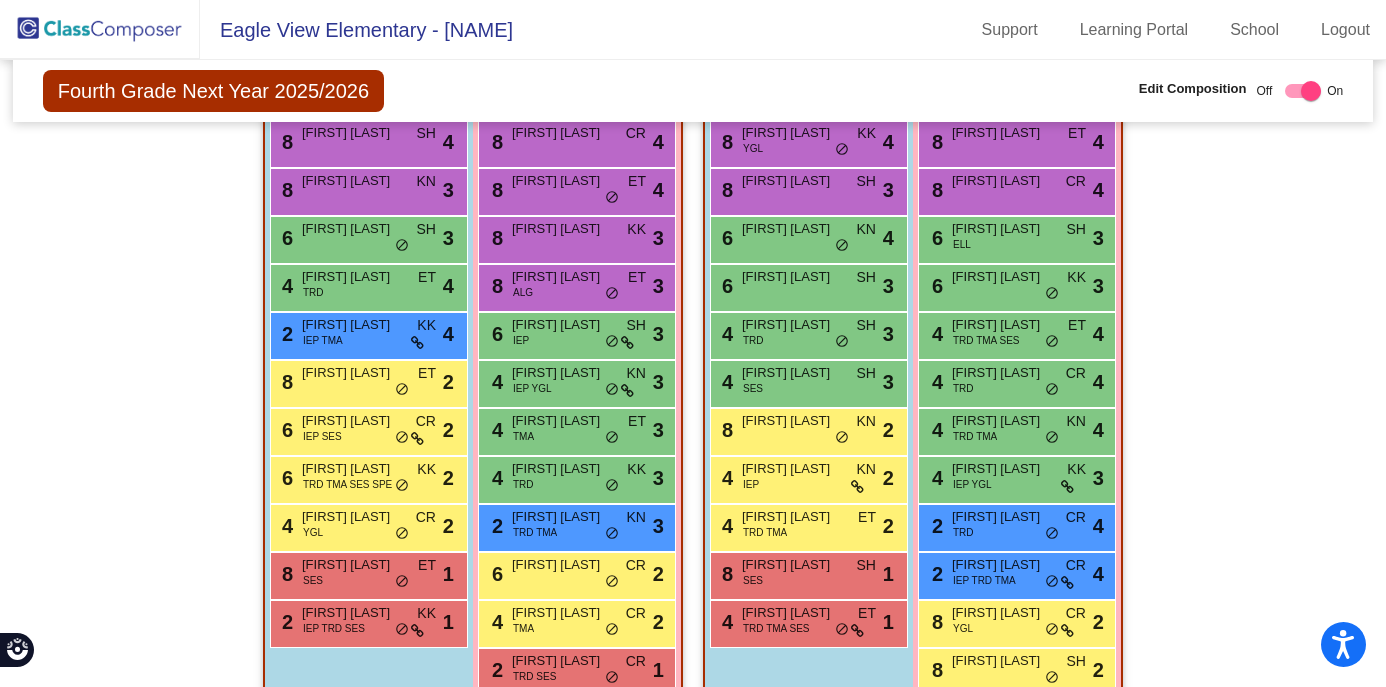 scroll, scrollTop: 560, scrollLeft: 0, axis: vertical 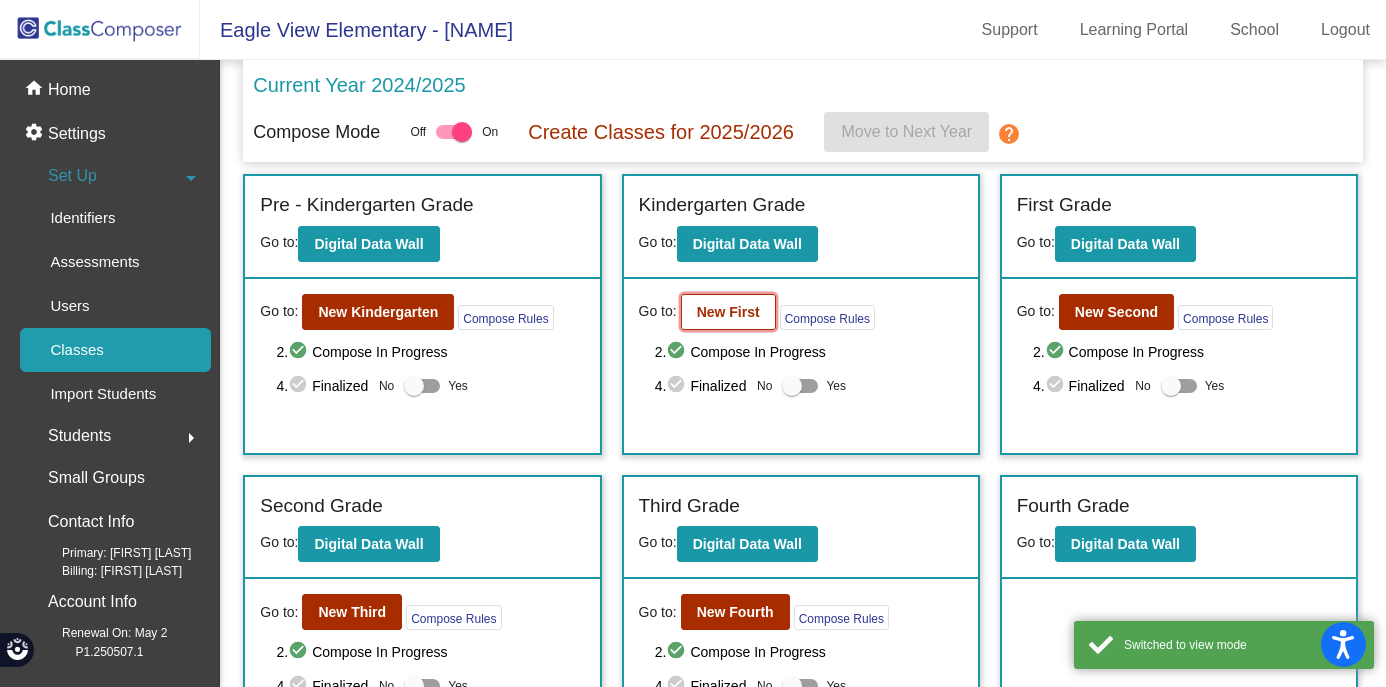 click on "New First" 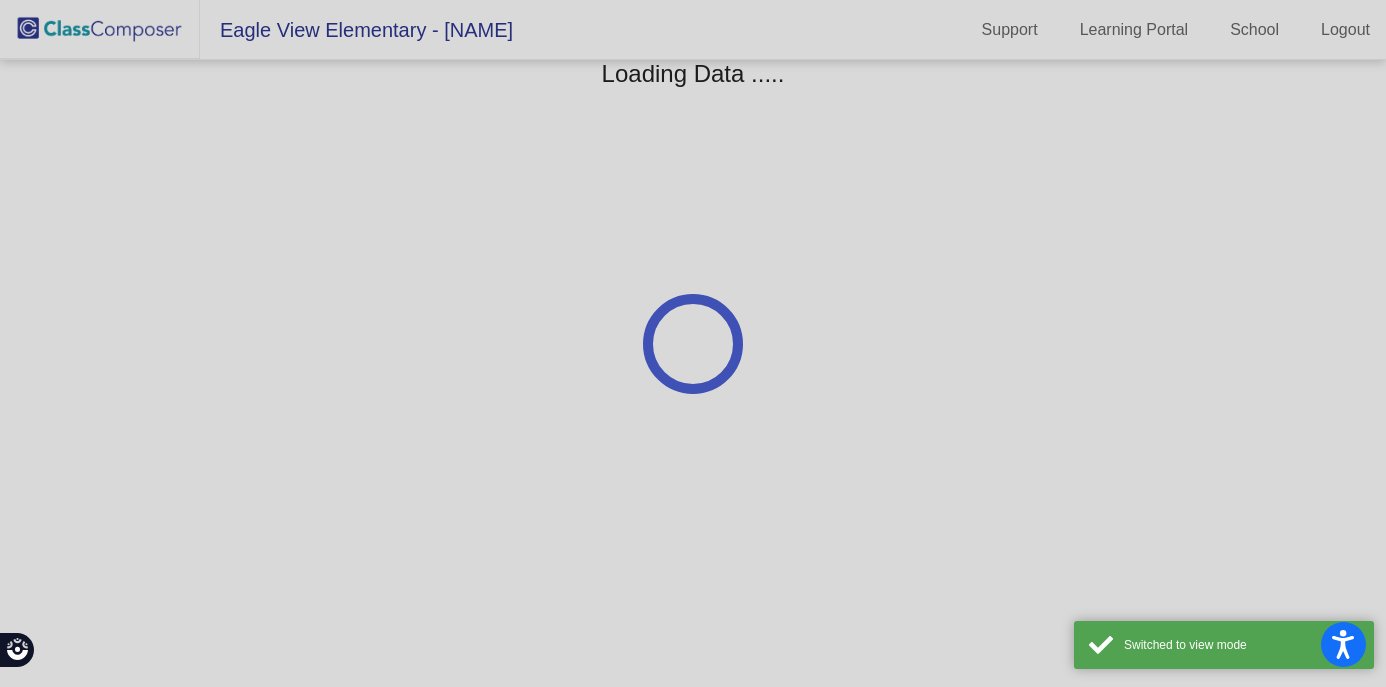 scroll, scrollTop: 0, scrollLeft: 0, axis: both 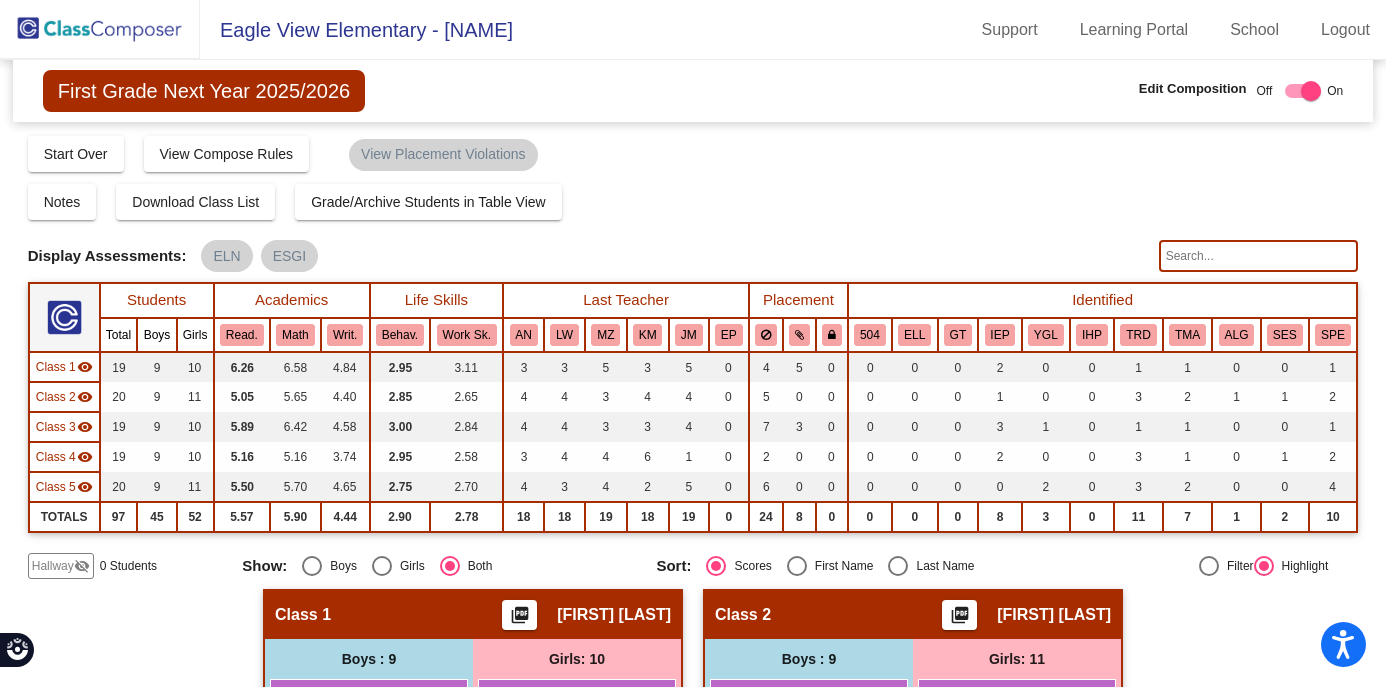 click 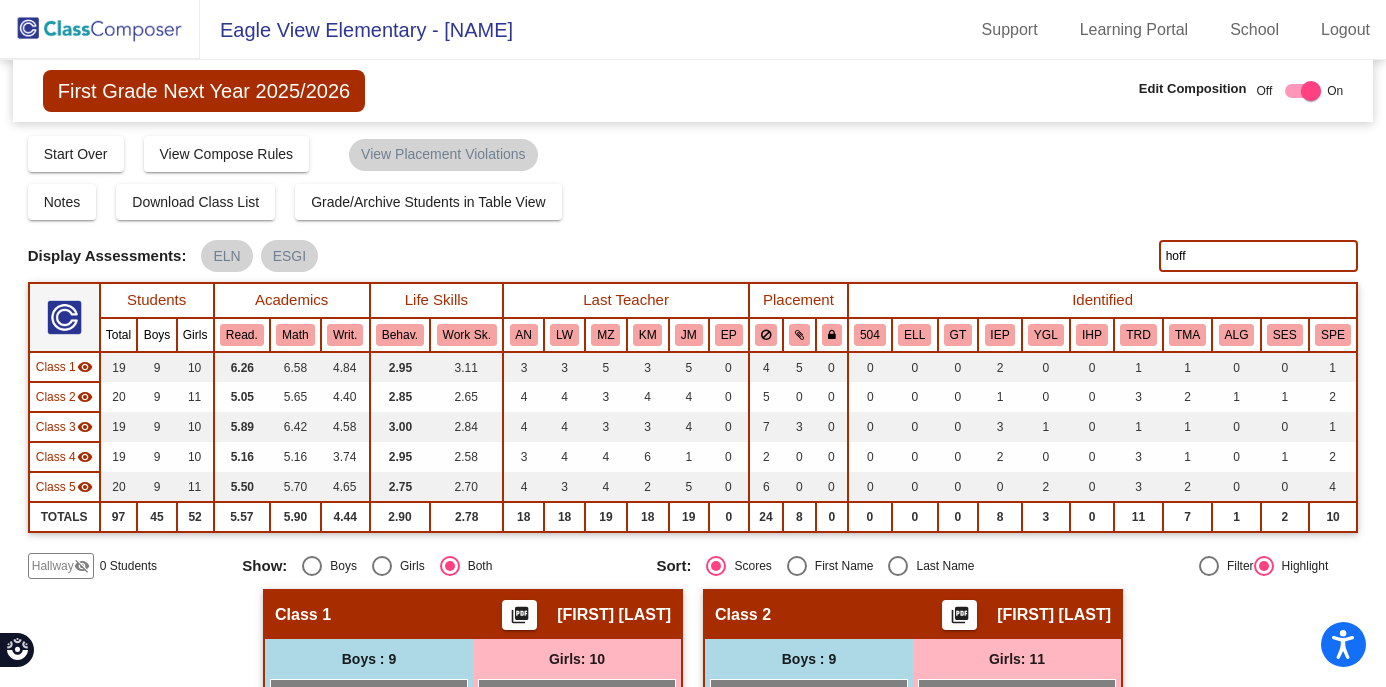 type on "hoff" 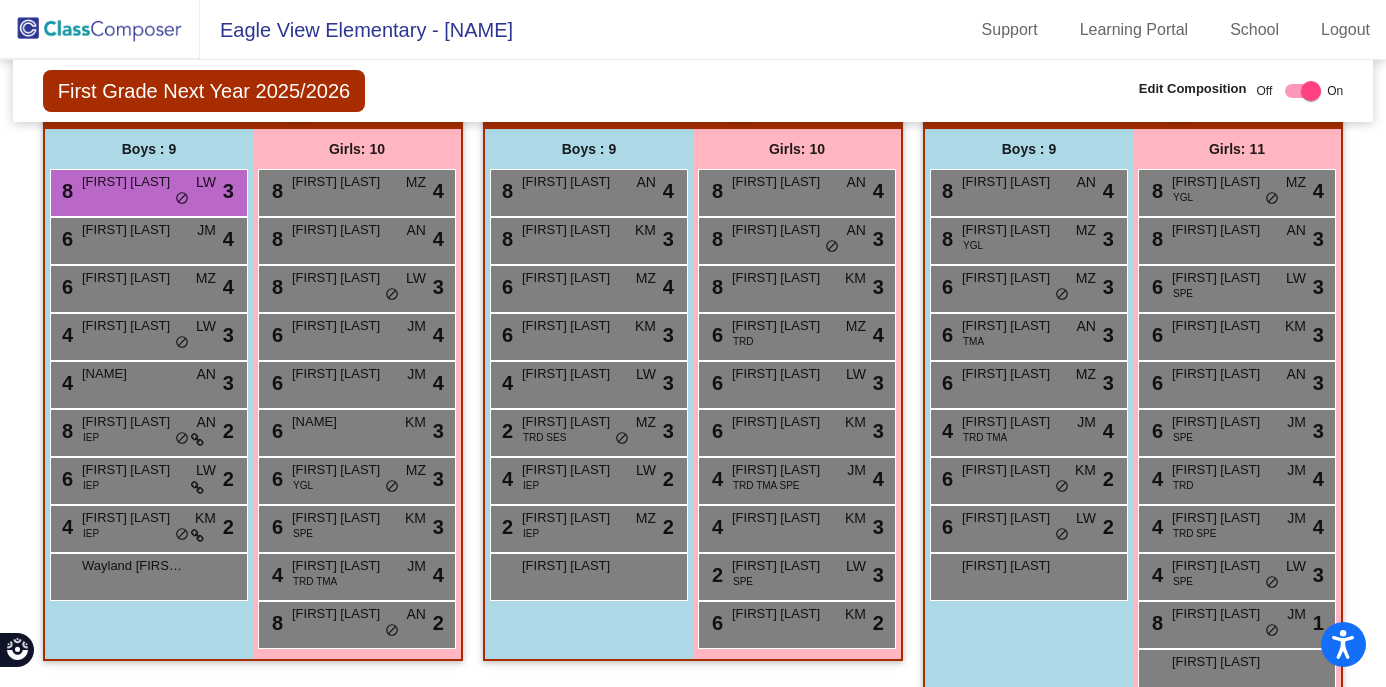 scroll, scrollTop: 1120, scrollLeft: 0, axis: vertical 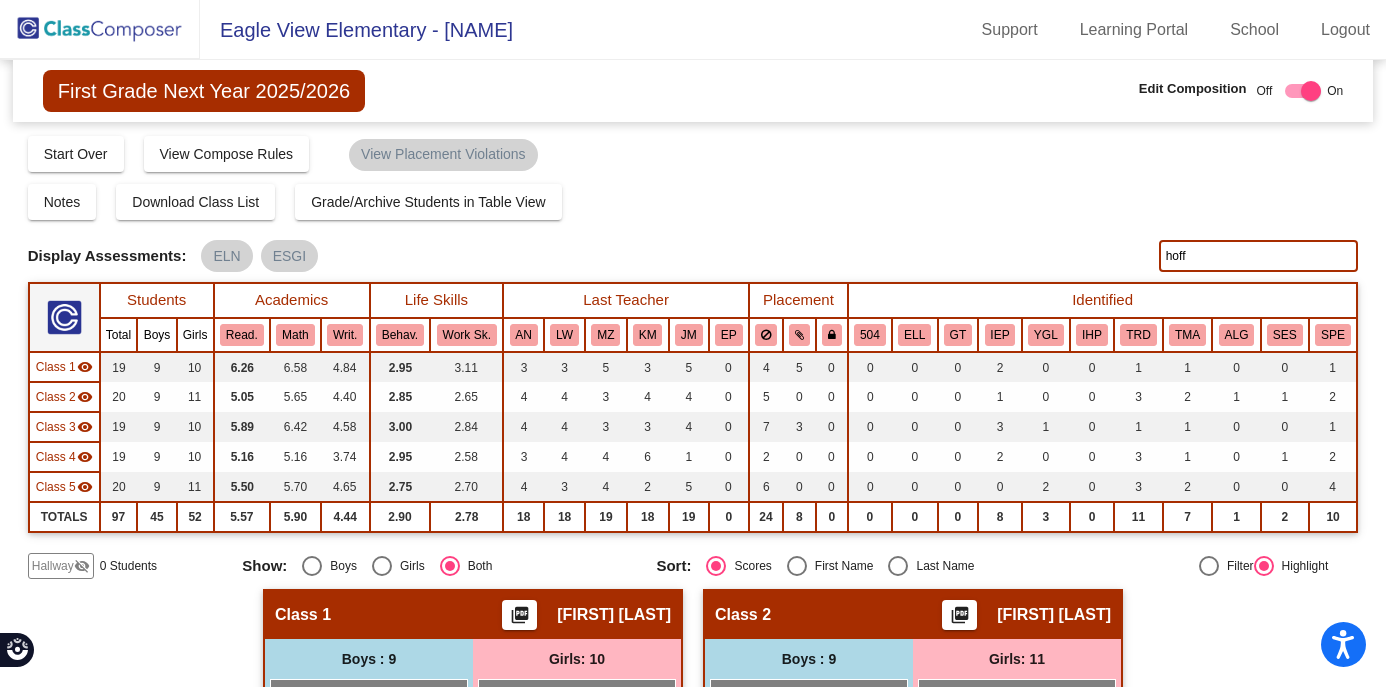 drag, startPoint x: 1210, startPoint y: 252, endPoint x: 1117, endPoint y: 252, distance: 93 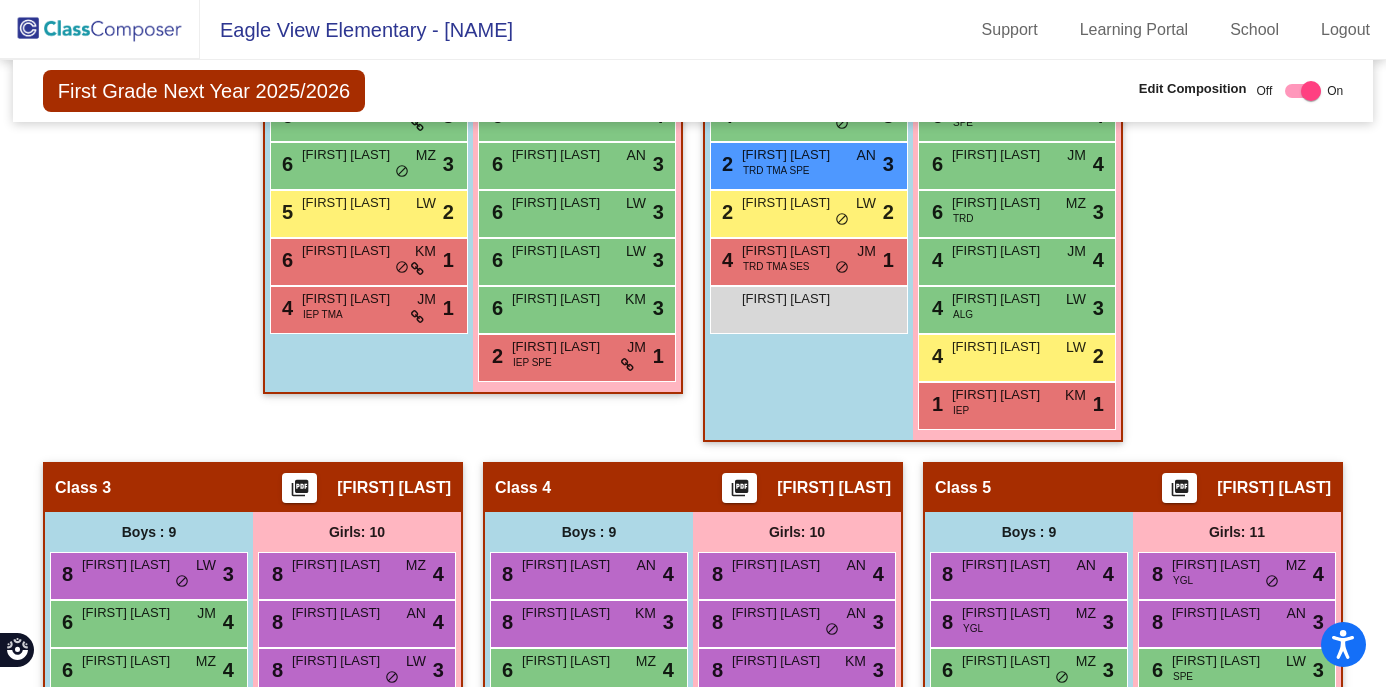scroll, scrollTop: 917, scrollLeft: 0, axis: vertical 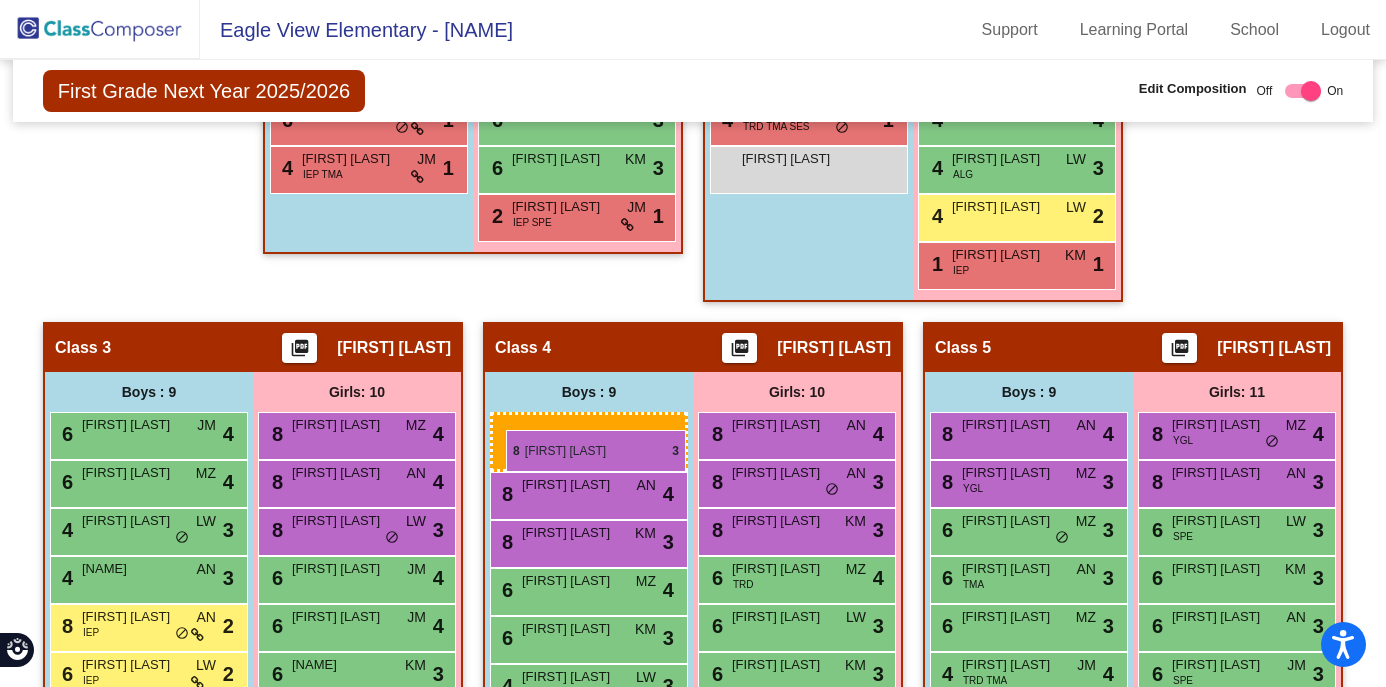drag, startPoint x: 135, startPoint y: 427, endPoint x: 502, endPoint y: 428, distance: 367.00137 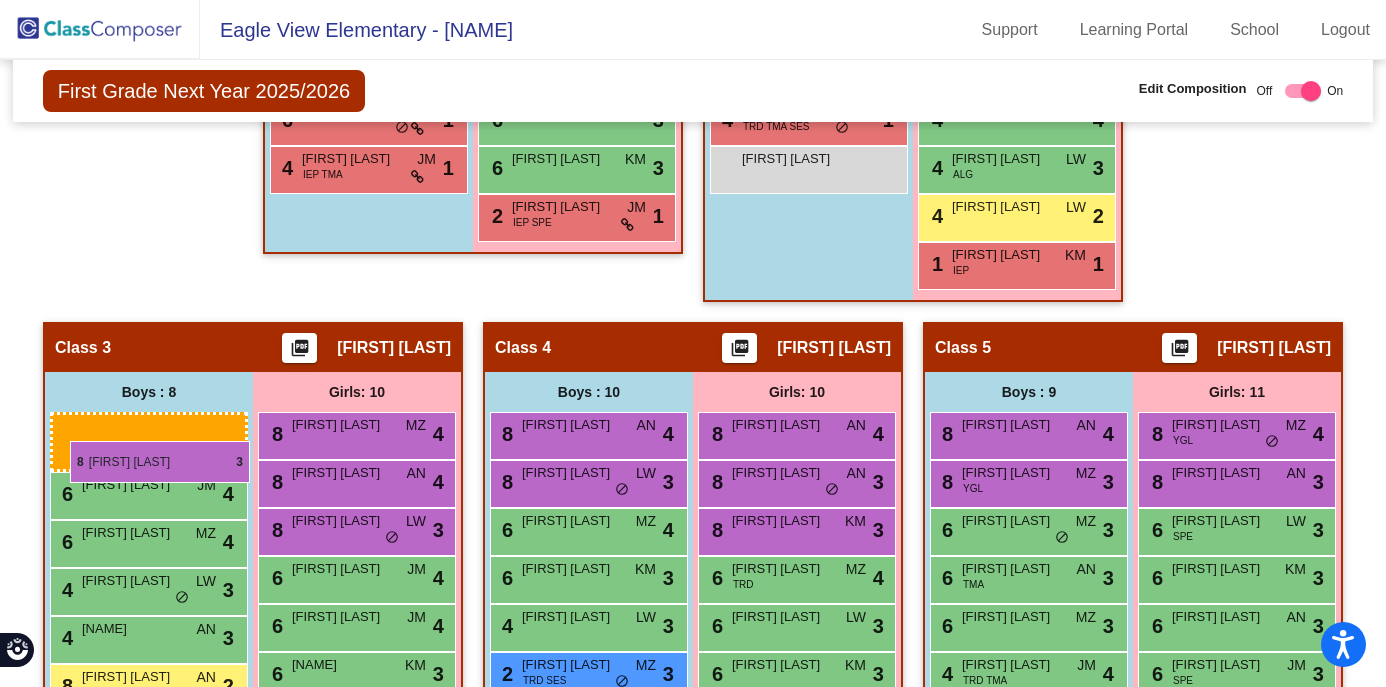 drag, startPoint x: 534, startPoint y: 482, endPoint x: 70, endPoint y: 441, distance: 465.8079 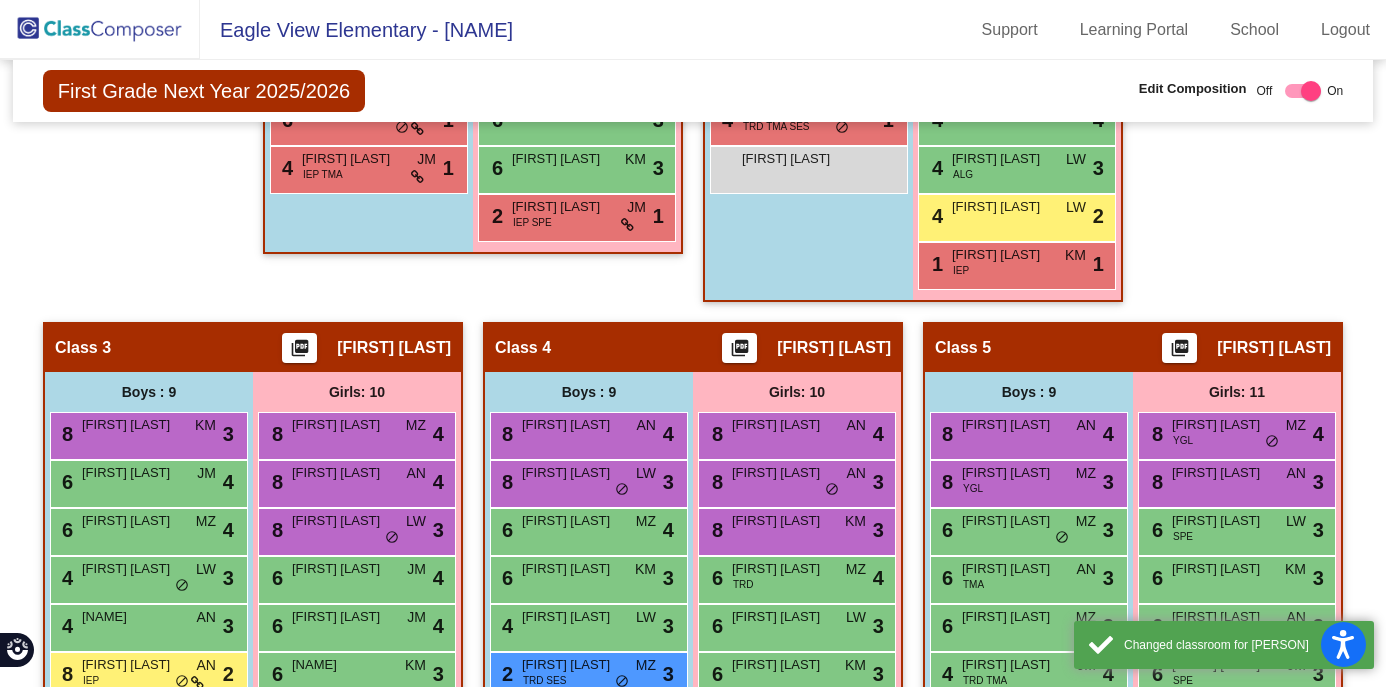 click on "Hallway   - Hallway Class  picture_as_pdf  Add Student  First Name Last Name Student Id  (Recommended)   Boy   Girl   Non Binary Add Close  Boys : 9  8 Montgomery Nigon JM lock do_not_disturb_alt 4 8 Sawyer Henning KM lock do_not_disturb_alt 3 6 Owen Lynch JM lock do_not_disturb_alt 4 6 Colton Ehresmann TRD MZ lock do_not_disturb_alt 4 6 Abner Ramsey JM lock do_not_disturb_alt 3 6 Bronson Kostick MZ lock do_not_disturb_alt 3 5 Asher Genz LW lock do_not_disturb_alt 2 6 Carson Sawdey KM lock do_not_disturb_alt 1 4 Jaxon Heinen IEP TMA JM lock do_not_disturb_alt 1 Girls: 10 8 Edyn Gabrielson MZ lock do_not_disturb_alt 4 8 Kaylie John MZ lock do_not_disturb_alt 4 8 Autumn Gildner AN lock do_not_disturb_alt 3 8 Emelia Gottschalk AN lock do_not_disturb_alt 3 6 Kaia Vesel MZ lock do_not_disturb_alt 4 6 Addison Cronquist AN 3" 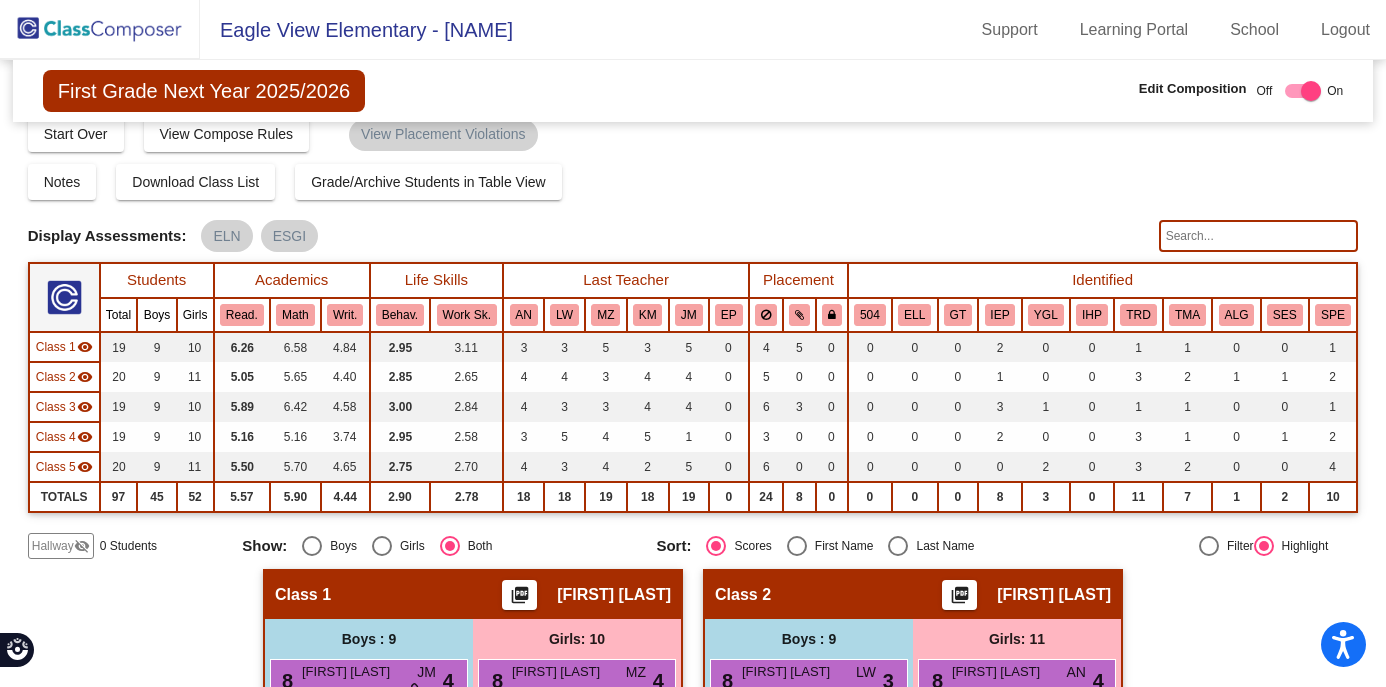 scroll, scrollTop: 0, scrollLeft: 0, axis: both 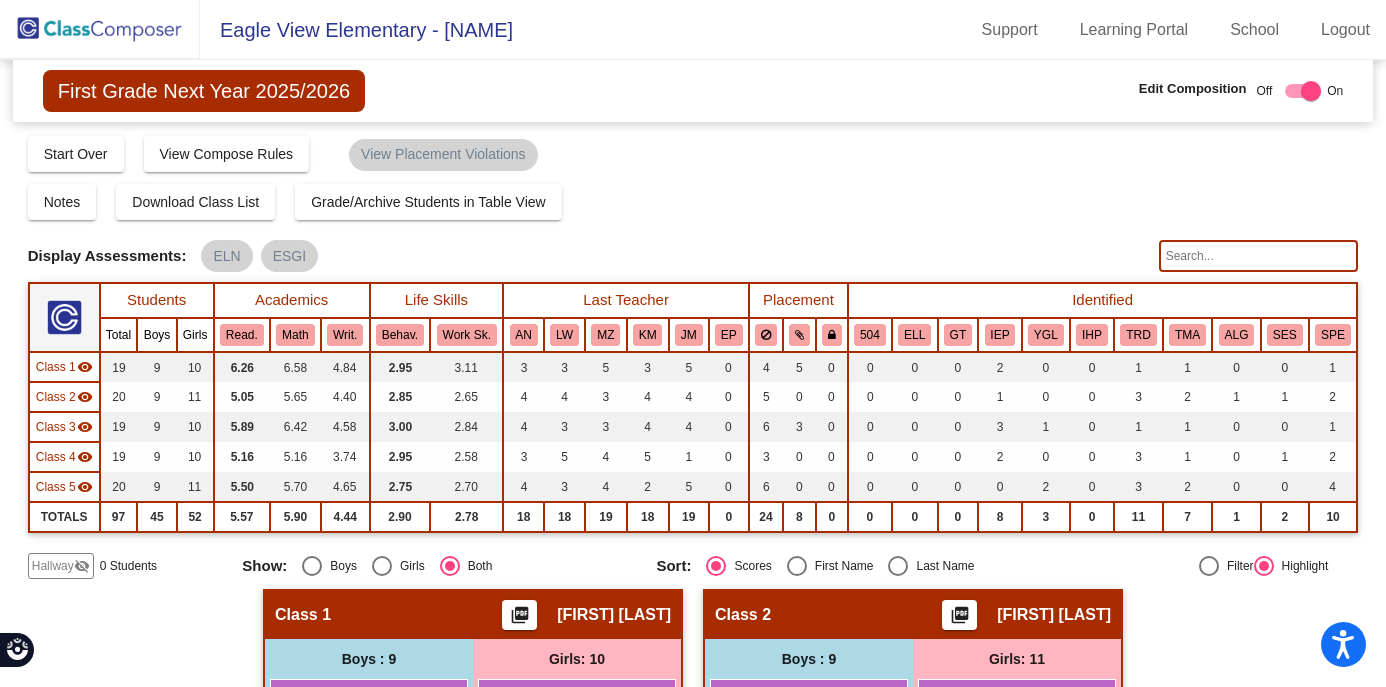 click 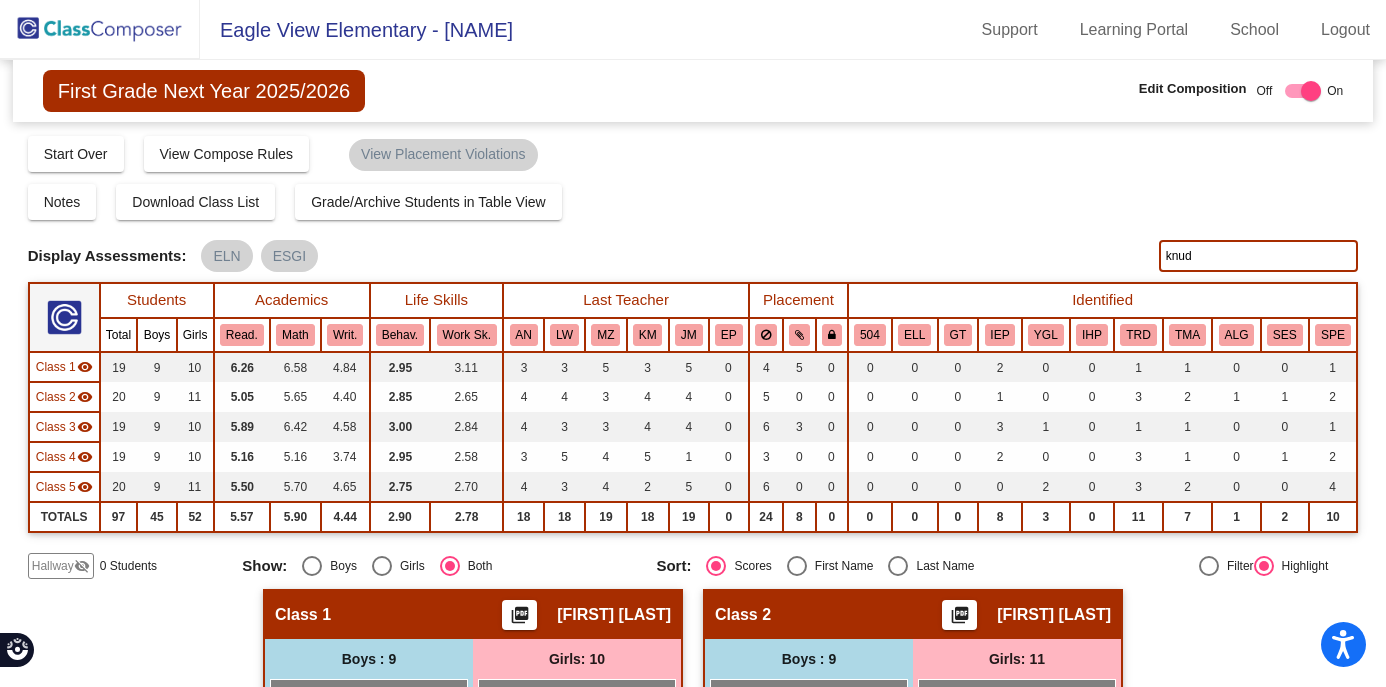 type on "knud" 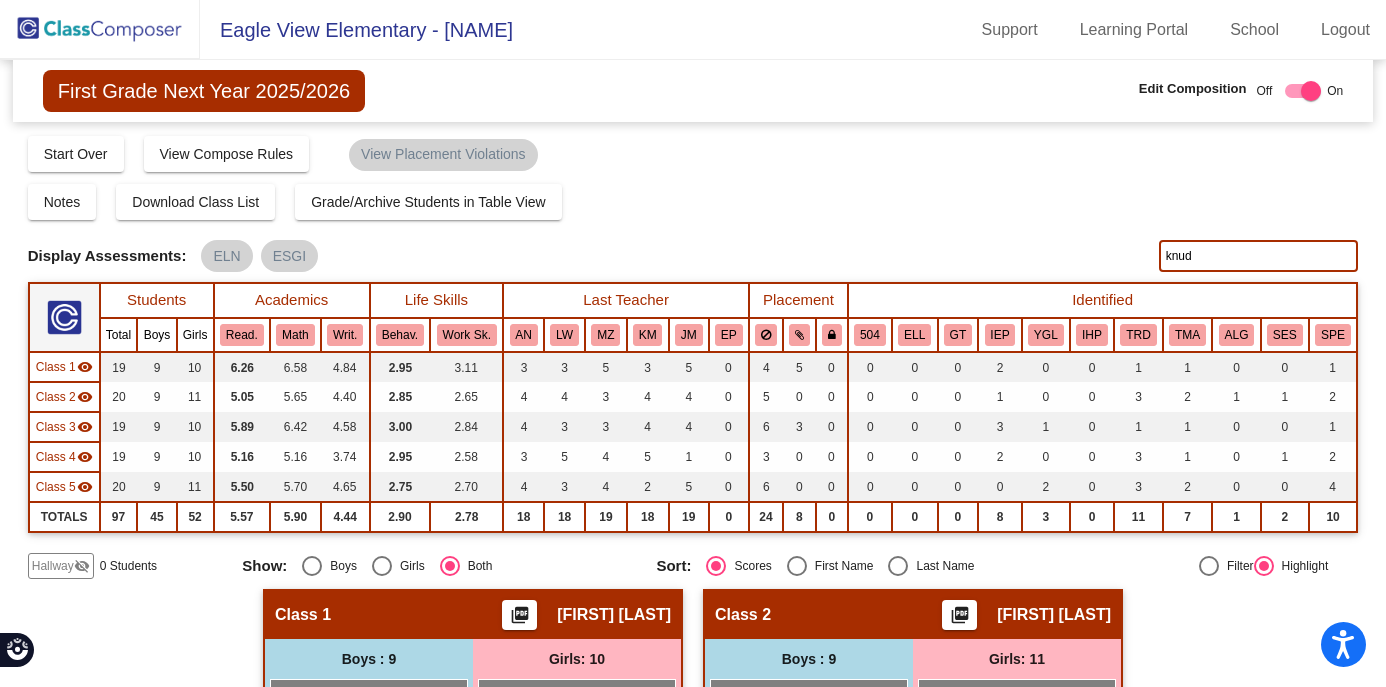 click on "Hallway   - Hallway Class  picture_as_pdf  Add Student  First Name Last Name Student Id  (Recommended)   Boy   Girl   Non Binary Add Close  Boys : 9  8 Montgomery Nigon JM lock do_not_disturb_alt 4 8 Sawyer Henning KM lock do_not_disturb_alt 3 6 Owen Lynch JM lock do_not_disturb_alt 4 6 Colton Ehresmann TRD MZ lock do_not_disturb_alt 4 6 Abner Ramsey JM lock do_not_disturb_alt 3 6 Bronson Kostick MZ lock do_not_disturb_alt 3 5 Asher Genz LW lock do_not_disturb_alt 2 6 Carson Sawdey KM lock do_not_disturb_alt 1 4 Jaxon Heinen IEP TMA JM lock do_not_disturb_alt 1 Girls: 10 8 Edyn Gabrielson MZ lock do_not_disturb_alt 4 8 Kaylie John MZ lock do_not_disturb_alt 4 8 Autumn Gildner AN lock do_not_disturb_alt 3 8 Emelia Gottschalk AN lock do_not_disturb_alt 3 6 Kaia Vesel MZ lock do_not_disturb_alt 4 6 Addison Cronquist AN 3" 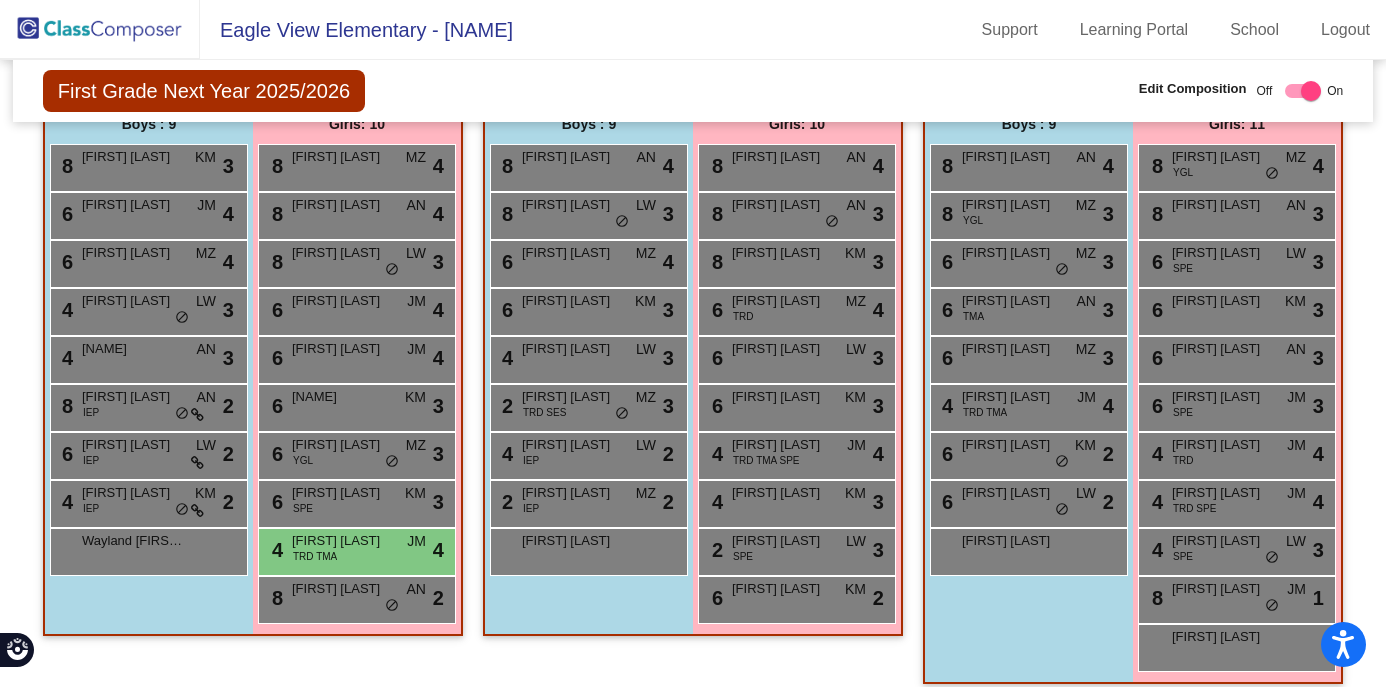scroll, scrollTop: 1201, scrollLeft: 0, axis: vertical 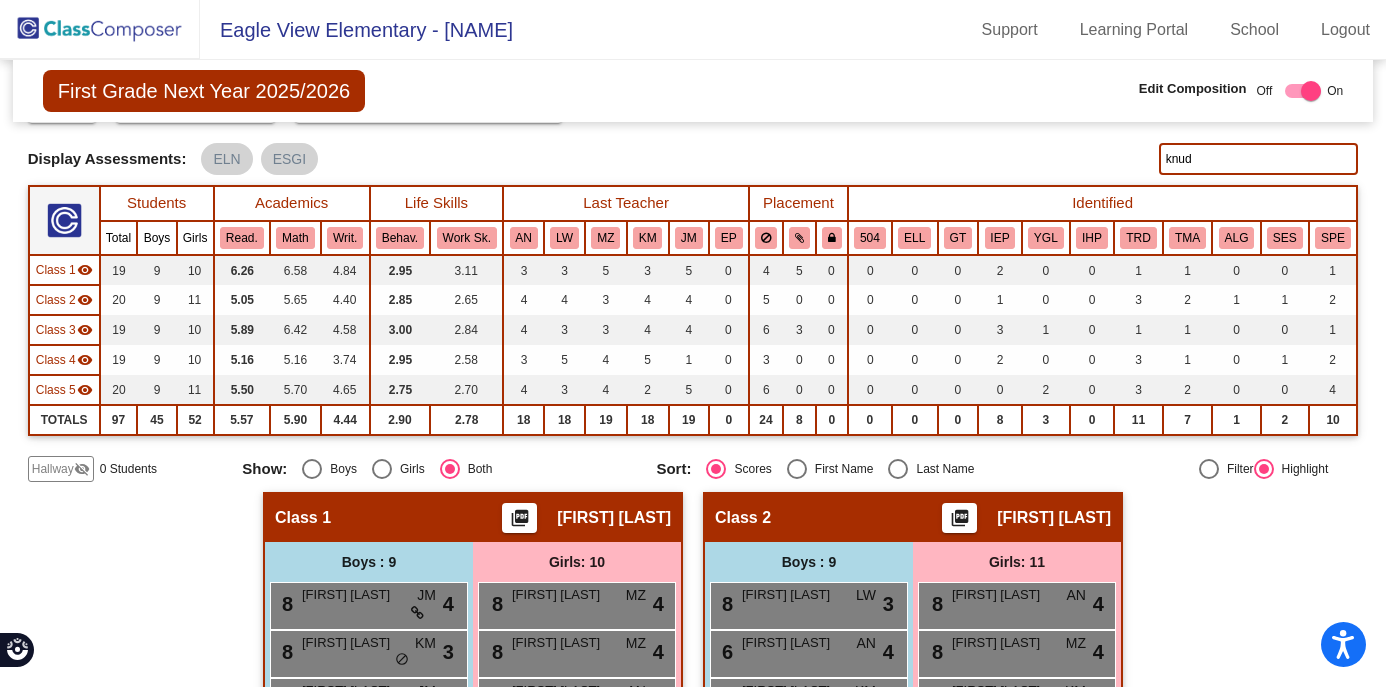 drag, startPoint x: 1221, startPoint y: 154, endPoint x: 1093, endPoint y: 168, distance: 128.76335 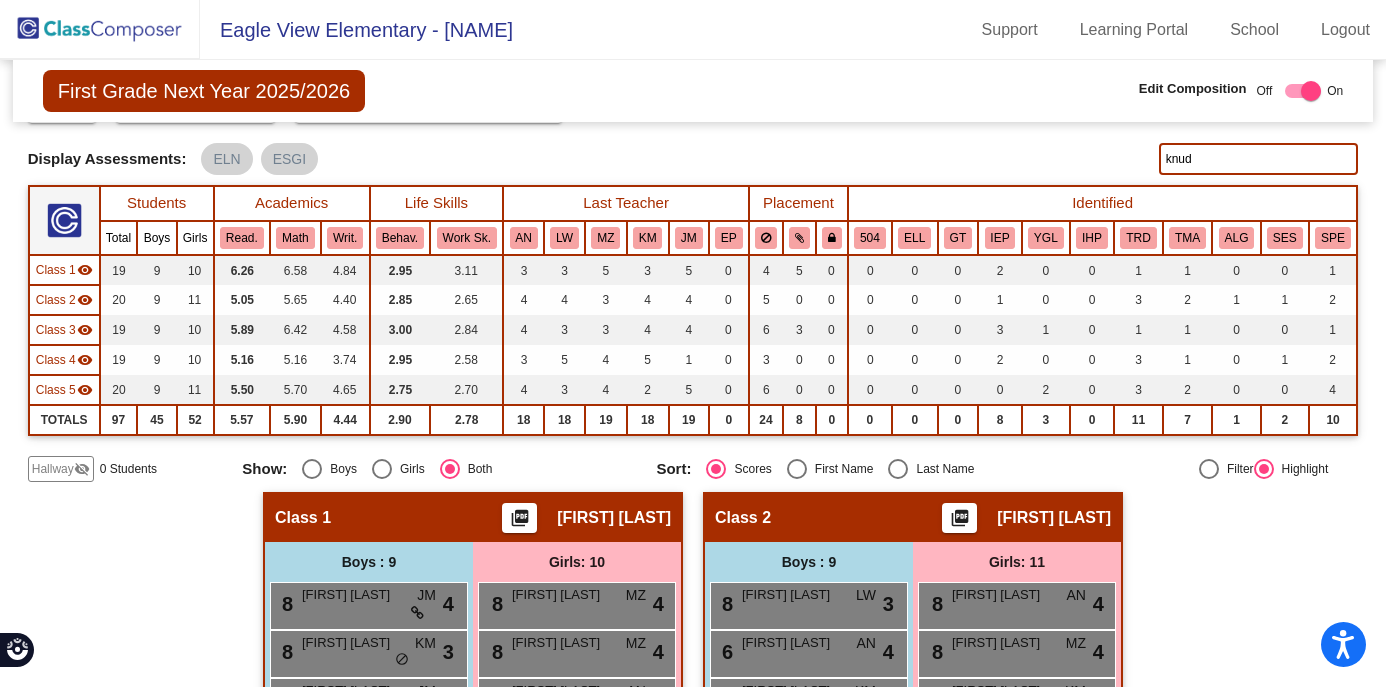 drag, startPoint x: 1186, startPoint y: 160, endPoint x: 1093, endPoint y: 160, distance: 93 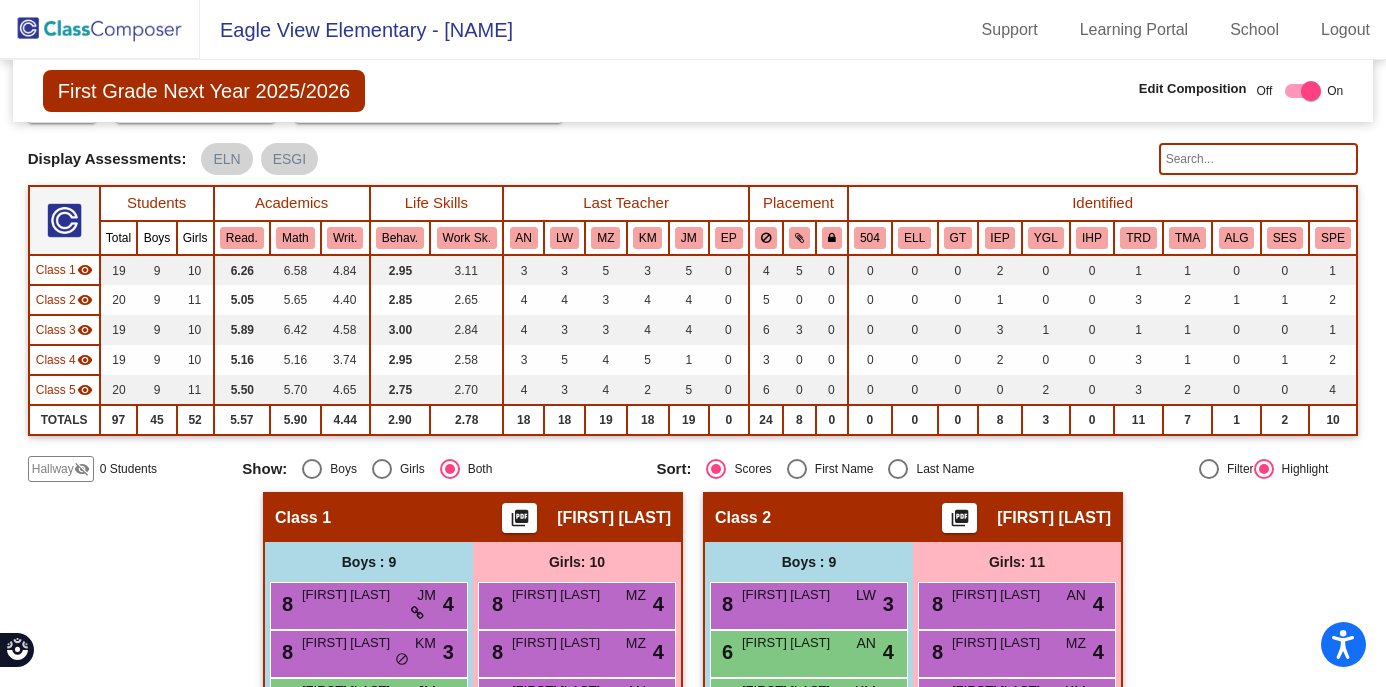 type 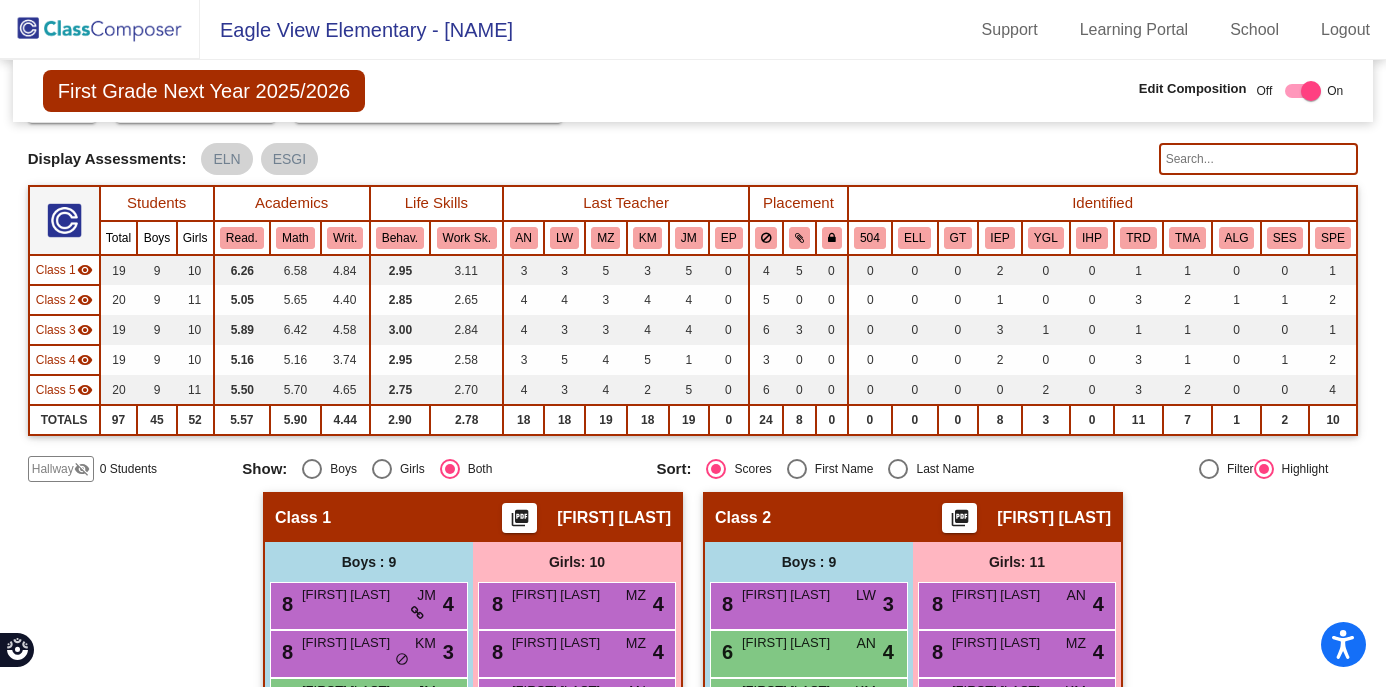 scroll, scrollTop: 0, scrollLeft: 0, axis: both 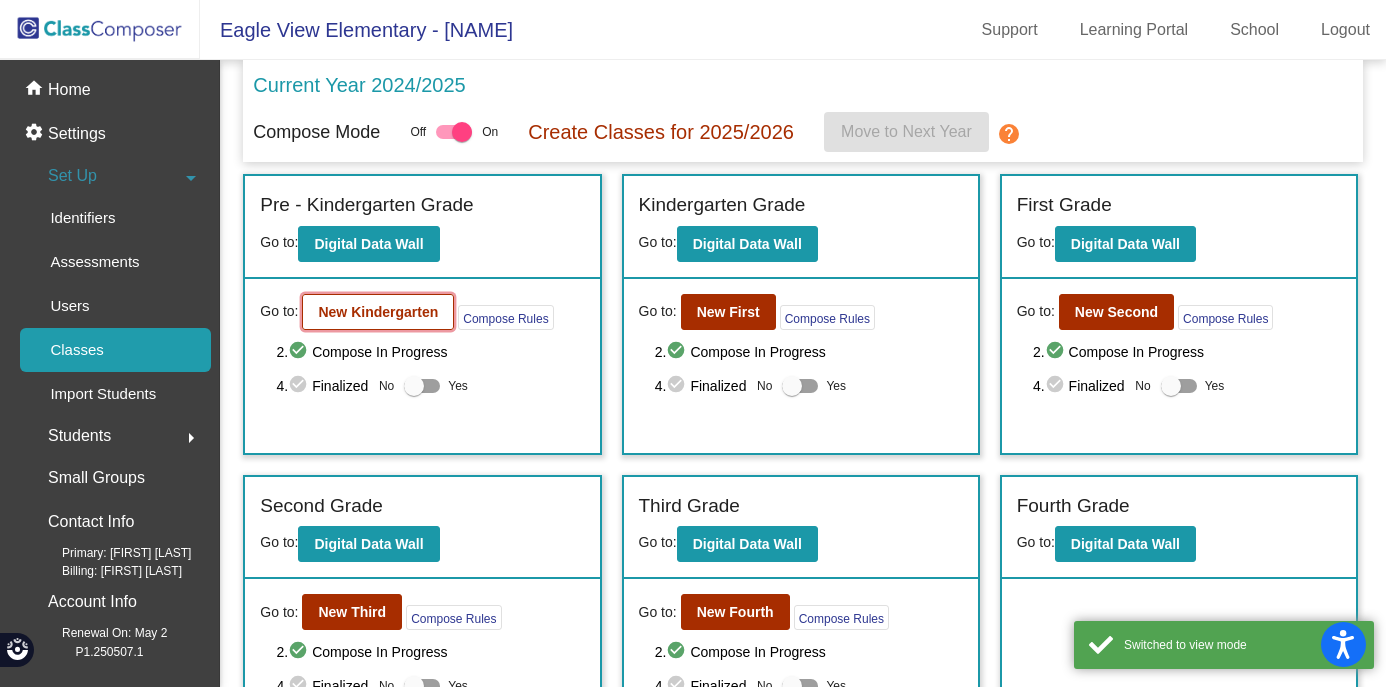 click on "New Kindergarten" 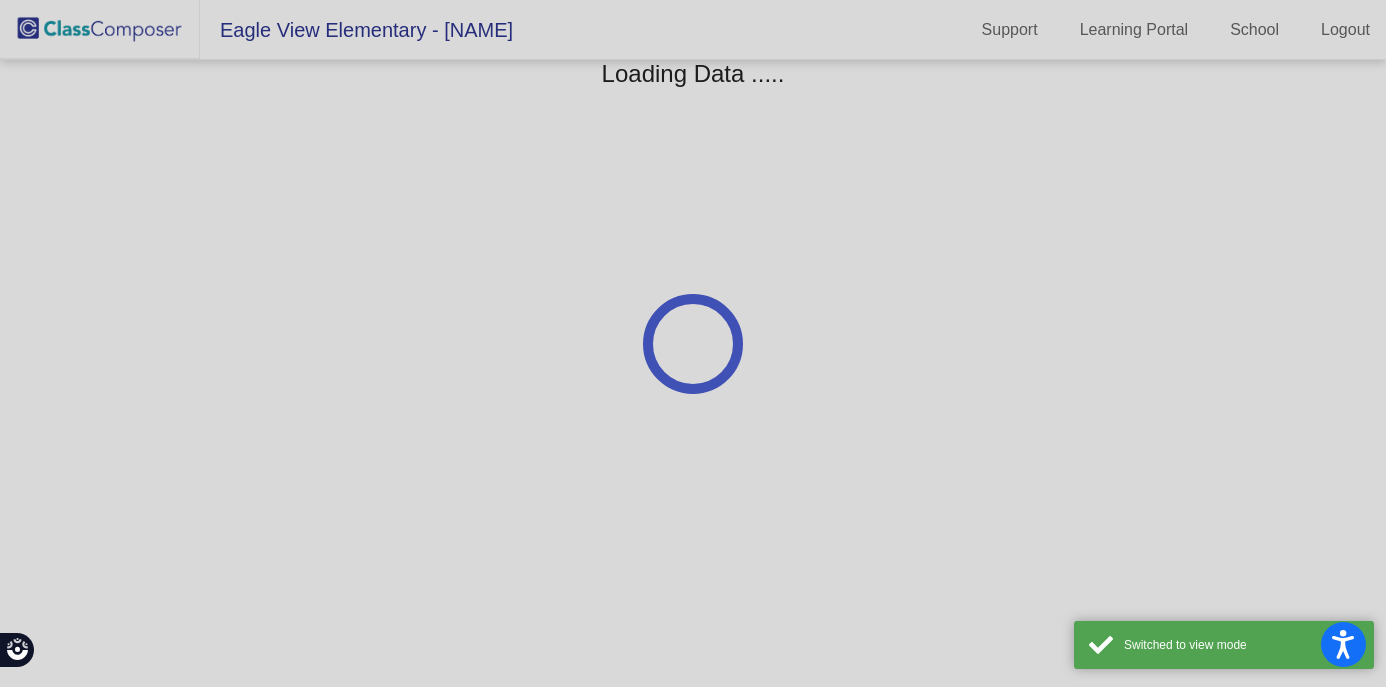 scroll, scrollTop: 0, scrollLeft: 0, axis: both 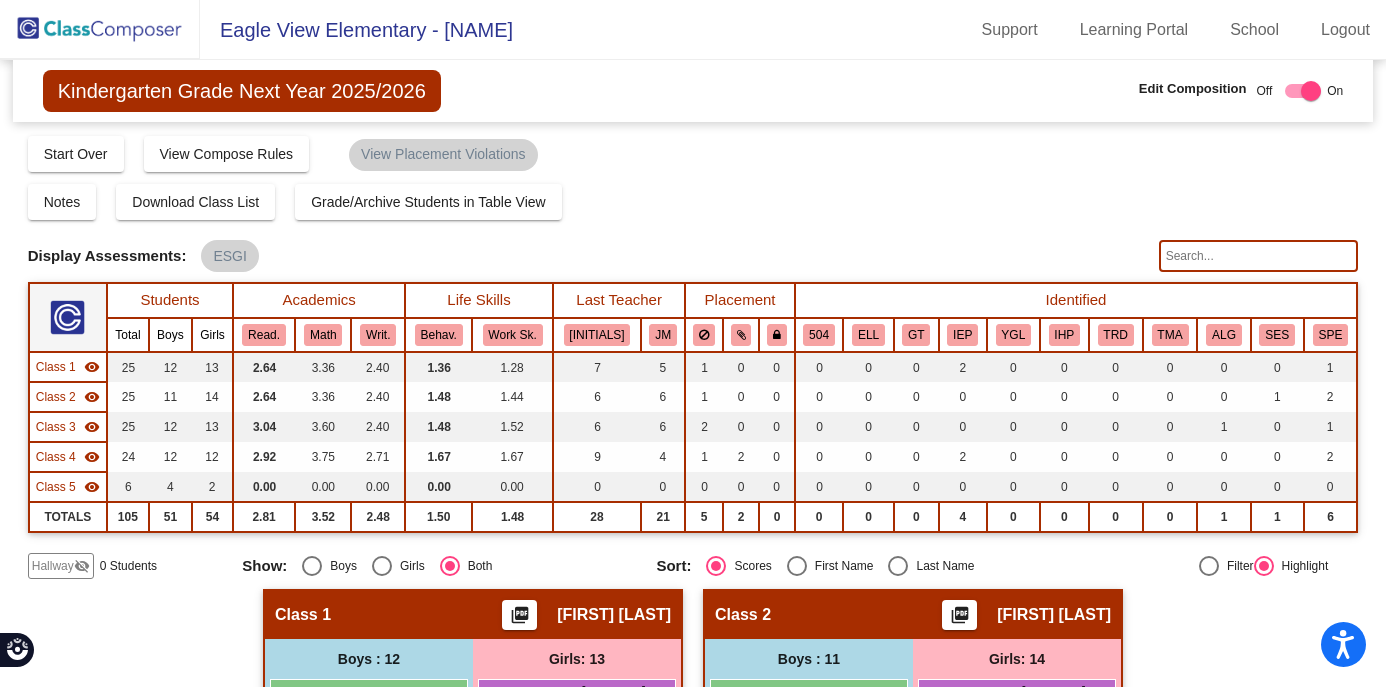 click 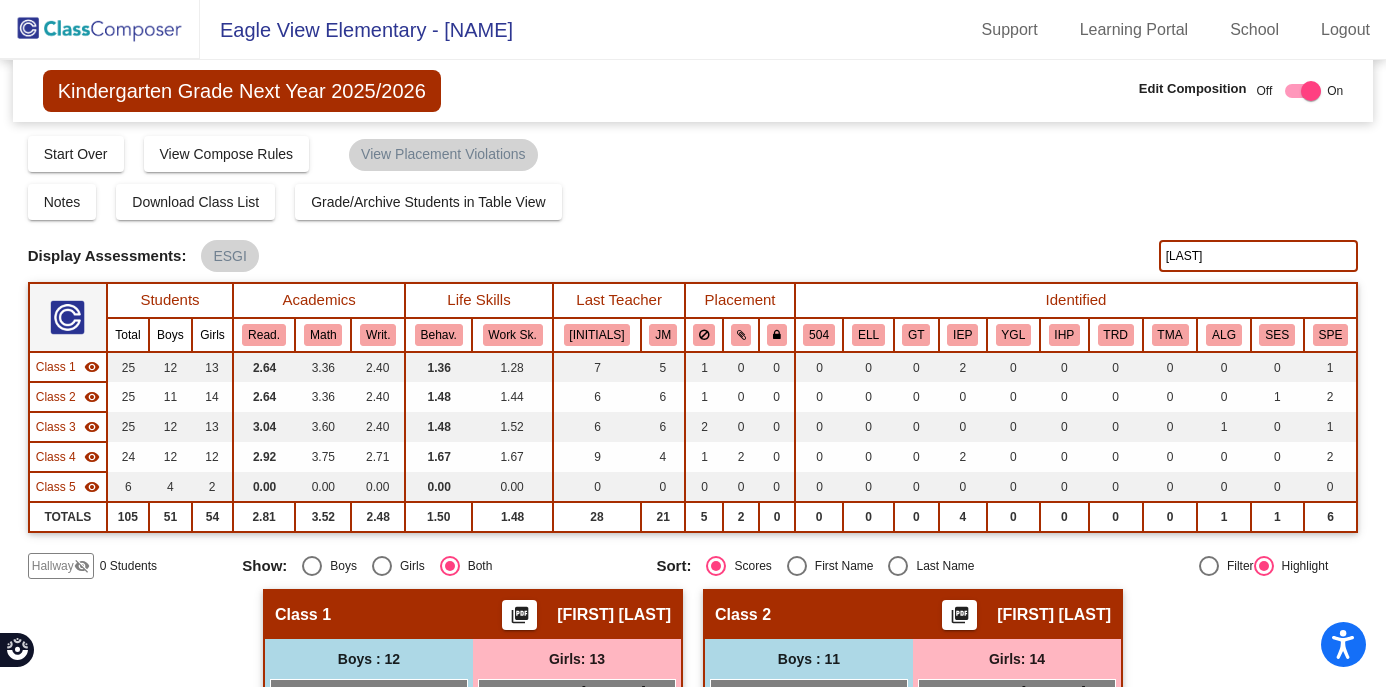 type on "[LAST]" 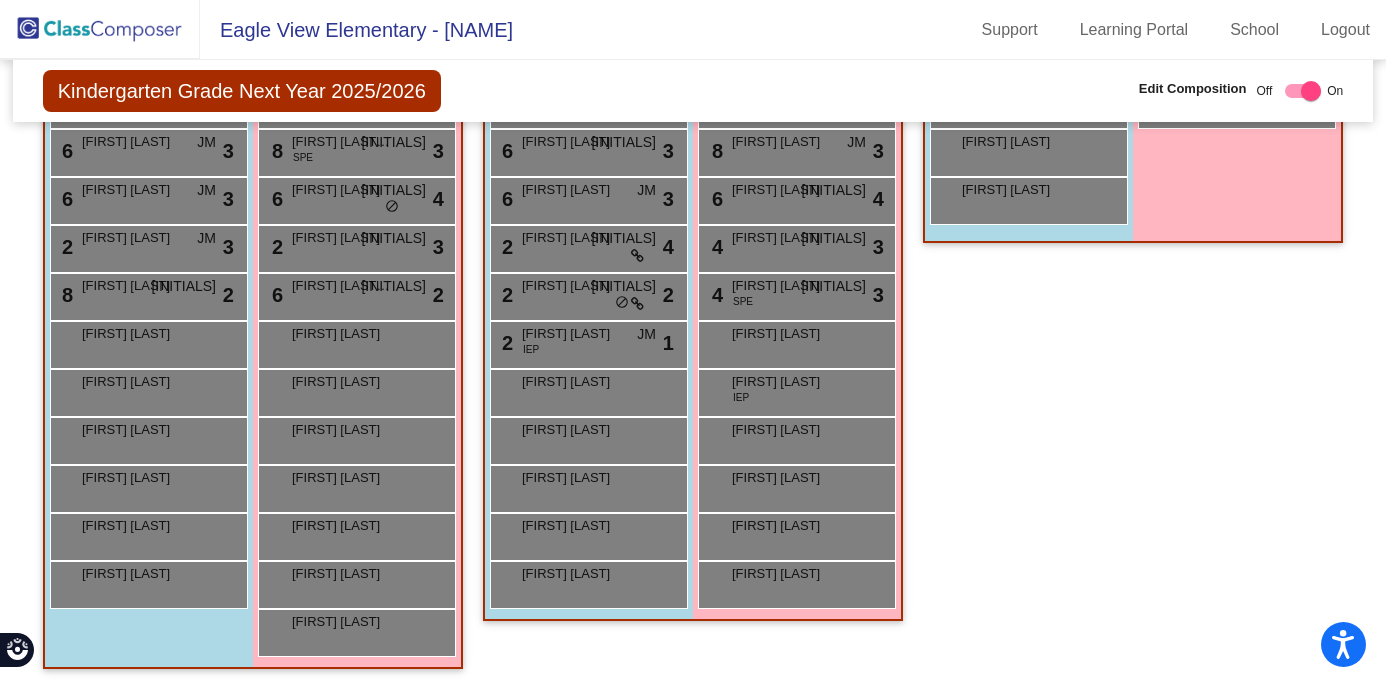 scroll, scrollTop: 1441, scrollLeft: 0, axis: vertical 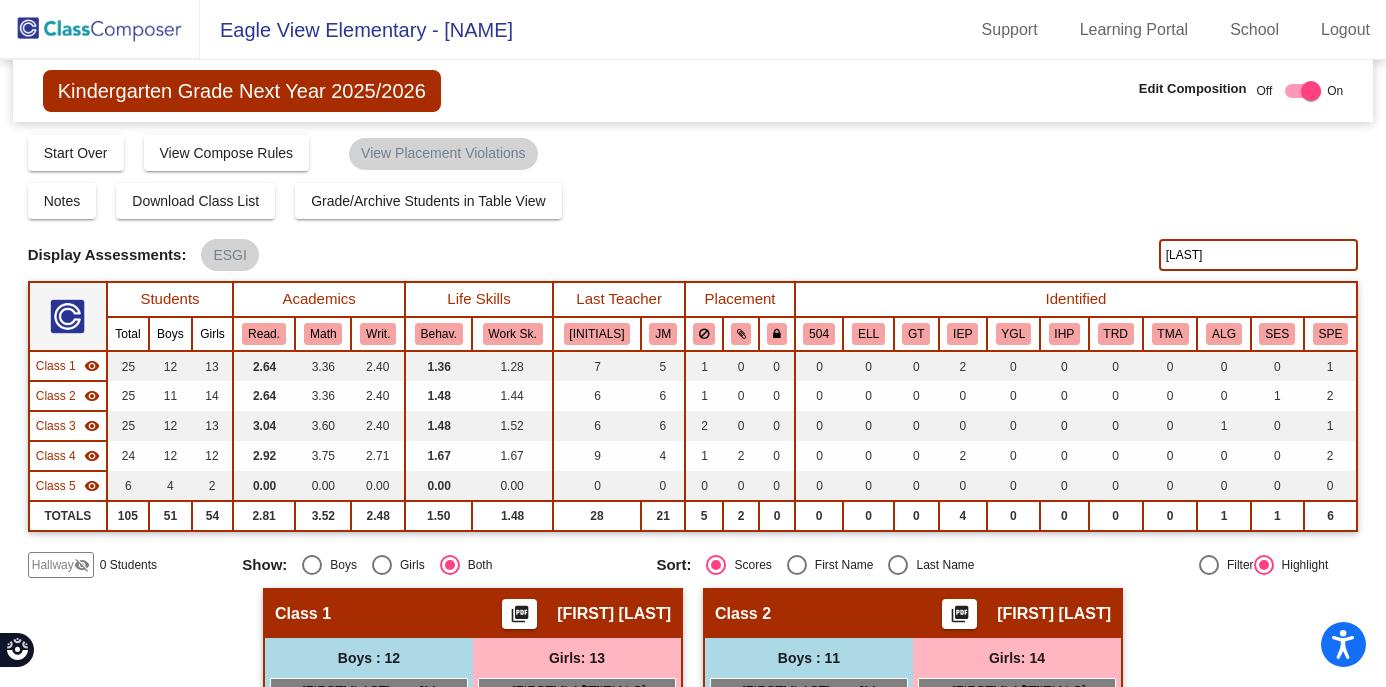 drag, startPoint x: 1194, startPoint y: 259, endPoint x: 1118, endPoint y: 256, distance: 76.05919 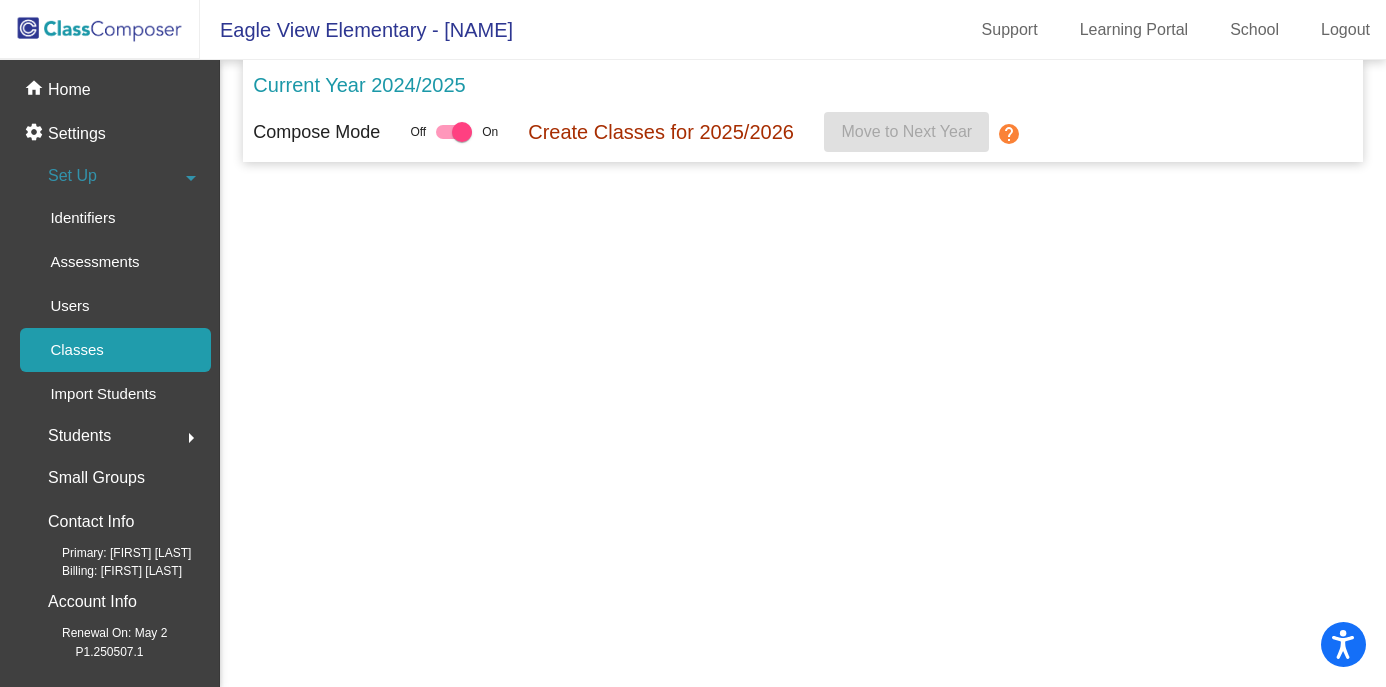 scroll, scrollTop: 0, scrollLeft: 0, axis: both 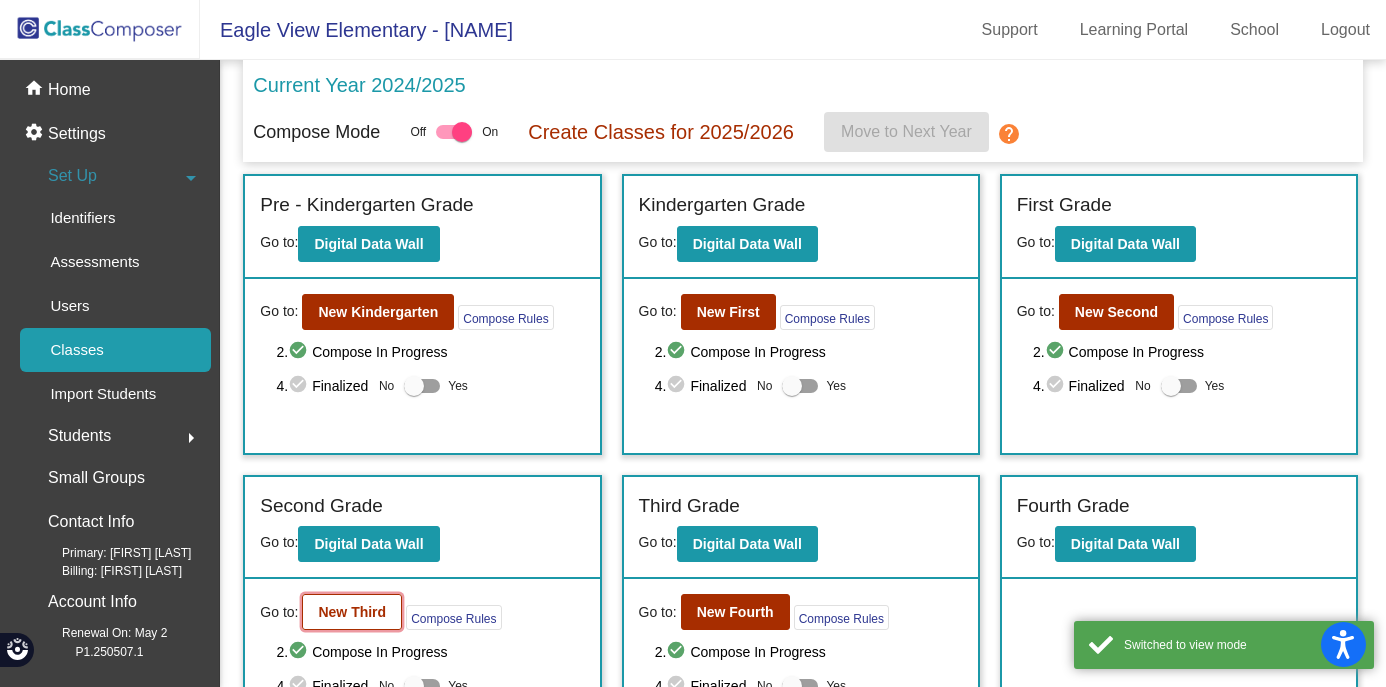click on "New Third" 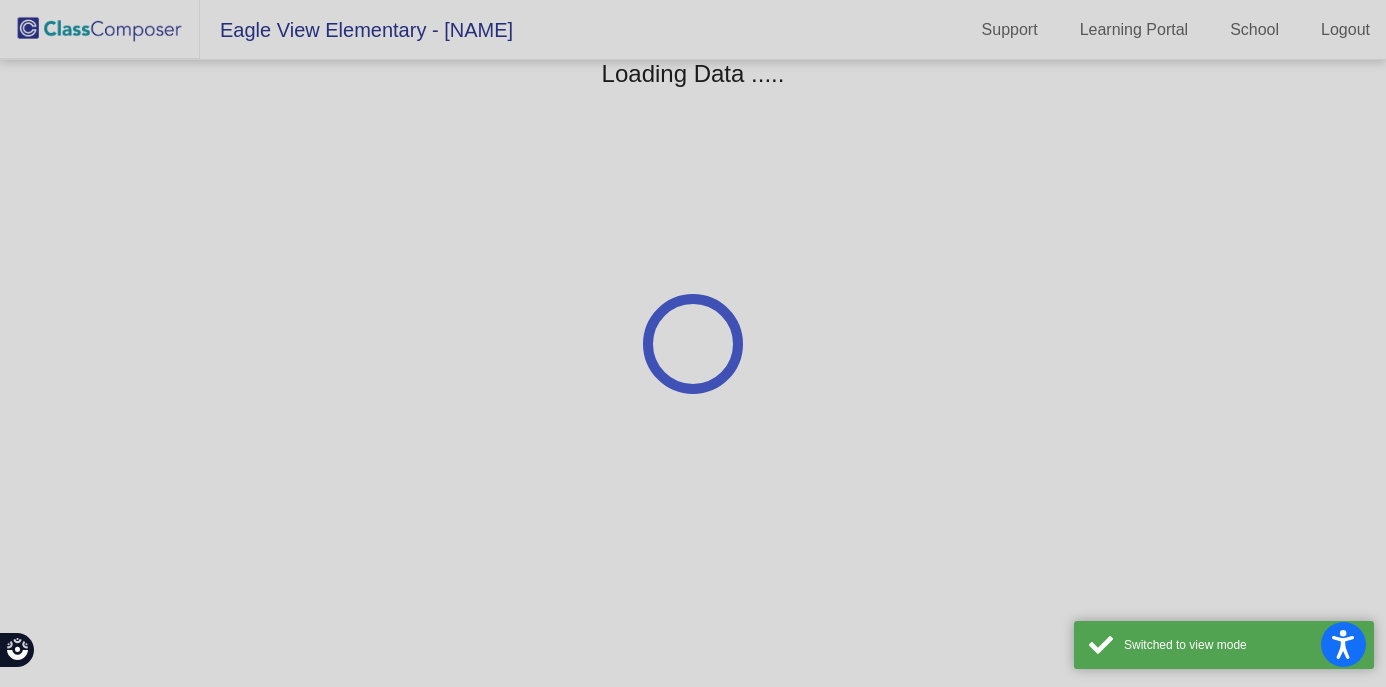 scroll, scrollTop: 0, scrollLeft: 0, axis: both 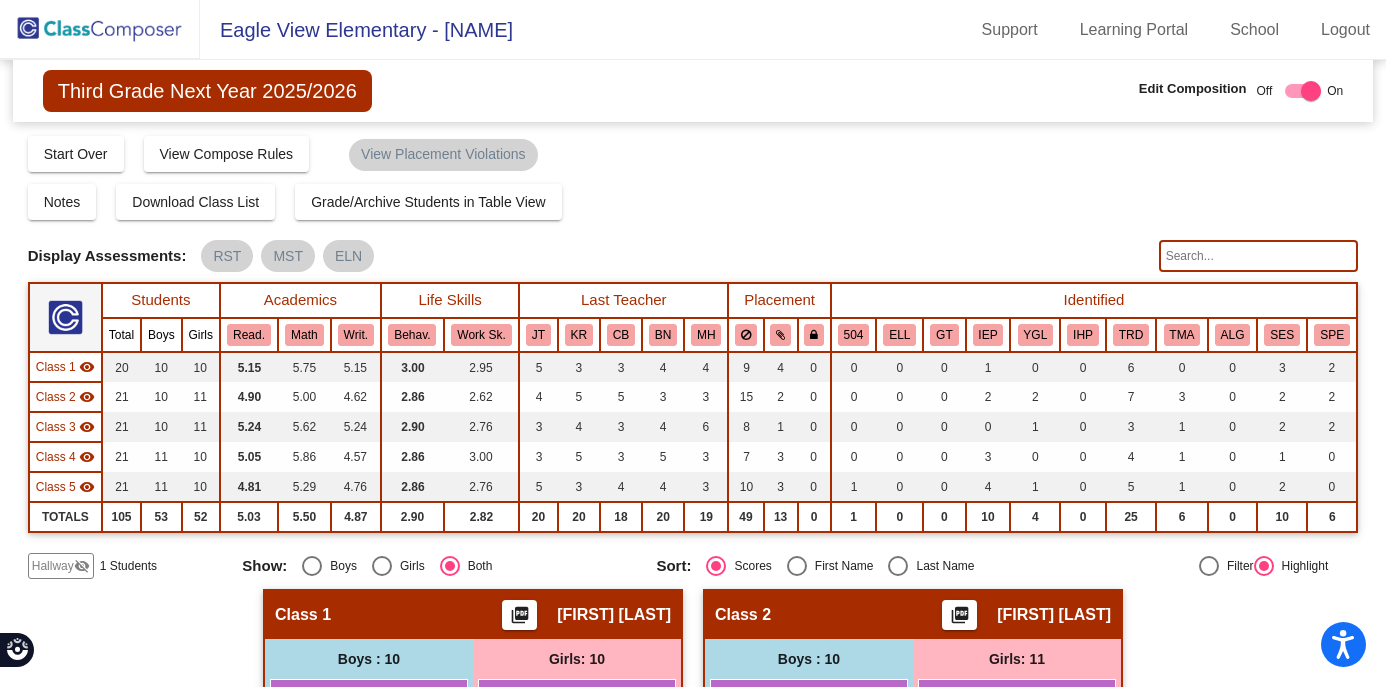 click on "Third Grade Next Year 2025/2026  Edit Composition Off   On  Incoming   Digital Data Wall    Display Scores for Years:   2023 - 2024   2024 - 2025  Grade/Archive Students in Table View   Download   New Small Group   Saved Small Group   Compose   Start Over   Submit Classes  Compose has been submitted  Check for Incomplete Scores  View Compose Rules   View Placement Violations  Notes   Download Class List   Import Students   Grade/Archive Students in Table View   New Small Group   Saved Small Group  Display Scores for Years:   2023 - 2024   2024 - 2025 Display Assessments: RST MST ELN Students Academics Life Skills  Last Teacher  Placement  Identified  Total Boys Girls  Read.   Math   Writ.   Behav.   Work Sk.   JT   KR   CB   BN   MH   504   ELL   GT   IEP   YGL   IHP   TRD   TMA   ALG   SES   SPE  Hallway  visibility_off  1 1 0                 0   0   0   0   0   0   0   0   0   0   0   0   0   0   0   0   0   0   0  Class 1  visibility  20 10 10  5.15   5.75   5.15   3.00   2.95   5   3   3   4   4  21" 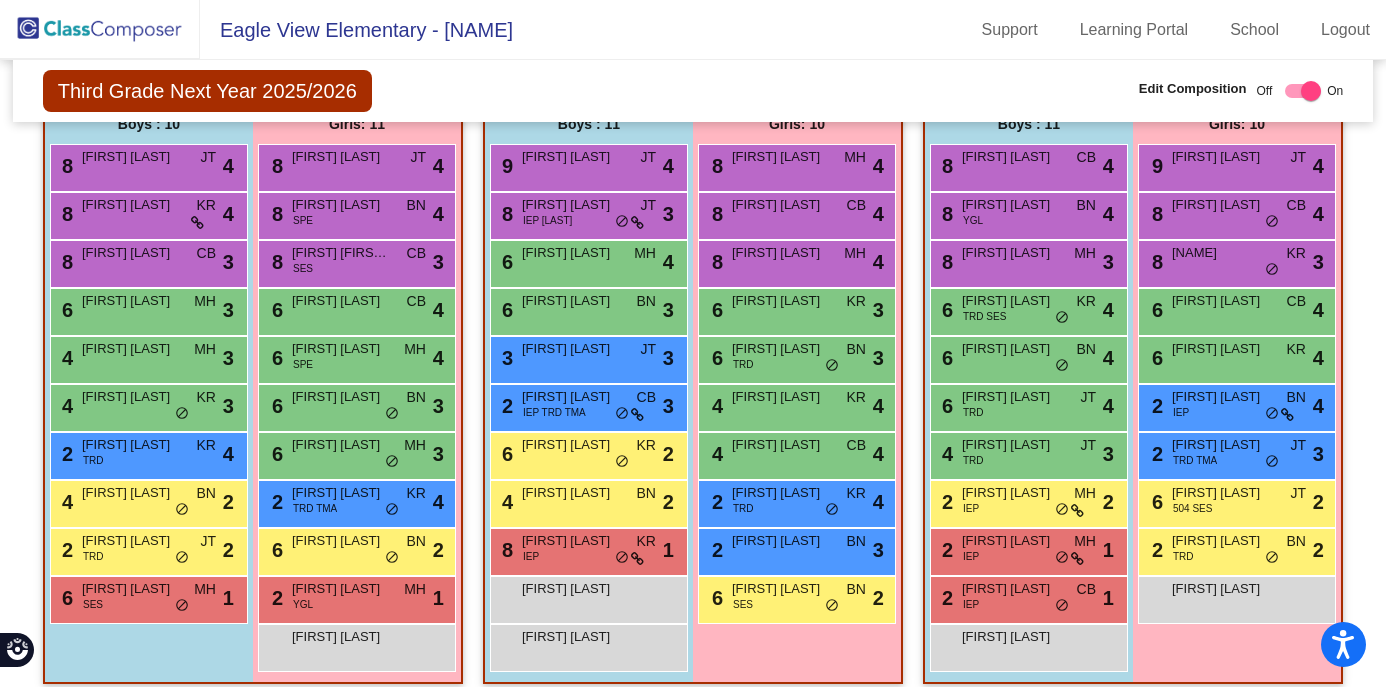 scroll, scrollTop: 1201, scrollLeft: 0, axis: vertical 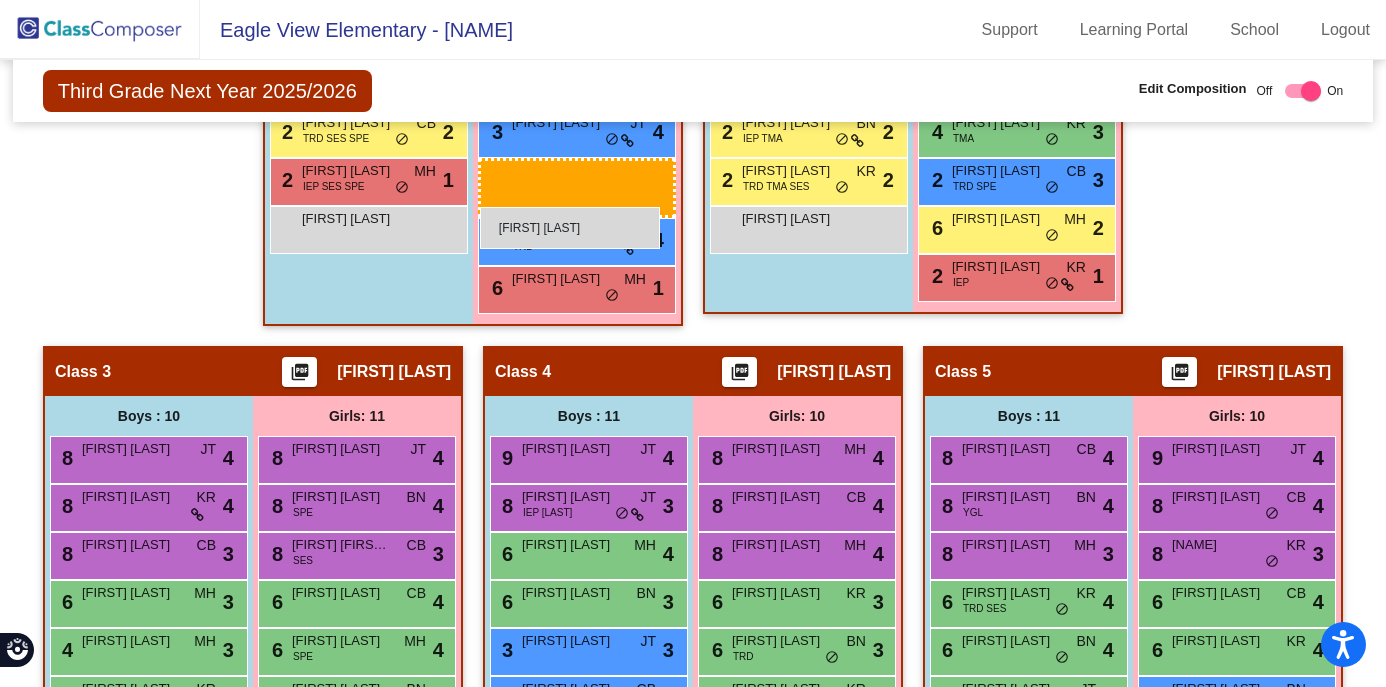 drag, startPoint x: 371, startPoint y: 632, endPoint x: 480, endPoint y: 207, distance: 438.75507 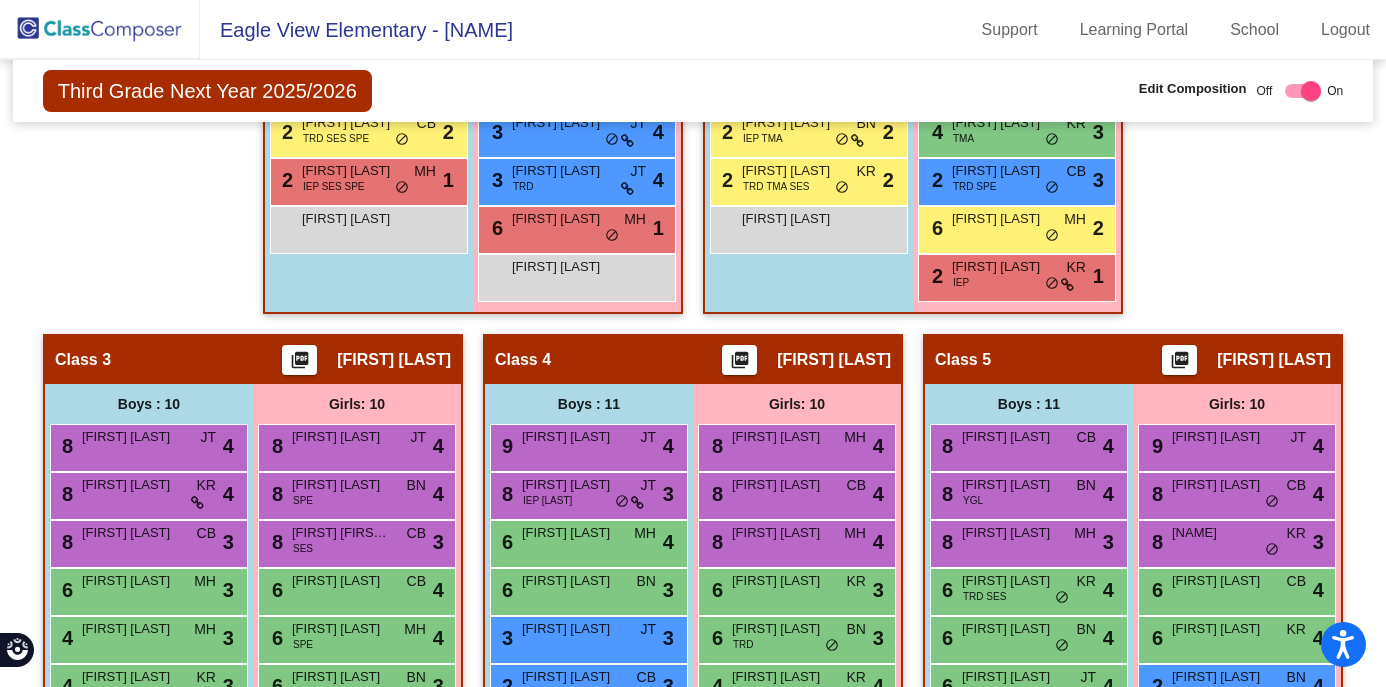 scroll, scrollTop: 0, scrollLeft: 0, axis: both 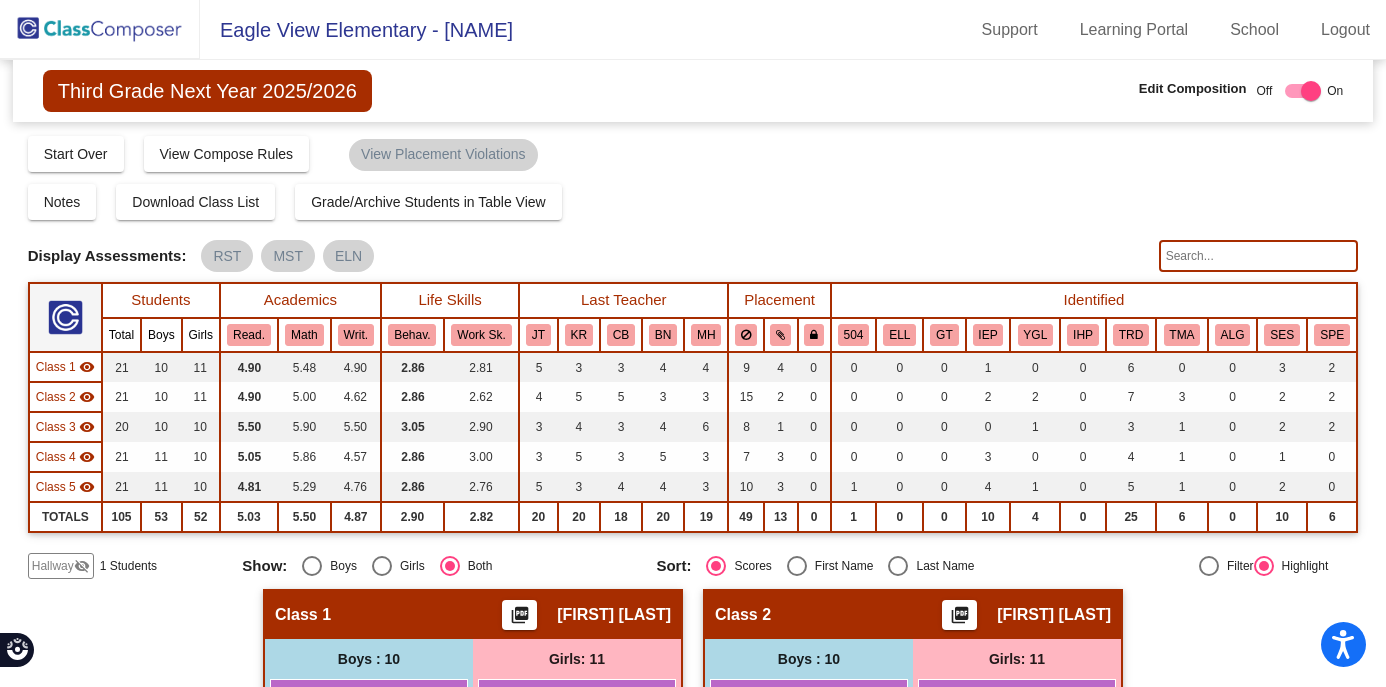 click on "Hallway" 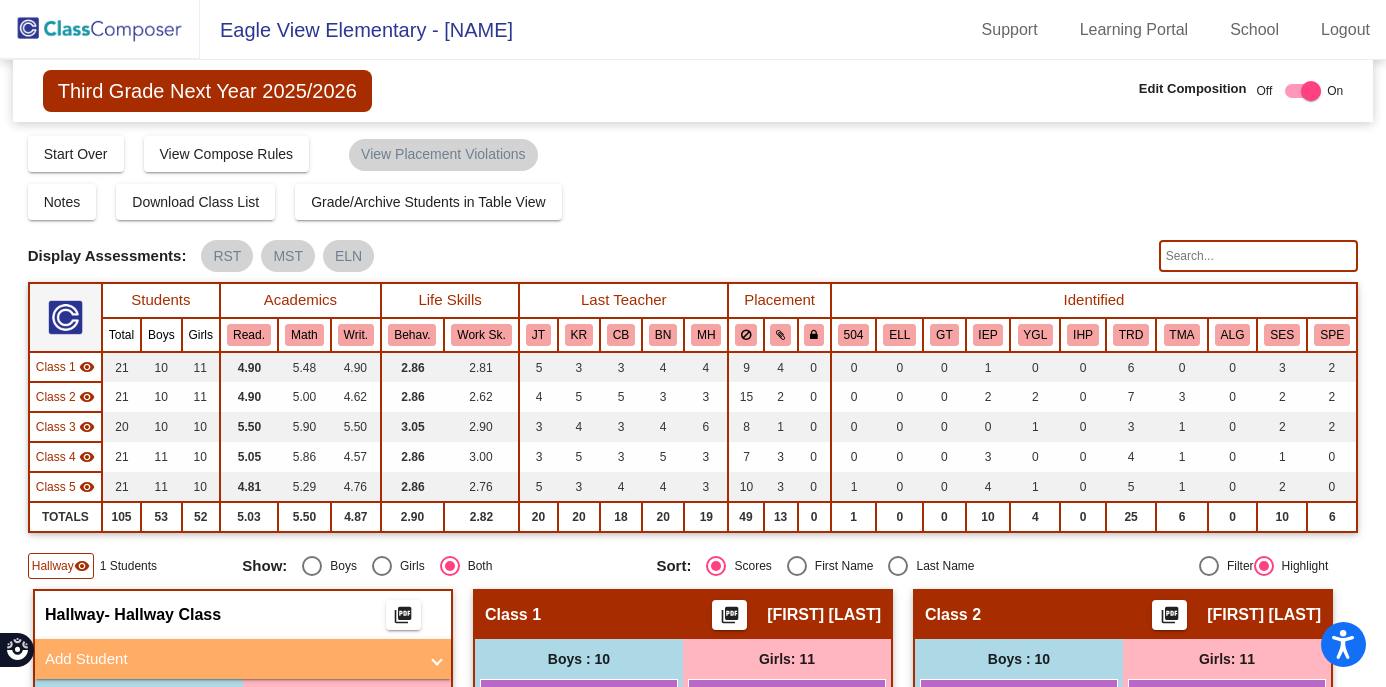 click on "Hallway   - Hallway Class  picture_as_pdf" 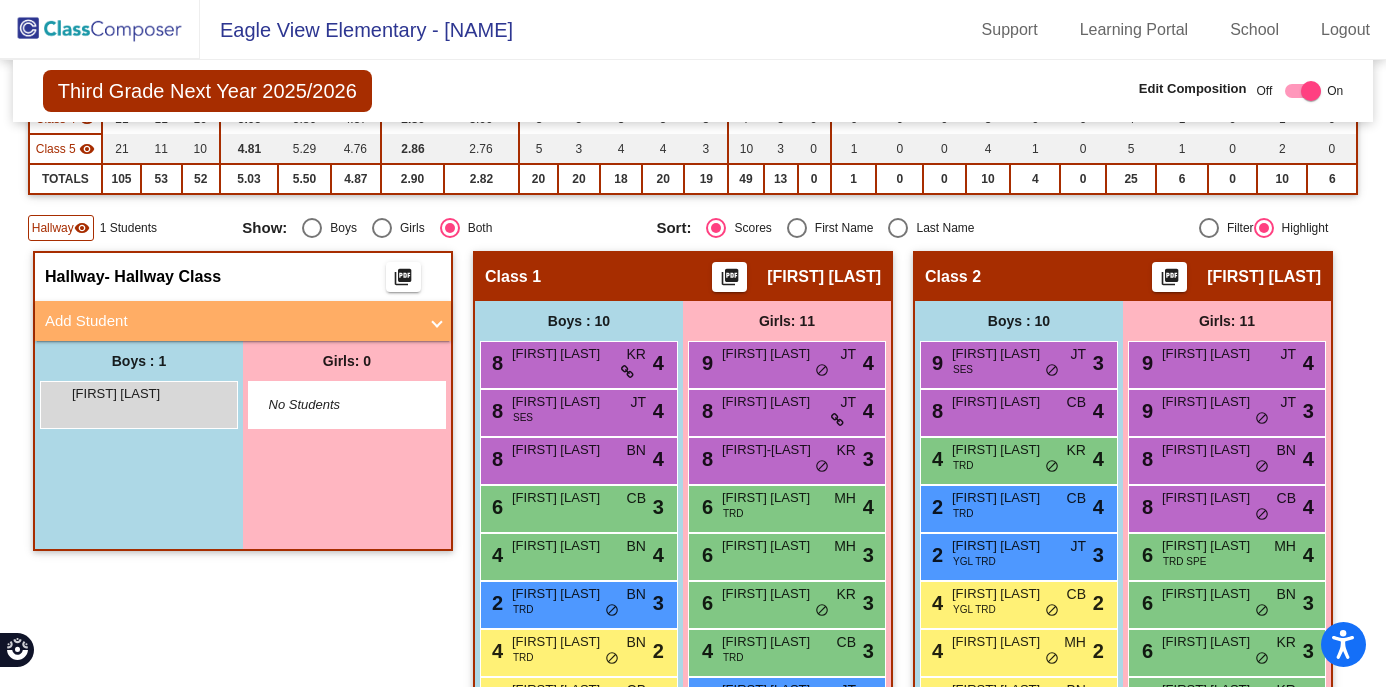 scroll, scrollTop: 360, scrollLeft: 0, axis: vertical 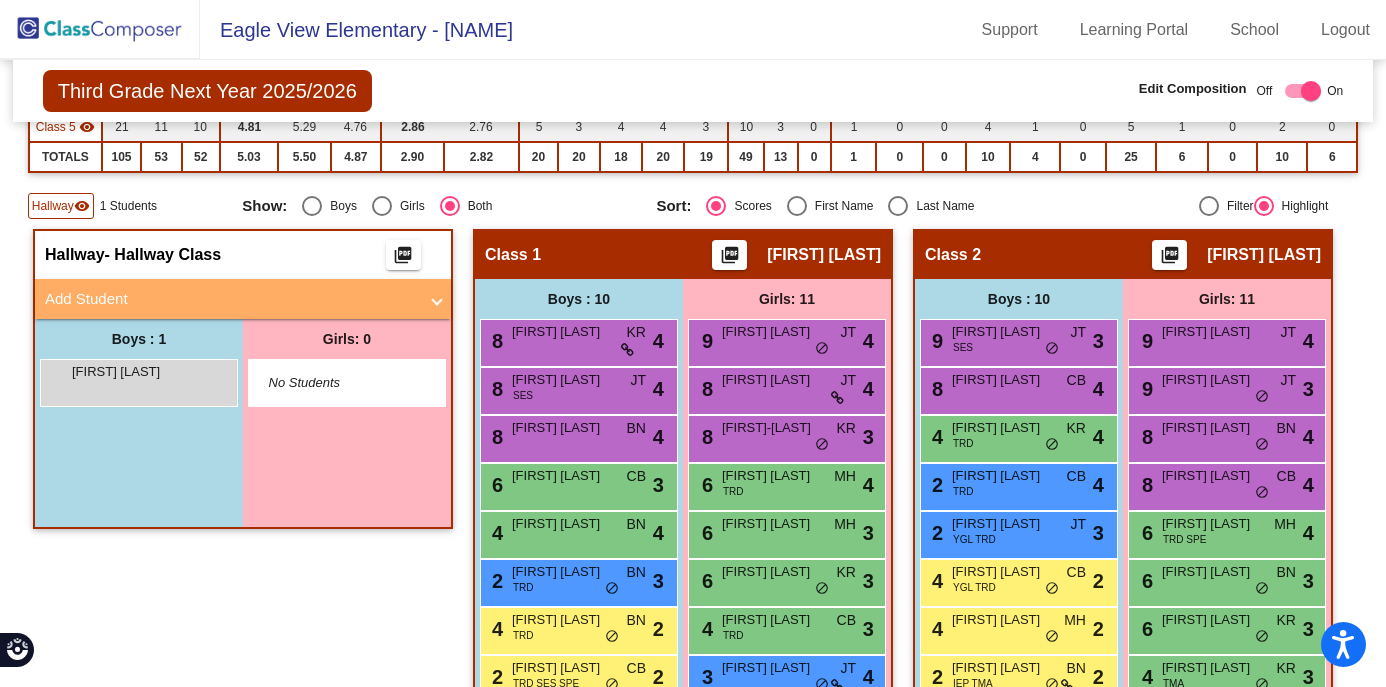 click on "Add Student" at bounding box center [231, 299] 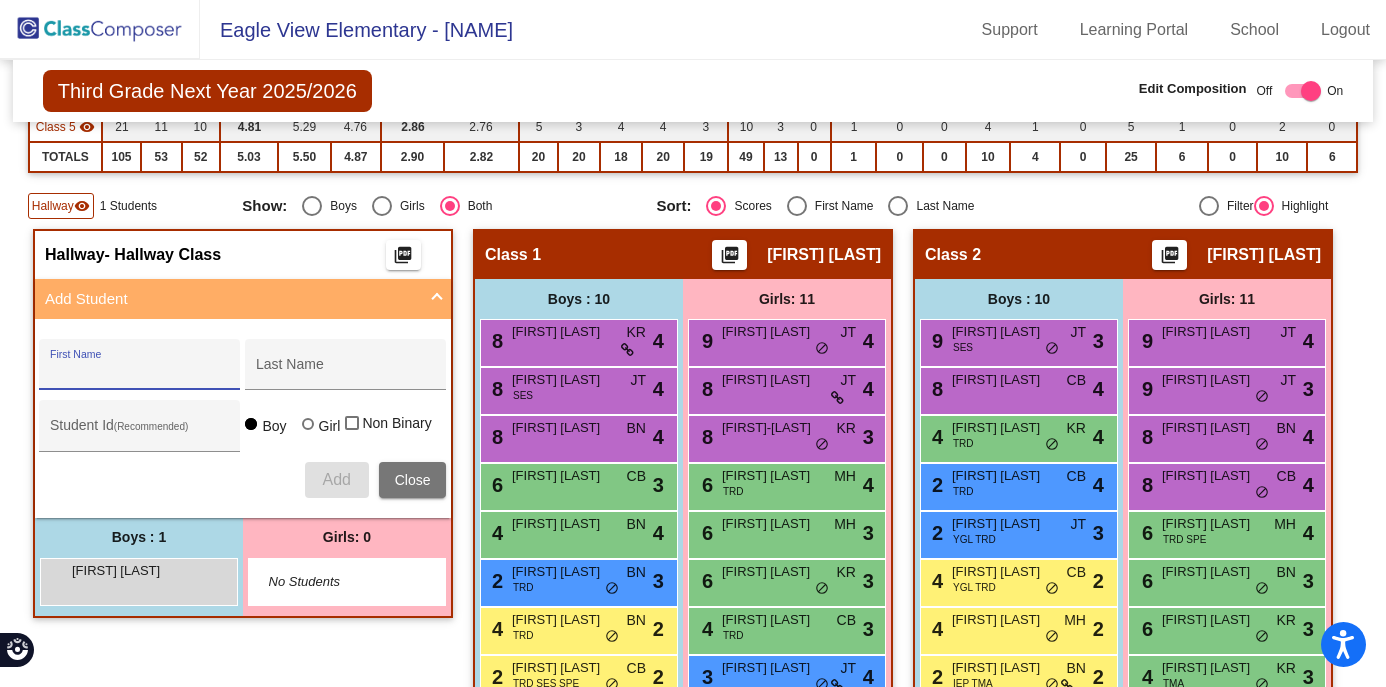 click on "First Name" at bounding box center (140, 372) 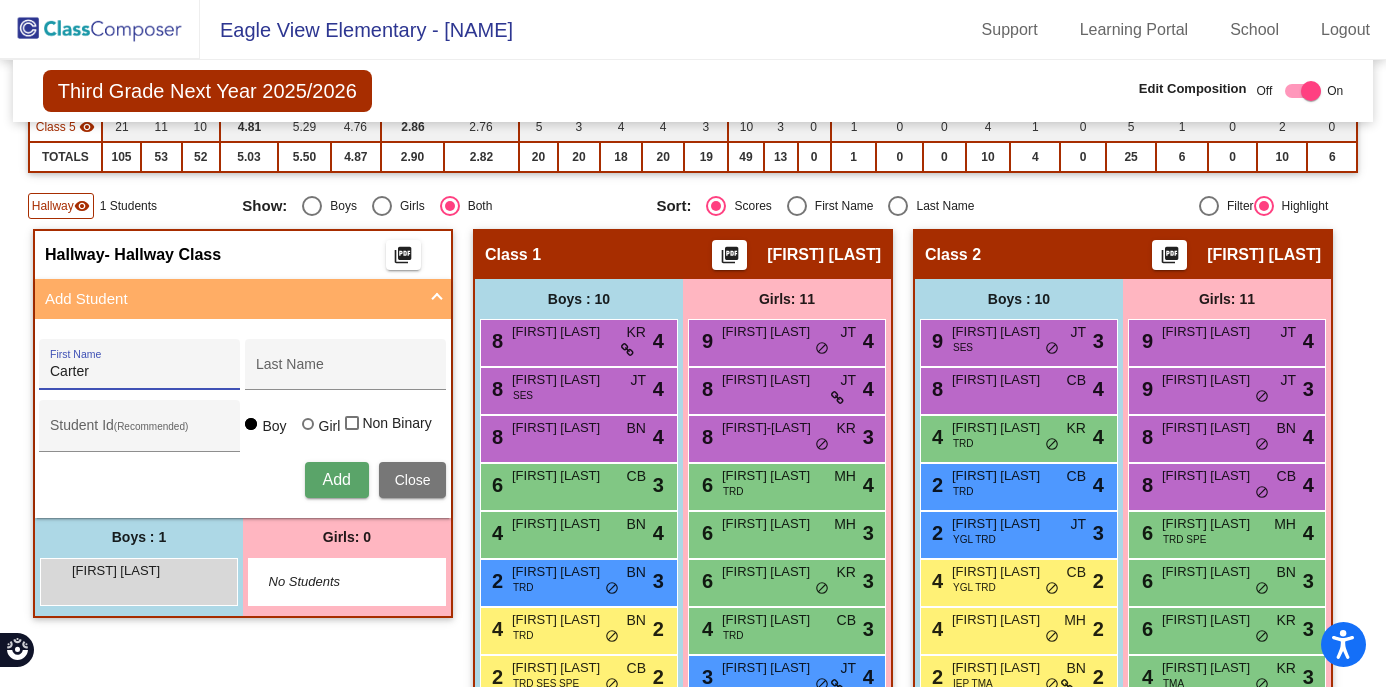 type on "Carter" 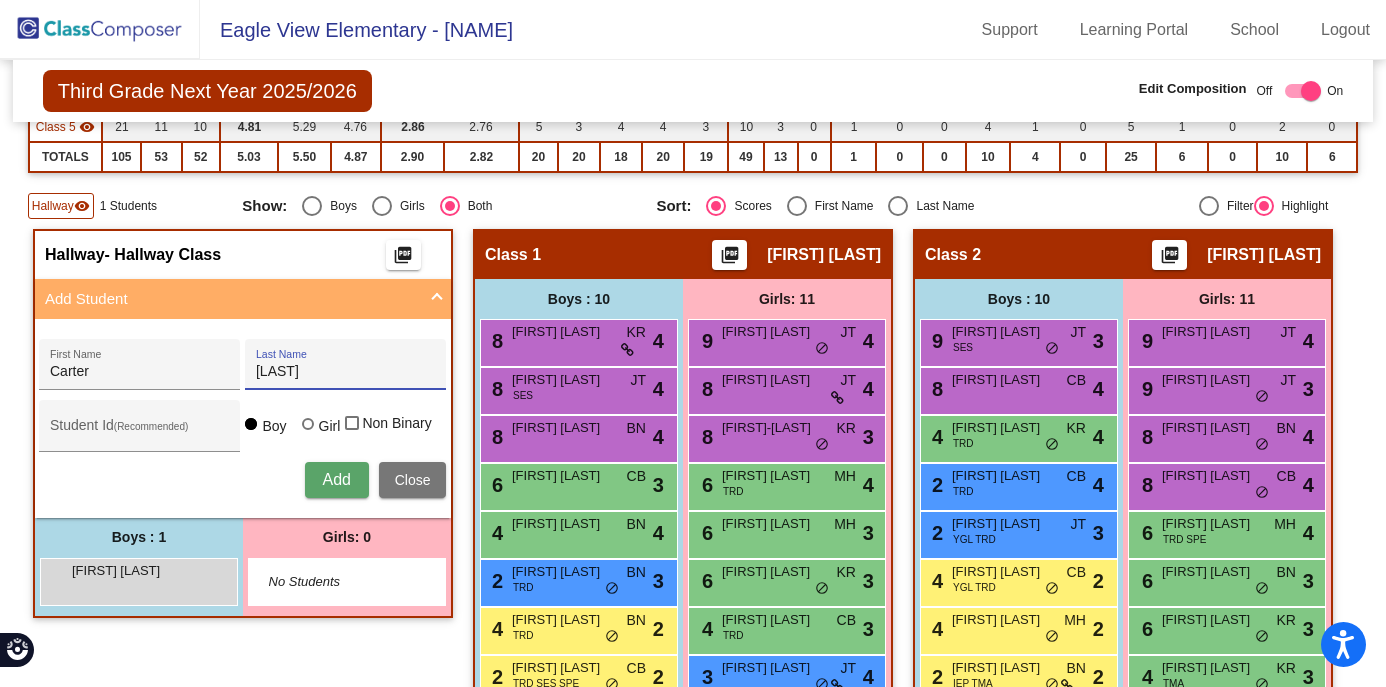 type on "[LAST]" 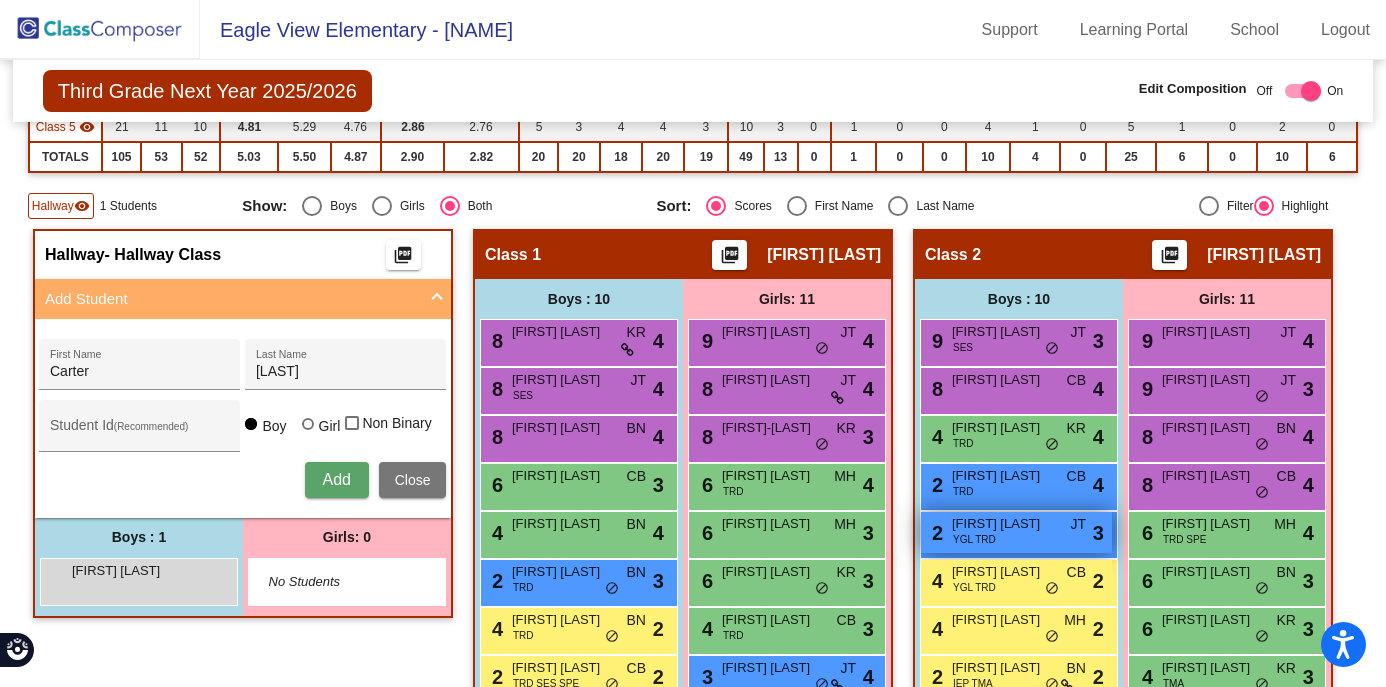 type 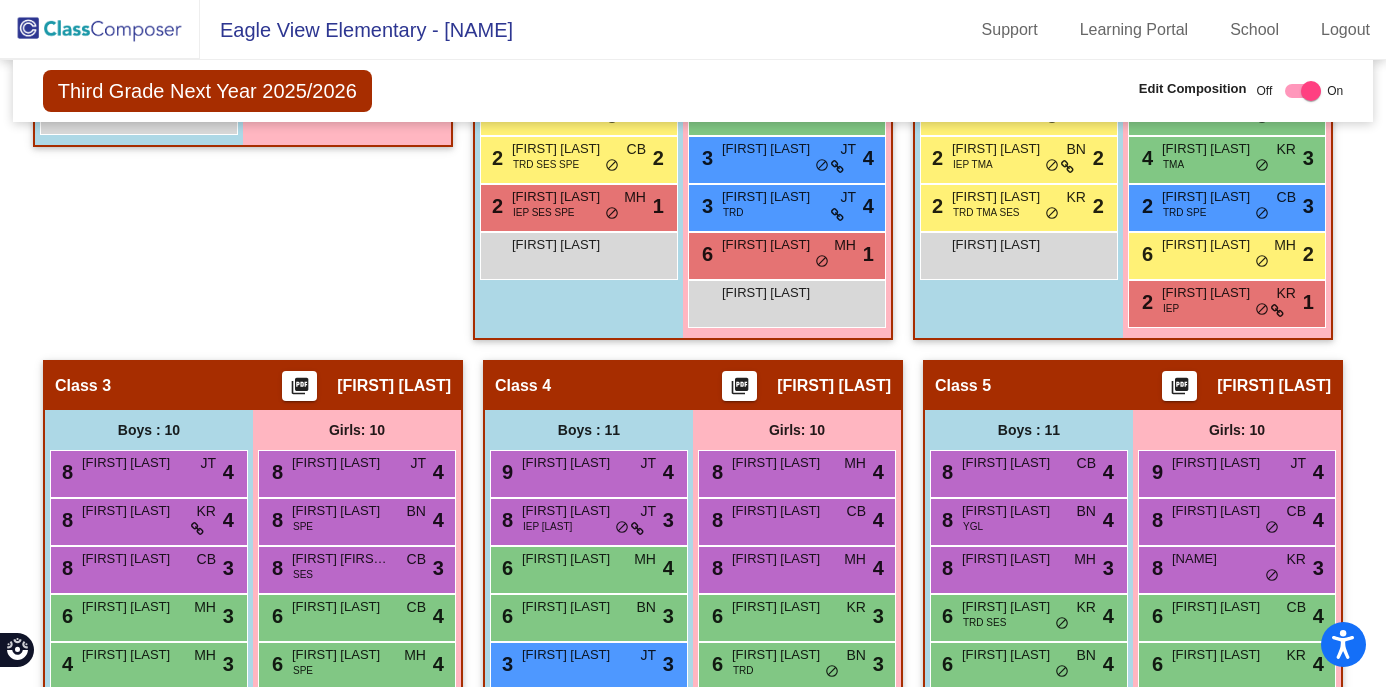 scroll, scrollTop: 895, scrollLeft: 0, axis: vertical 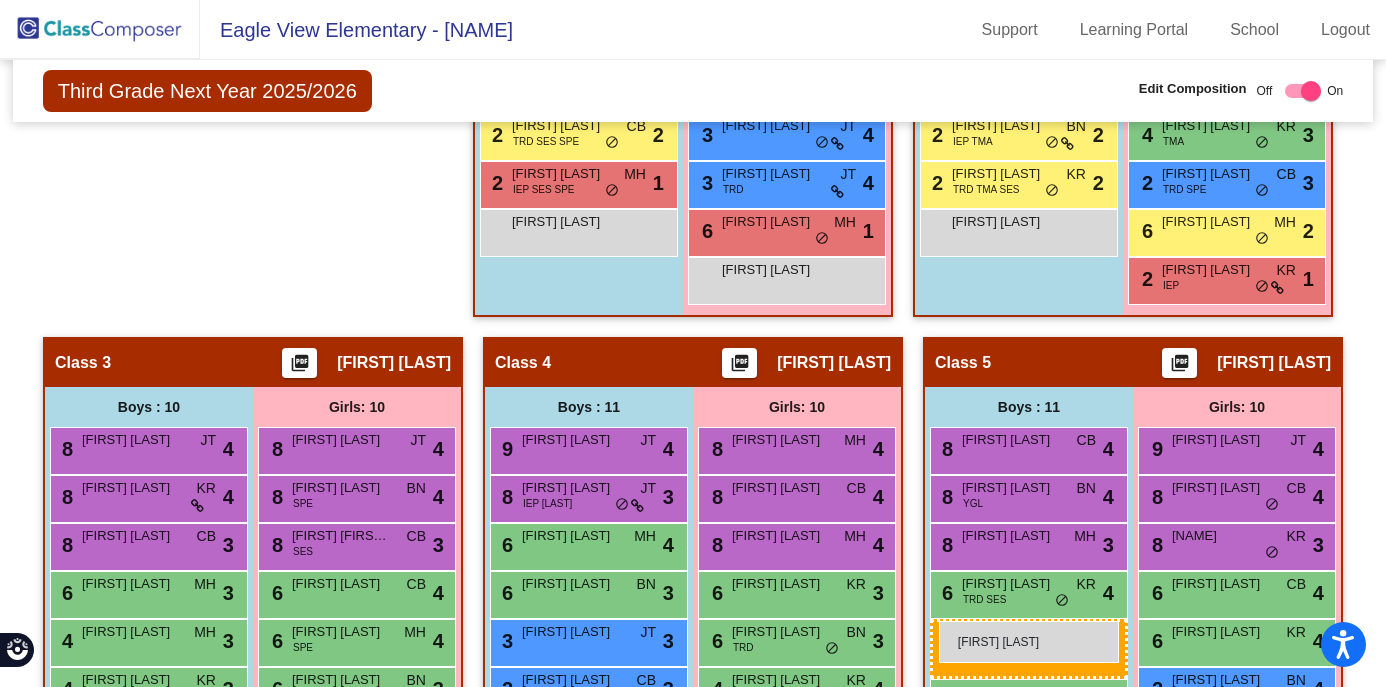 drag, startPoint x: 175, startPoint y: 369, endPoint x: 939, endPoint y: 620, distance: 804.17474 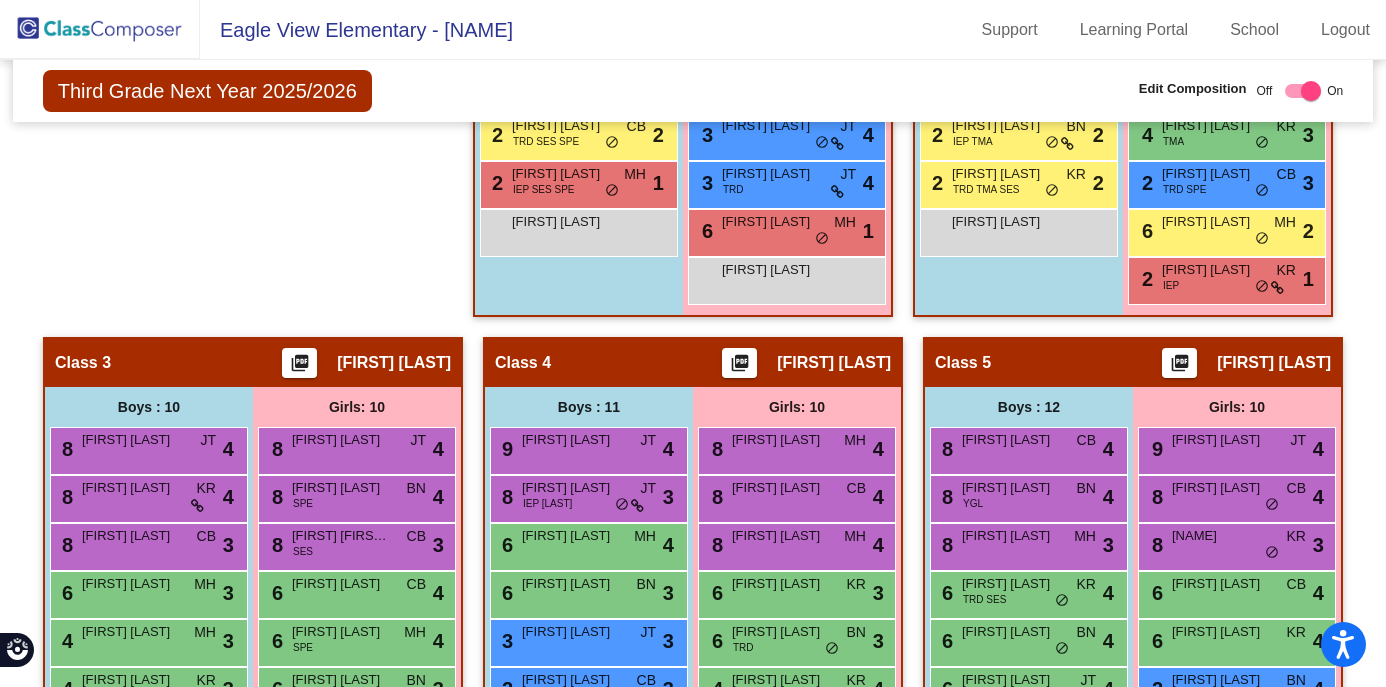 scroll, scrollTop: 1249, scrollLeft: 0, axis: vertical 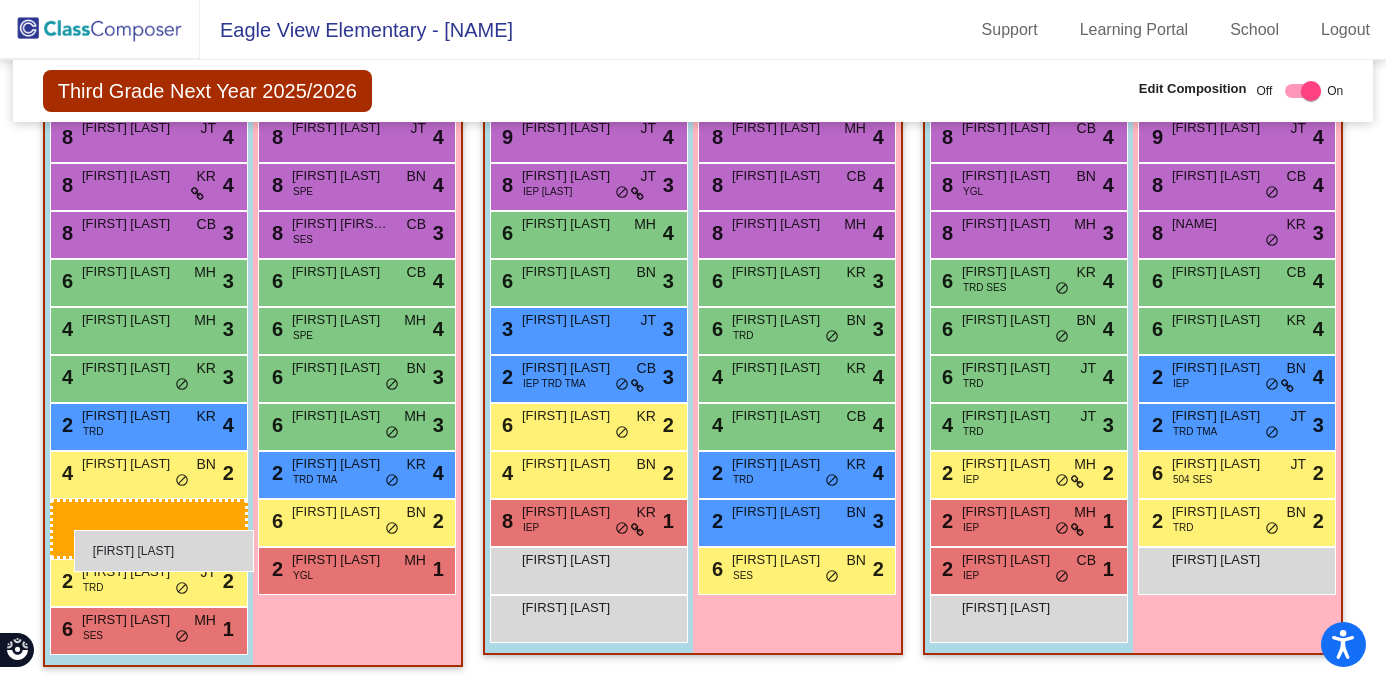 drag, startPoint x: 1002, startPoint y: 593, endPoint x: 74, endPoint y: 529, distance: 930.2043 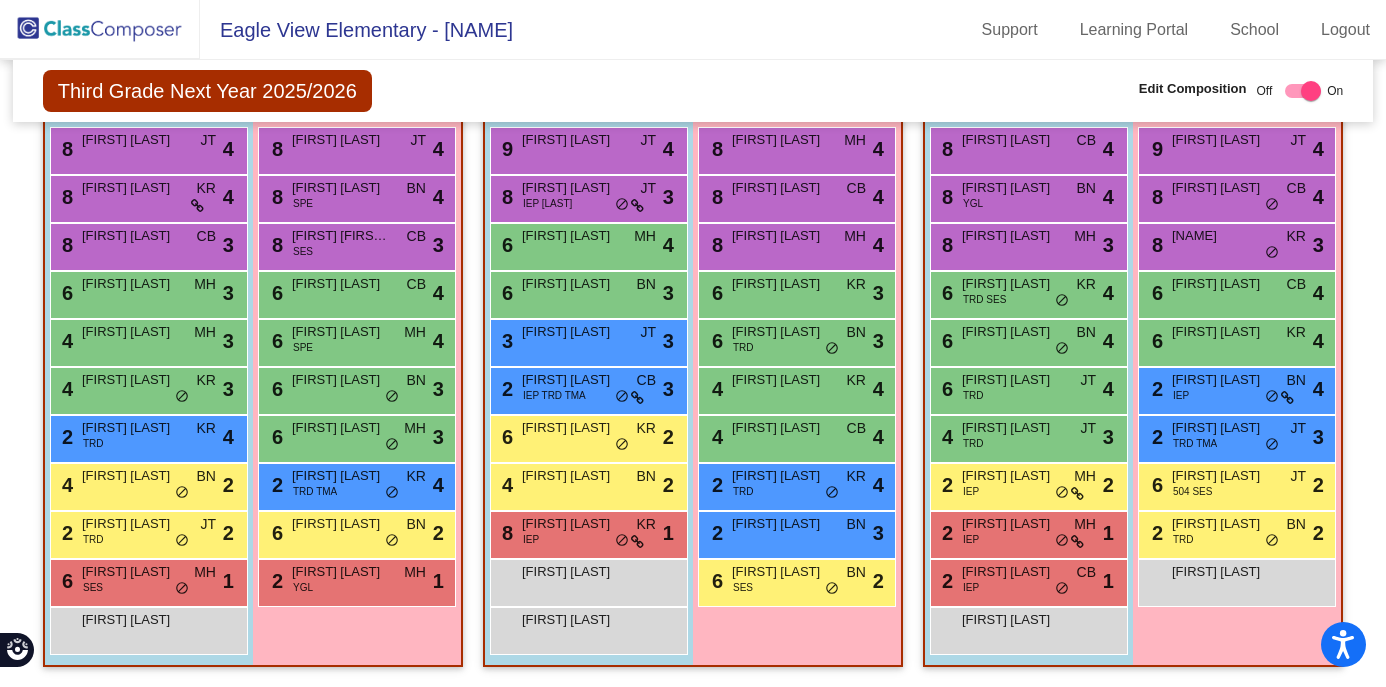 scroll, scrollTop: 1202, scrollLeft: 0, axis: vertical 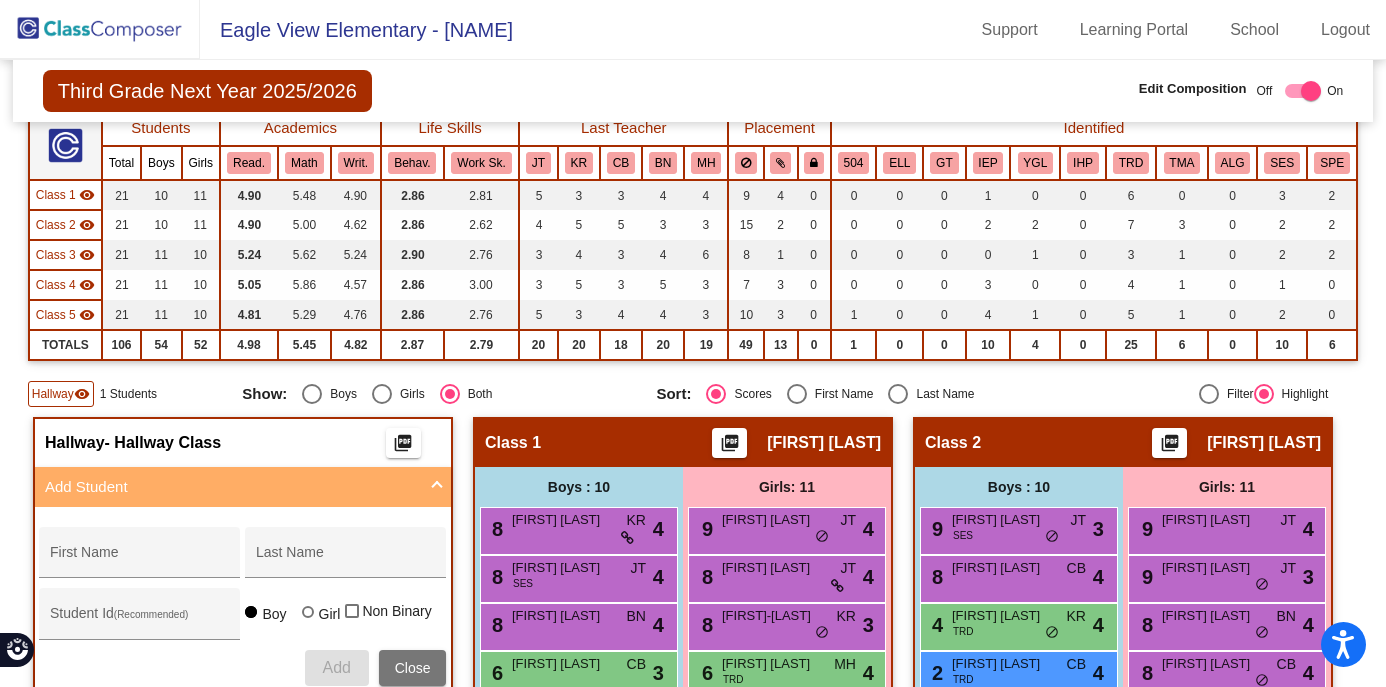 click at bounding box center (437, 487) 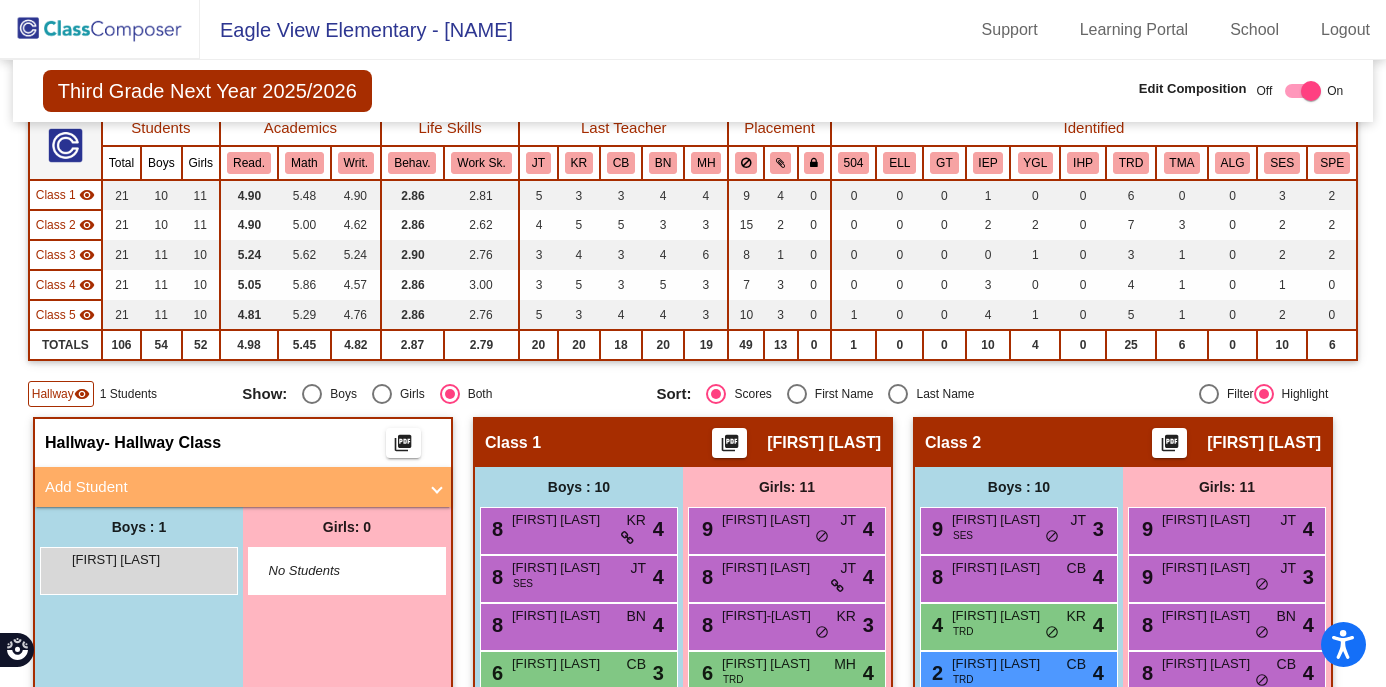 scroll, scrollTop: 0, scrollLeft: 0, axis: both 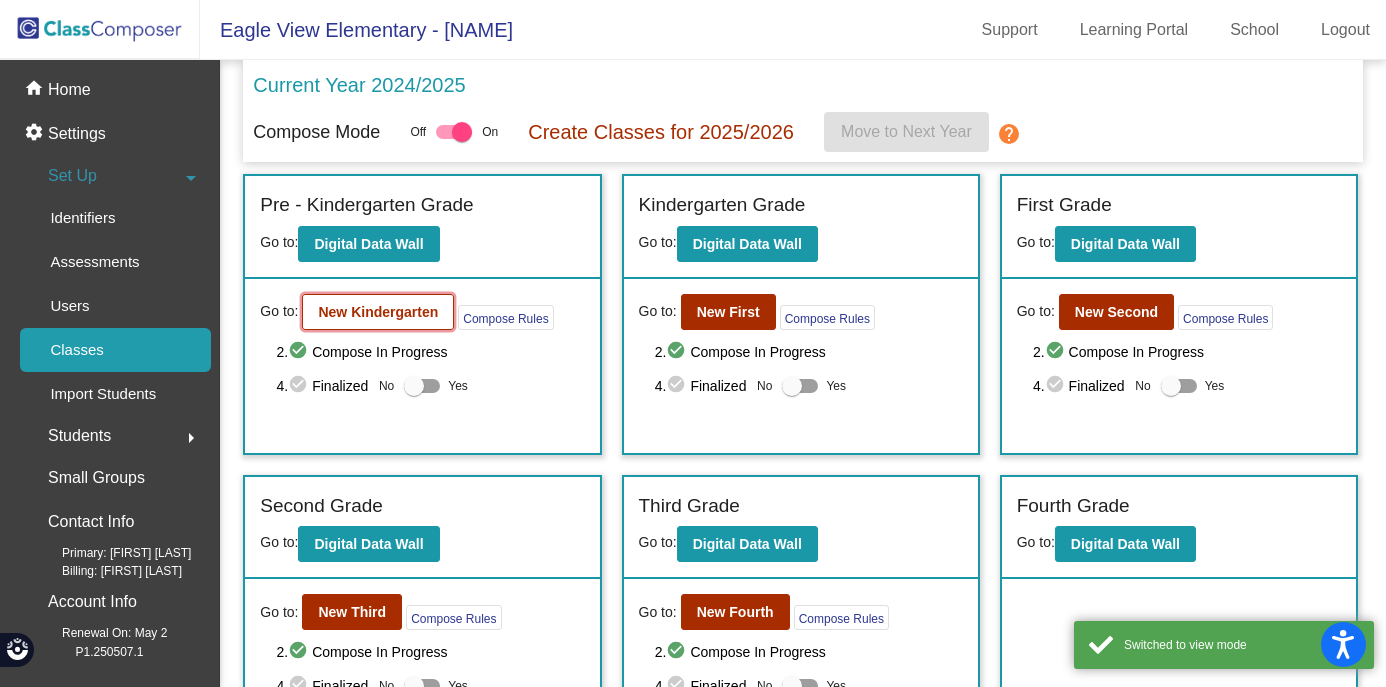 click on "New Kindergarten" 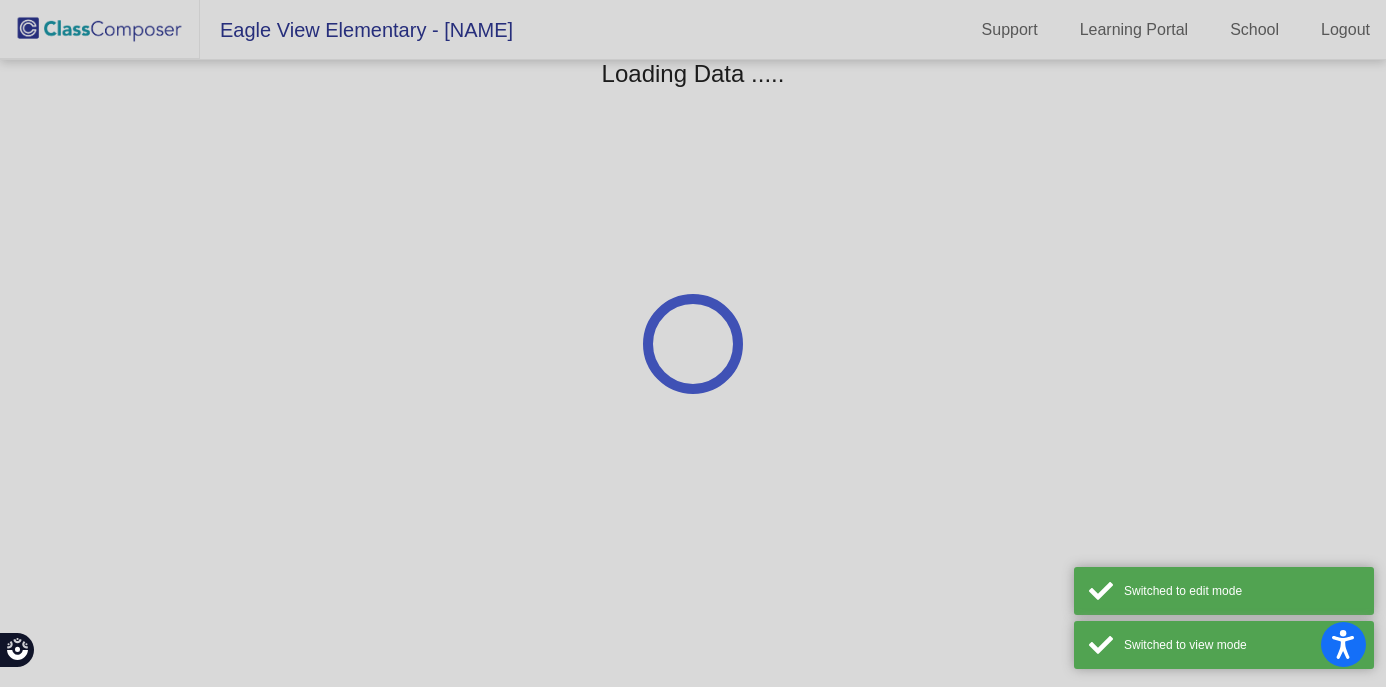 scroll, scrollTop: 0, scrollLeft: 0, axis: both 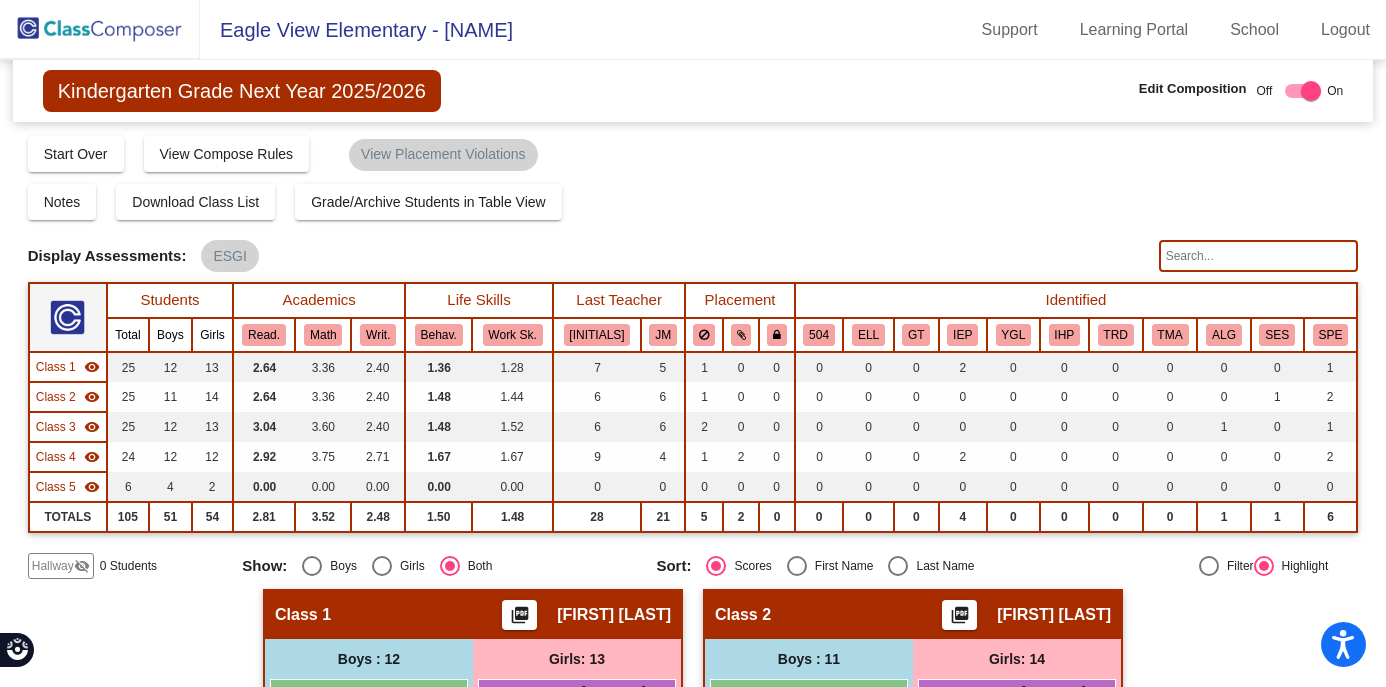 click on "Hallway" 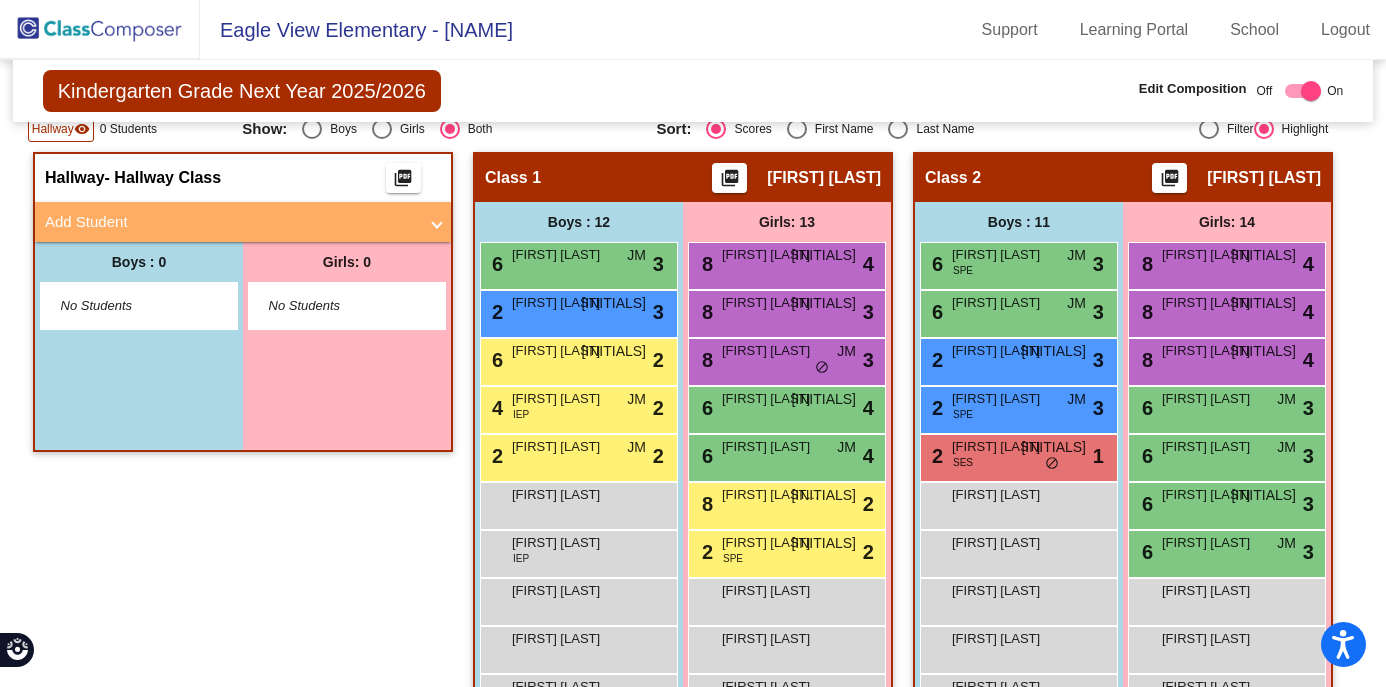 scroll, scrollTop: 478, scrollLeft: 0, axis: vertical 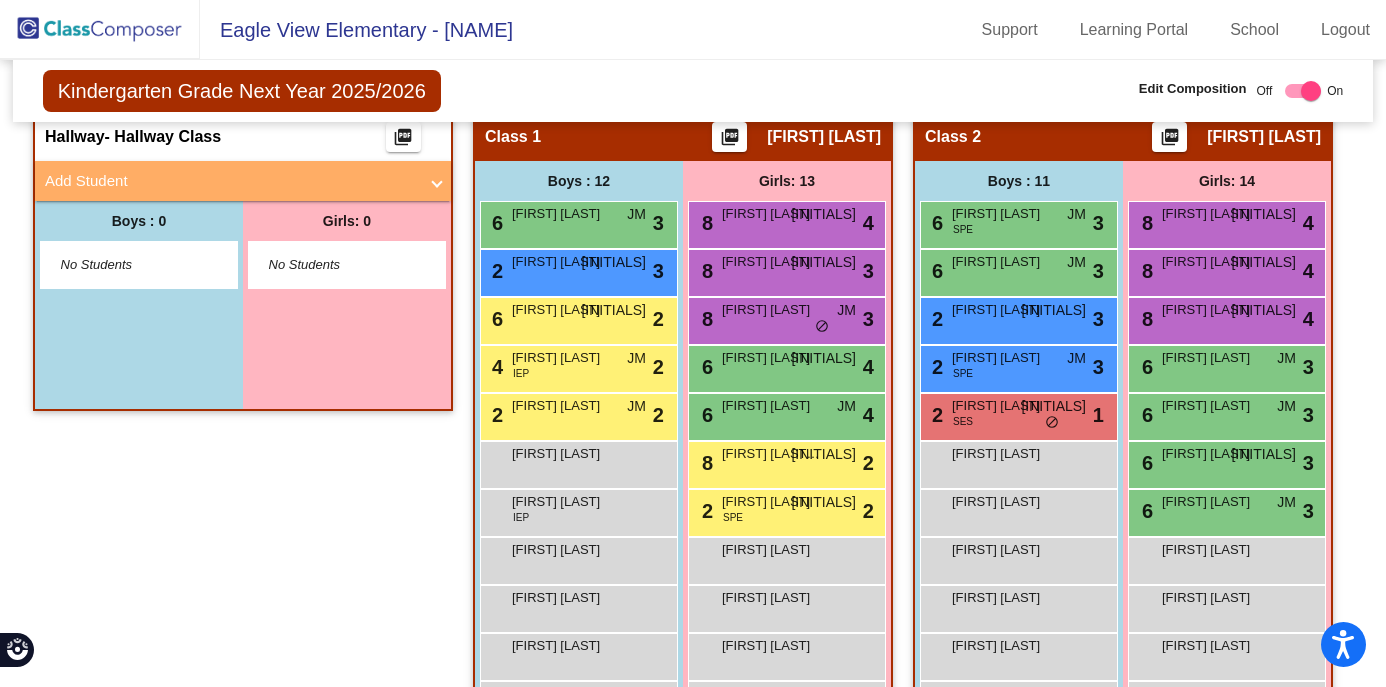click on "Add Student" at bounding box center [231, 181] 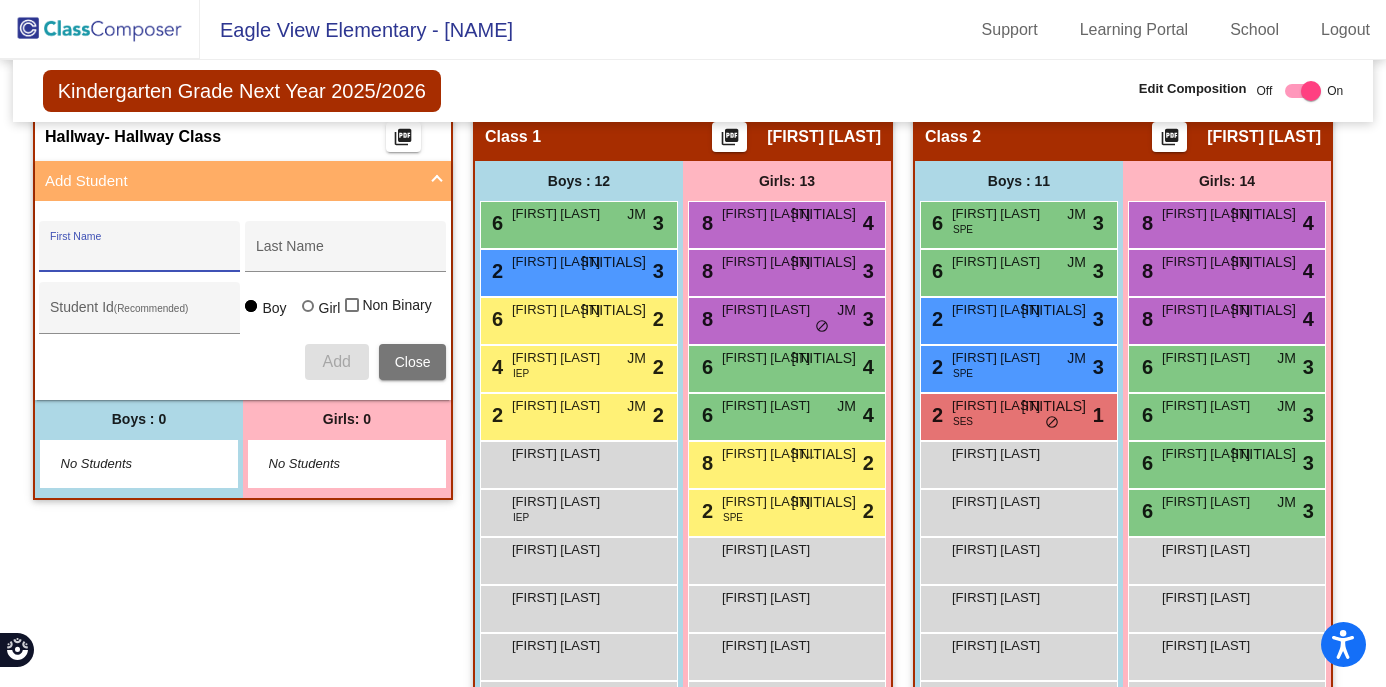 click on "First Name" at bounding box center [140, 254] 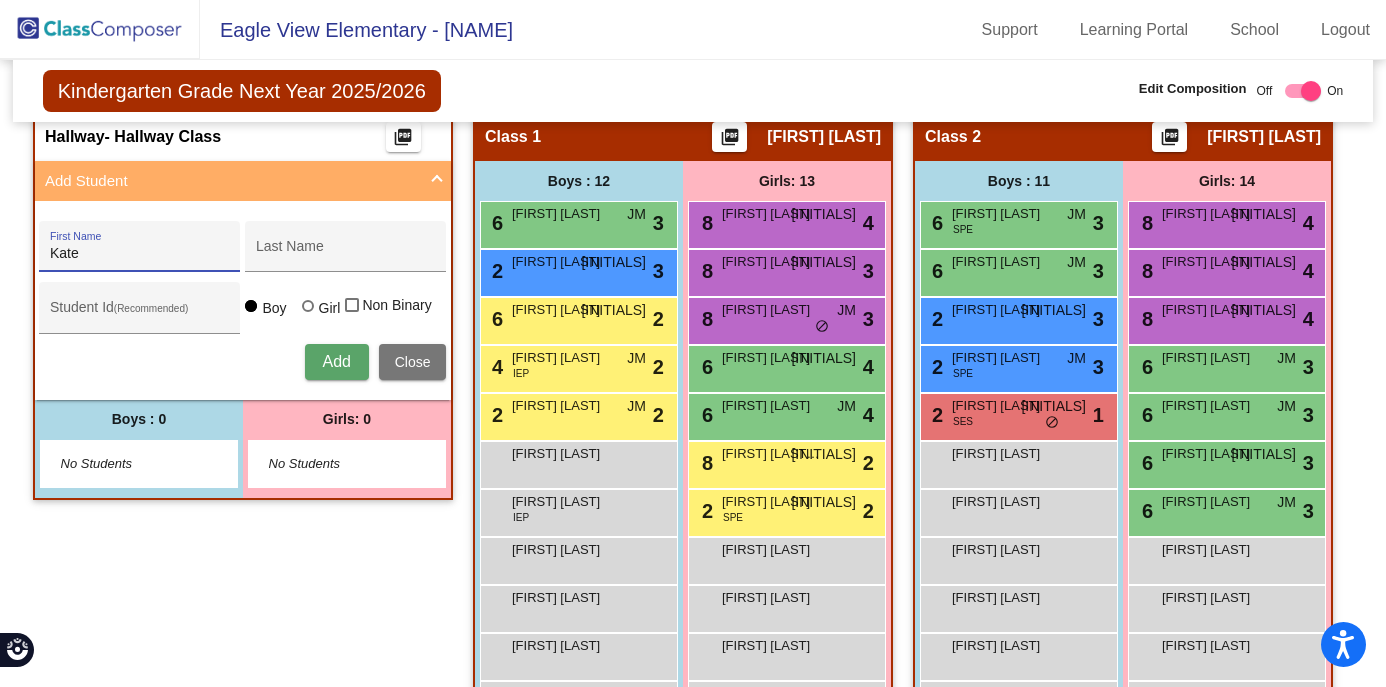 type on "Kate" 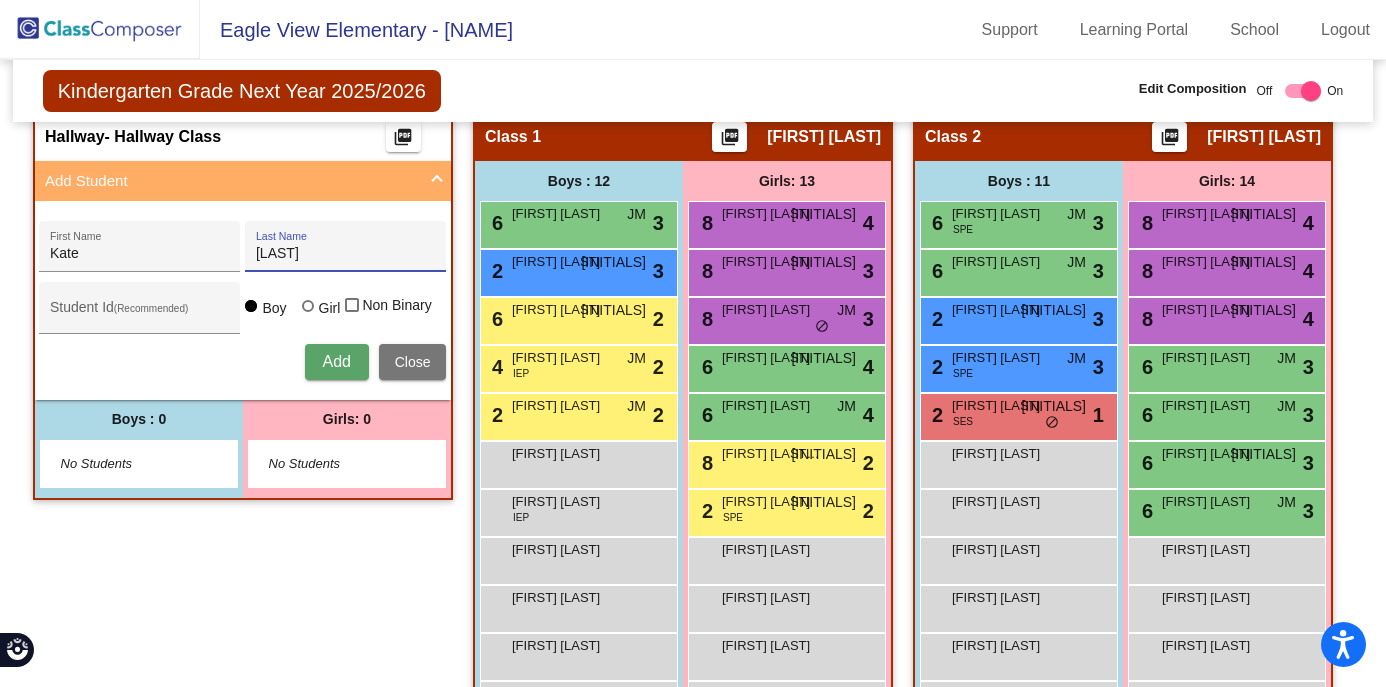 type on "[LAST]" 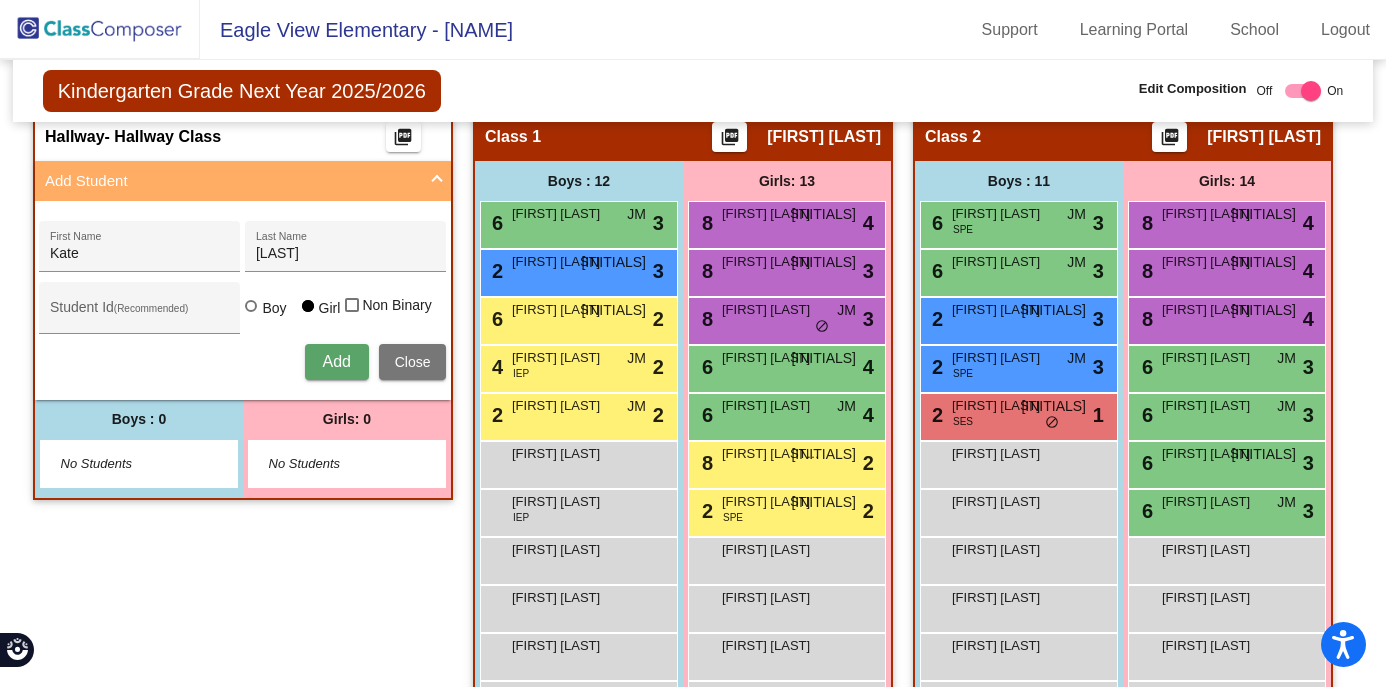 click on "Add" at bounding box center [336, 361] 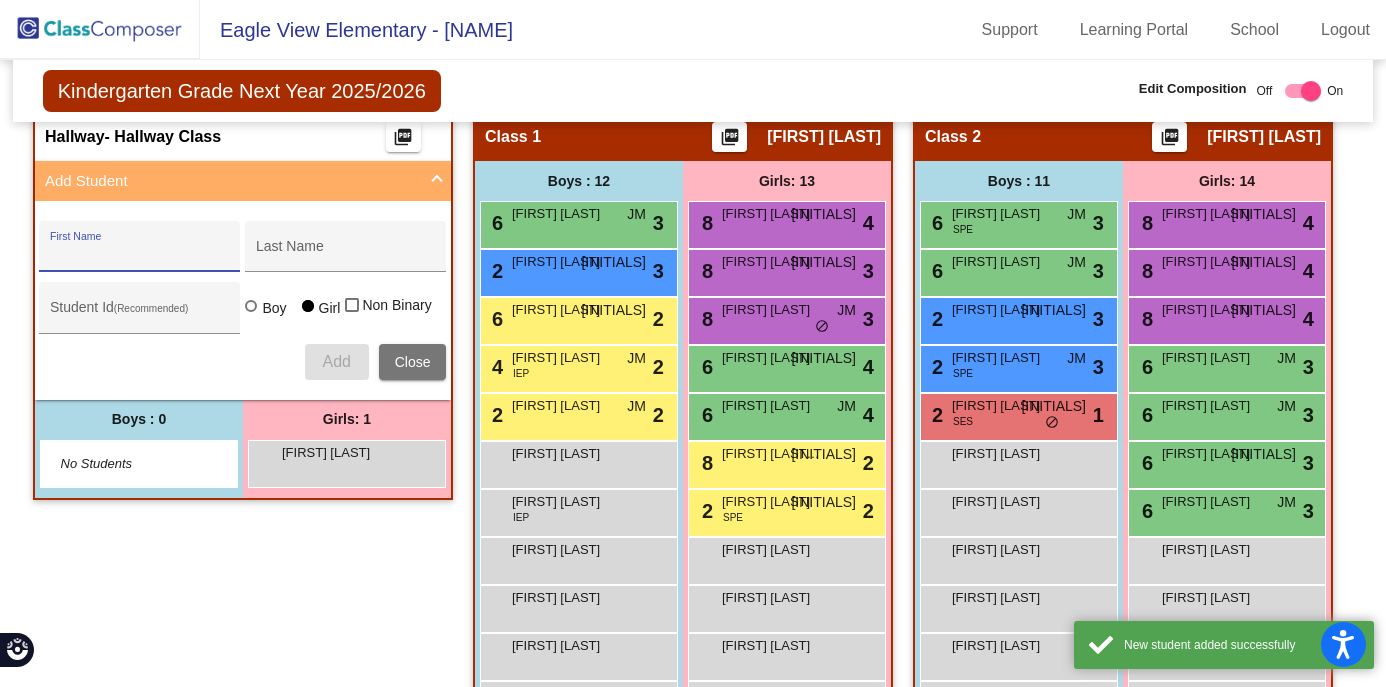 click on "Add Student" at bounding box center [239, 181] 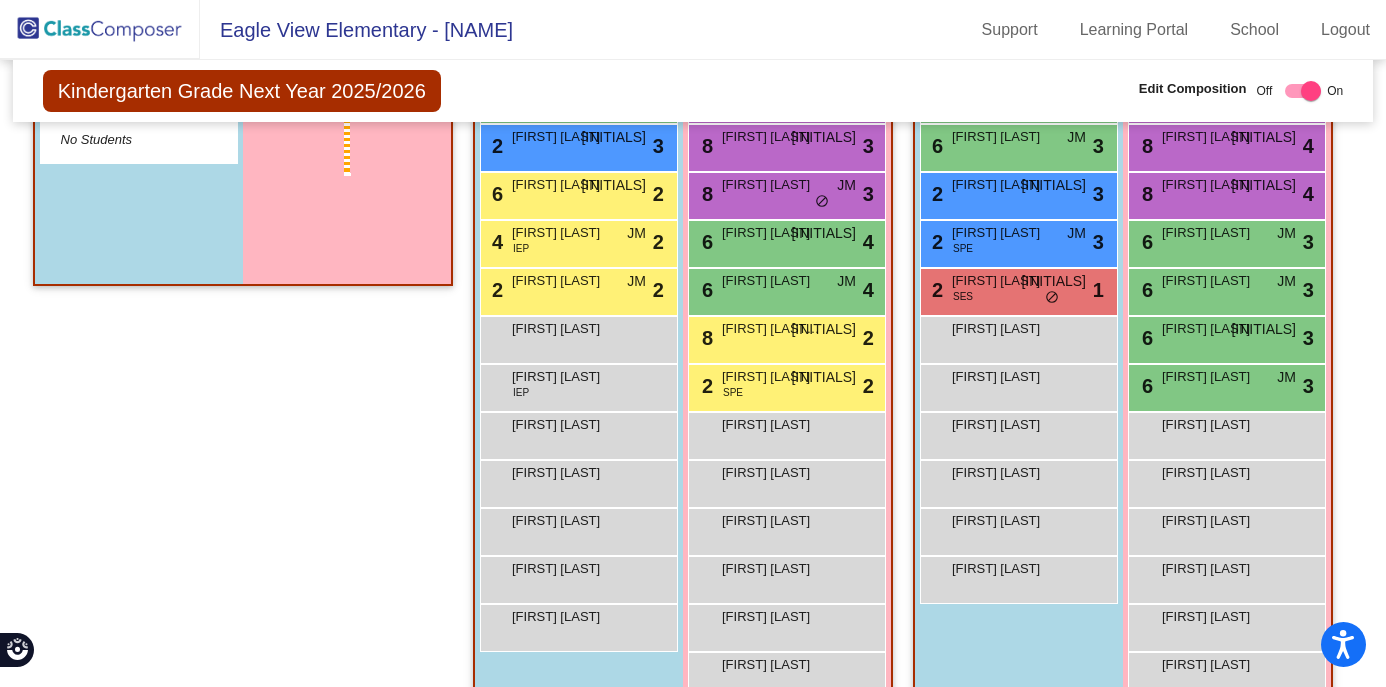 scroll, scrollTop: 651, scrollLeft: 0, axis: vertical 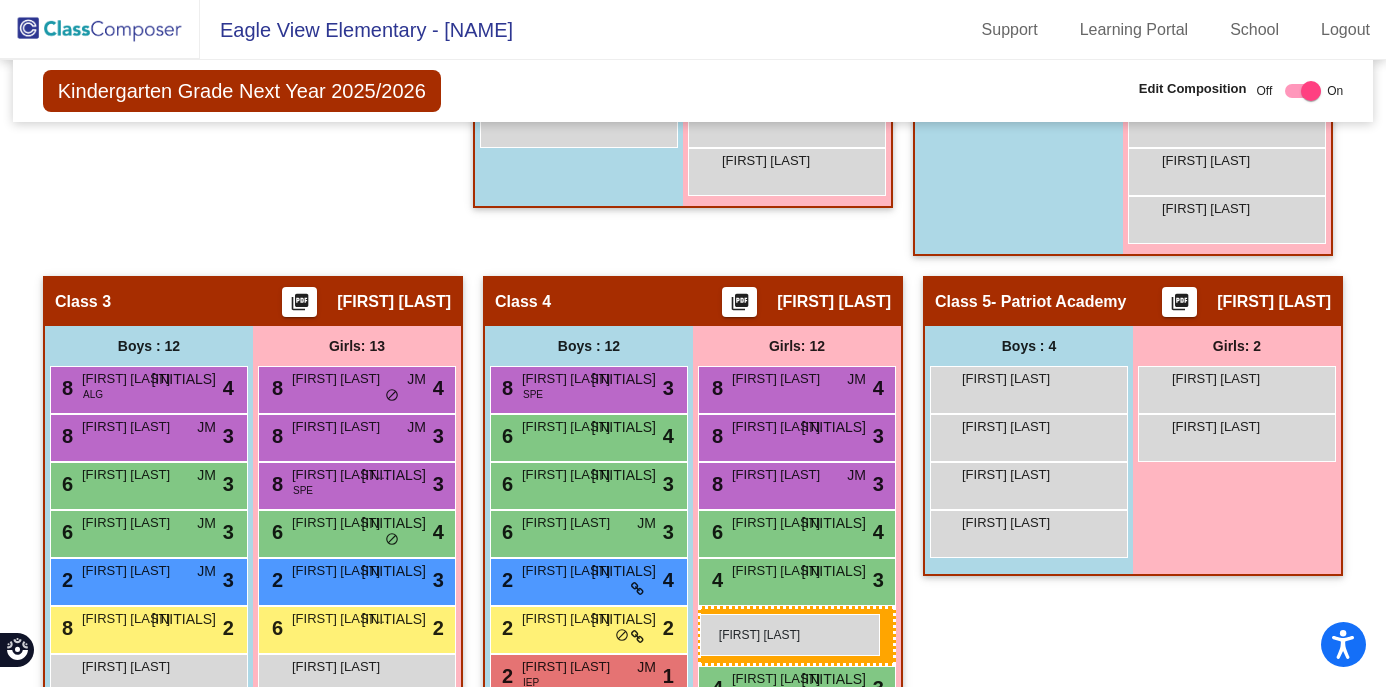 drag, startPoint x: 373, startPoint y: 155, endPoint x: 700, endPoint y: 613, distance: 562.7548 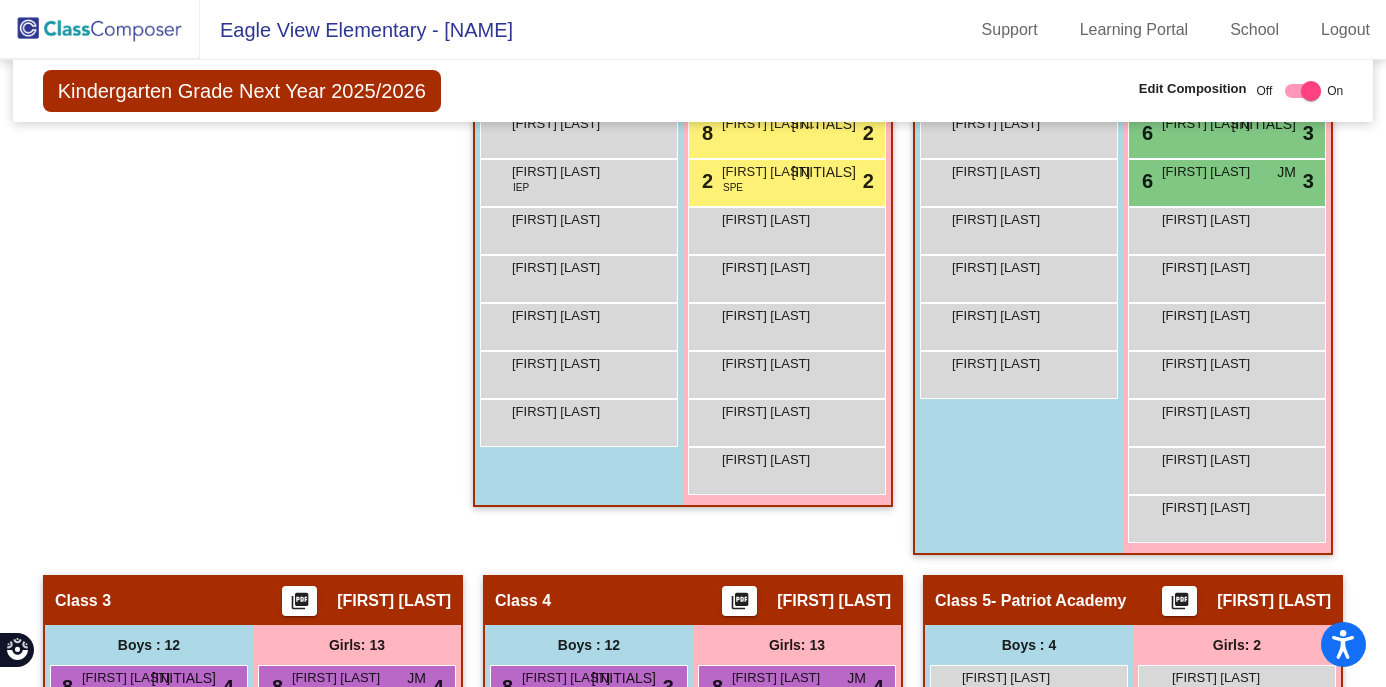 scroll, scrollTop: 0, scrollLeft: 0, axis: both 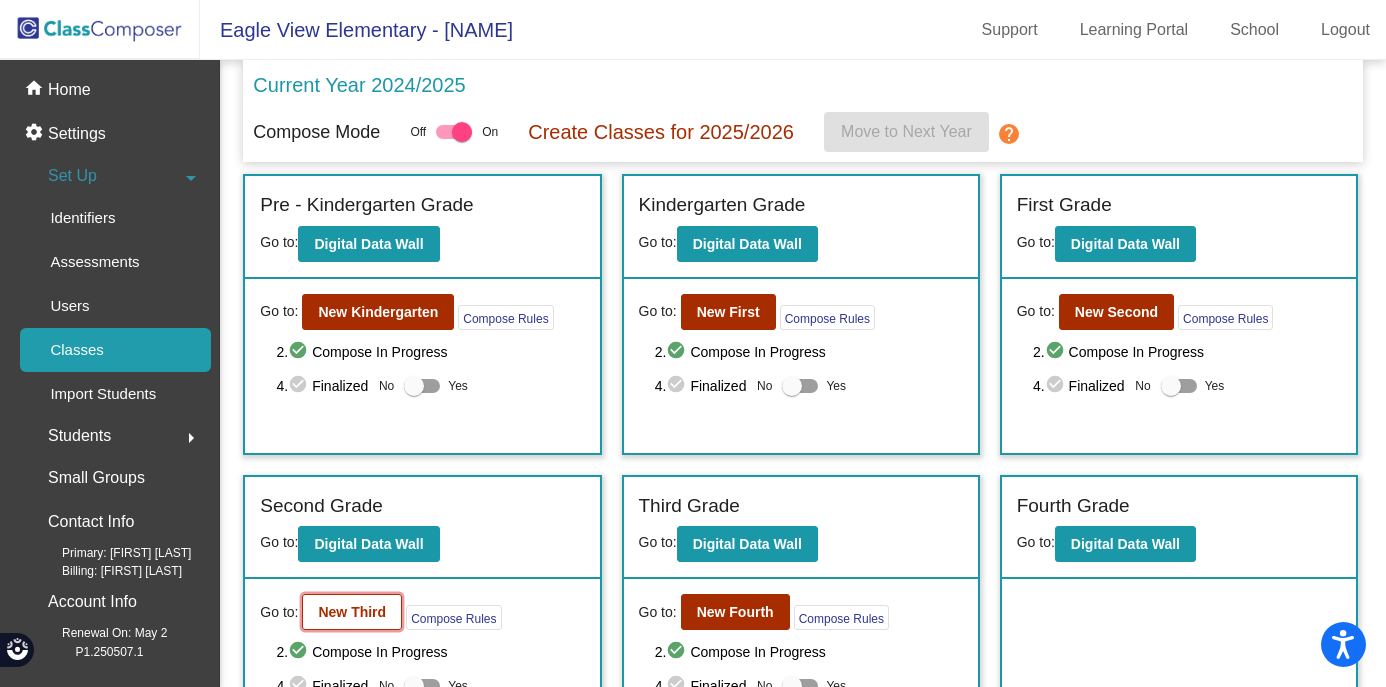 click on "New Third" 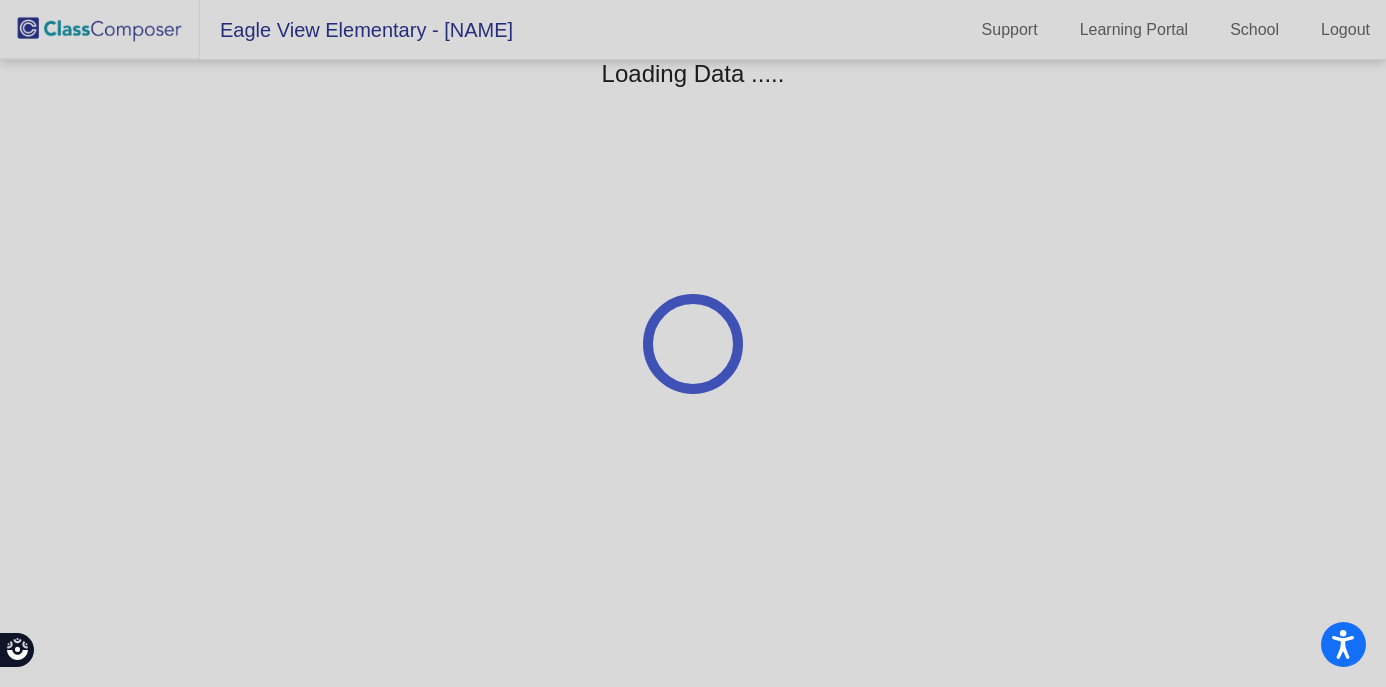 scroll, scrollTop: 0, scrollLeft: 0, axis: both 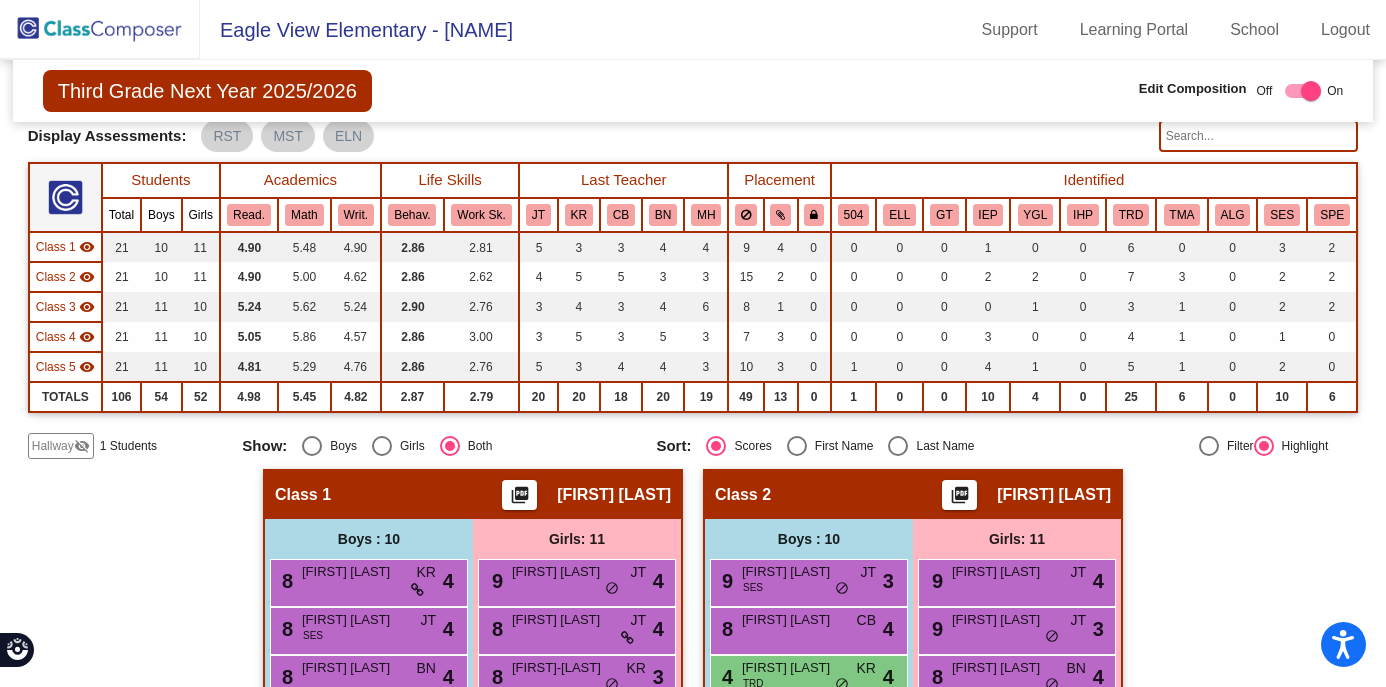 click on "Hallway" 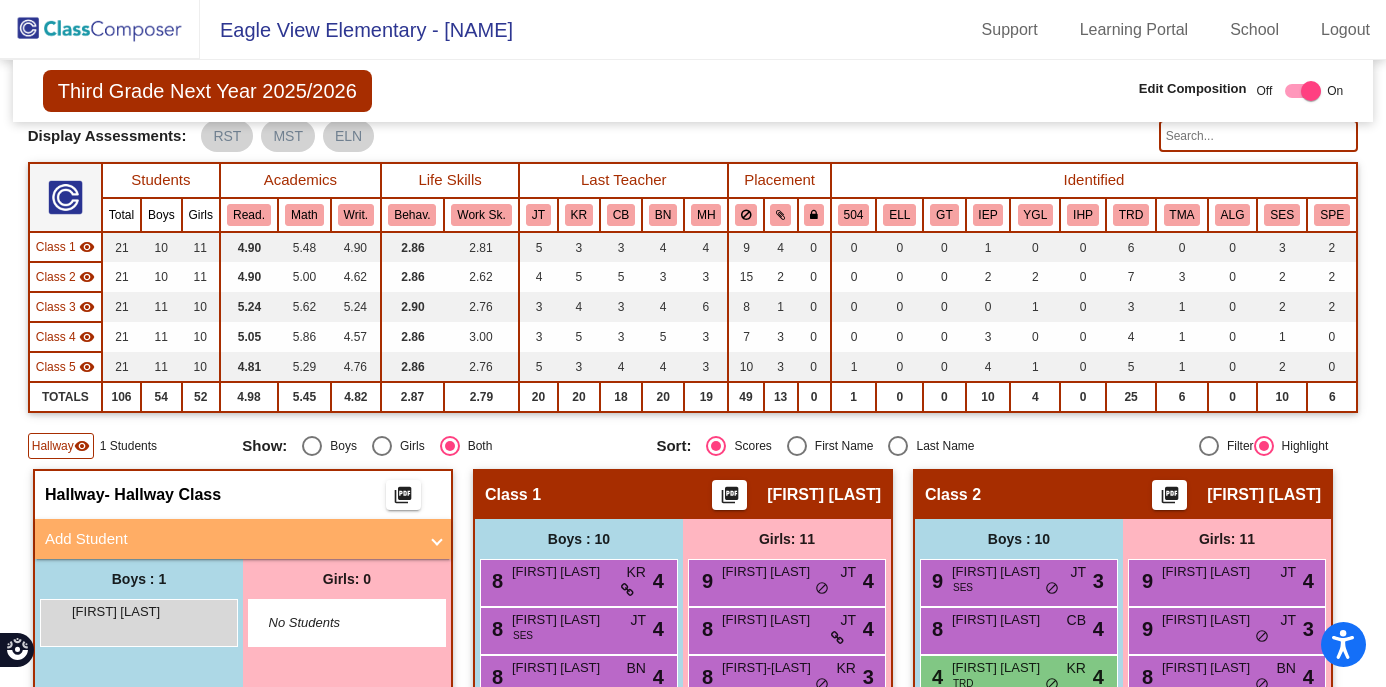 click on "Add Student" at bounding box center (231, 539) 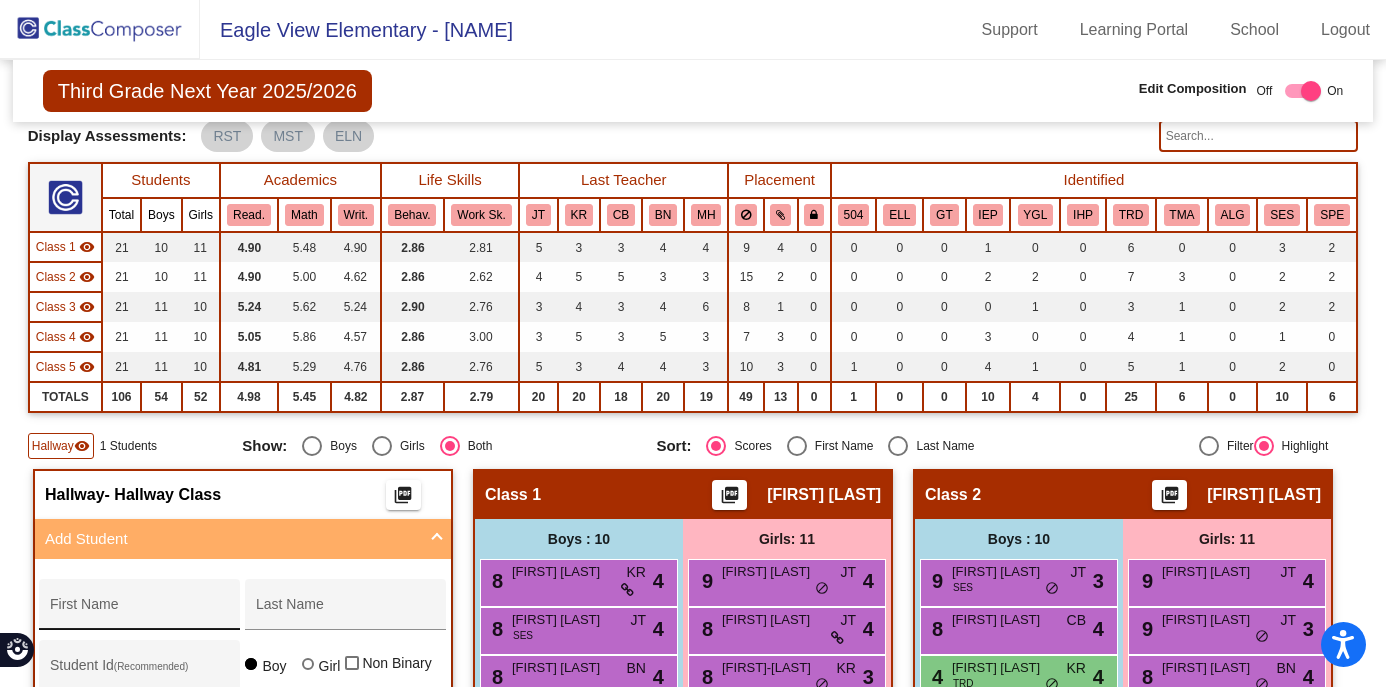 click on "First Name" at bounding box center [140, 610] 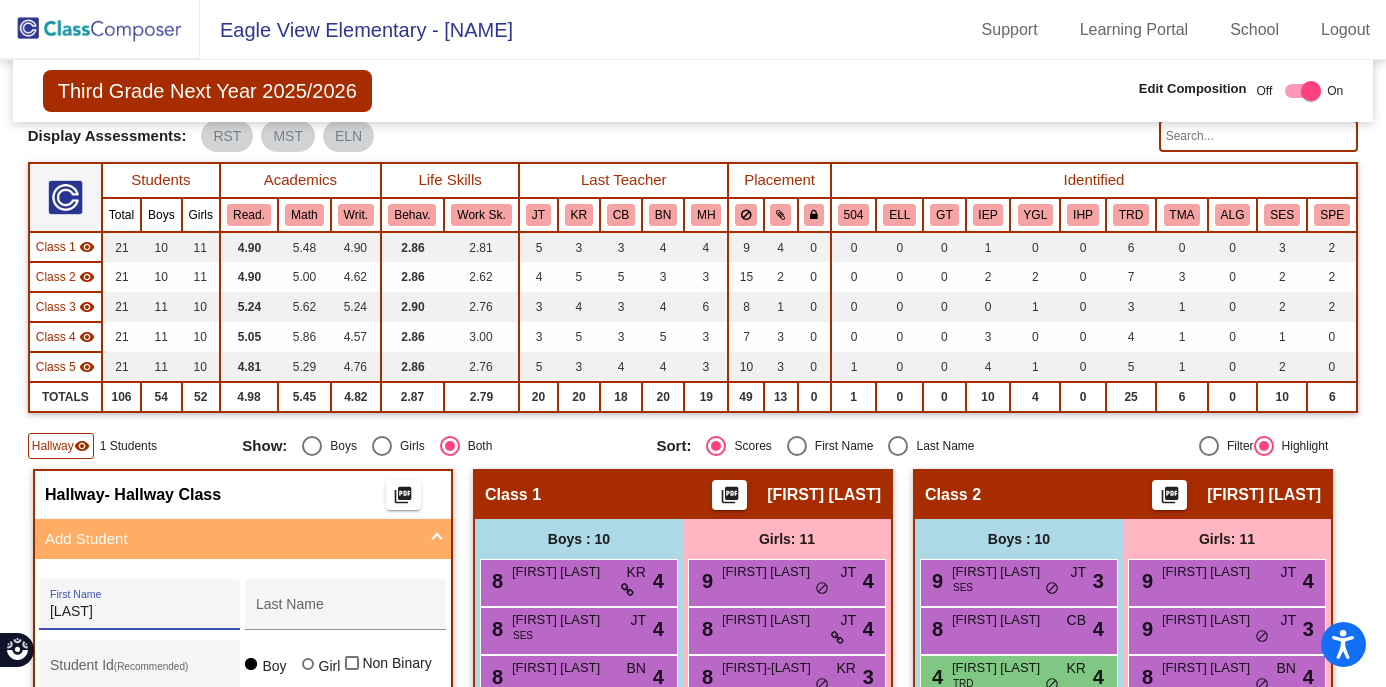 type on "[LAST]" 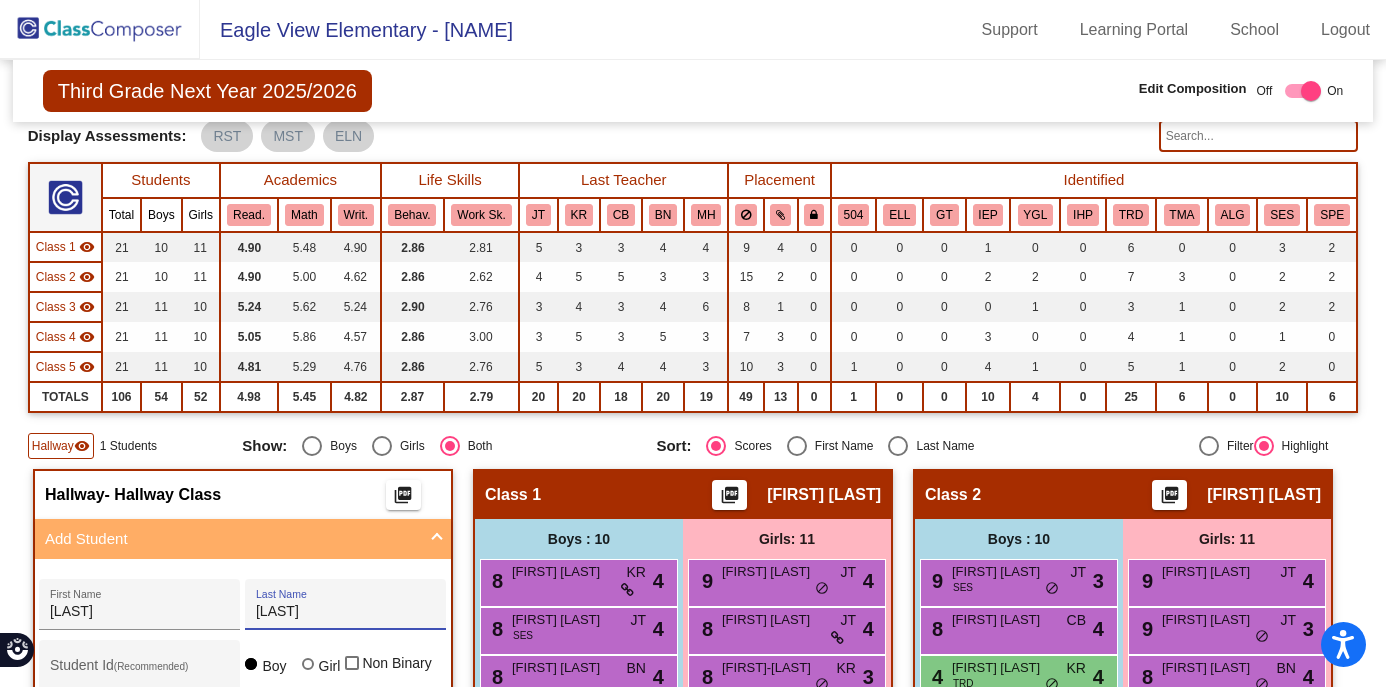 type on "[LAST]" 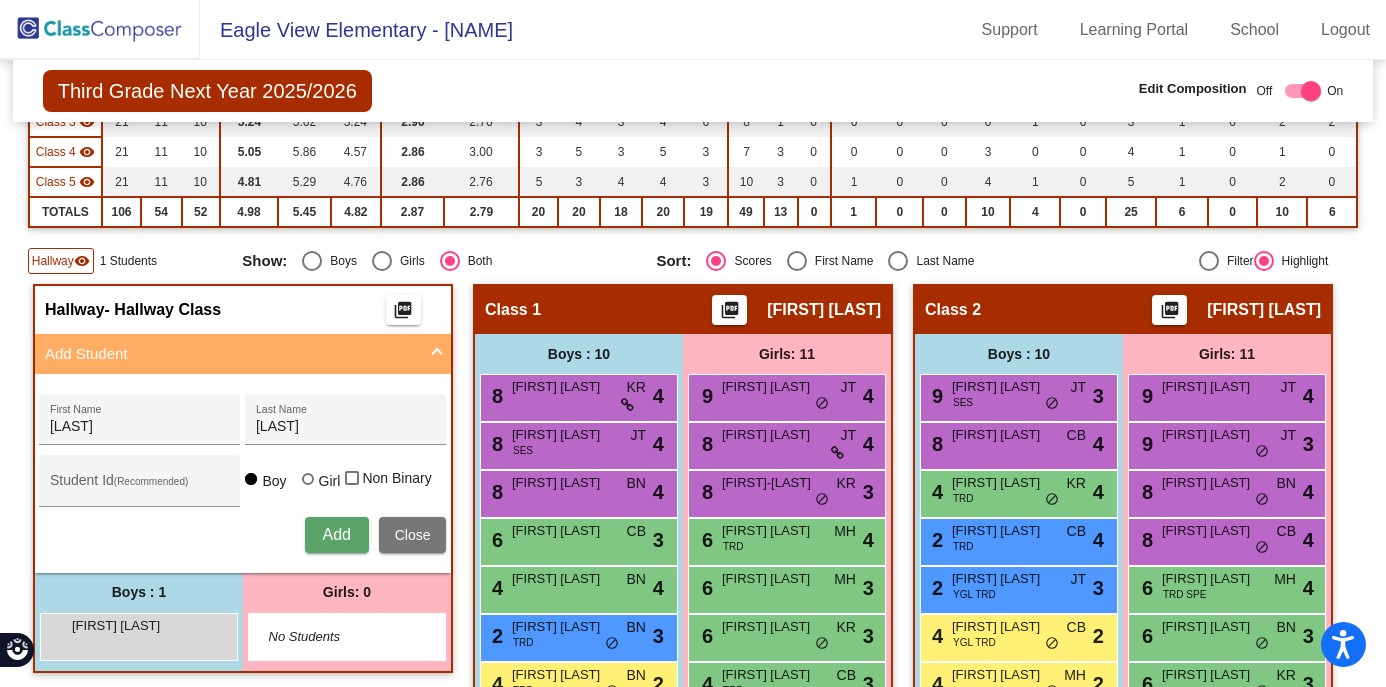 scroll, scrollTop: 320, scrollLeft: 0, axis: vertical 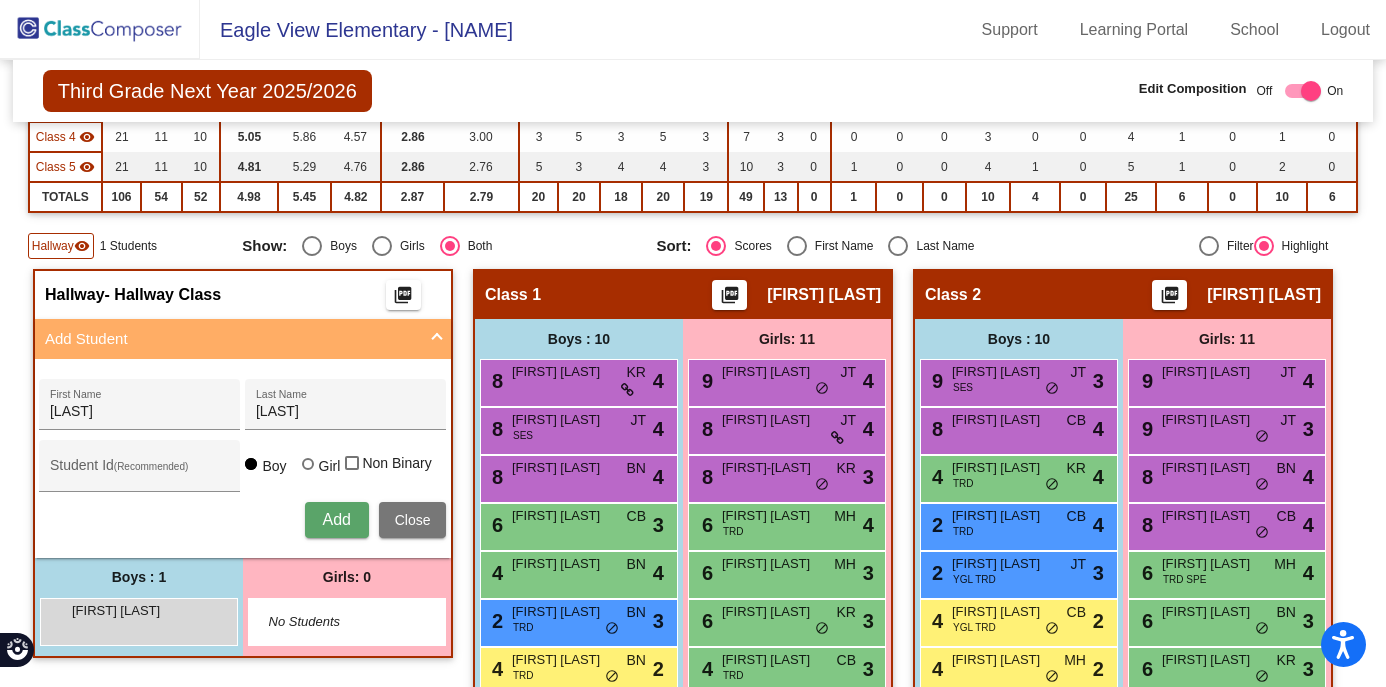 click on "Add" at bounding box center [336, 519] 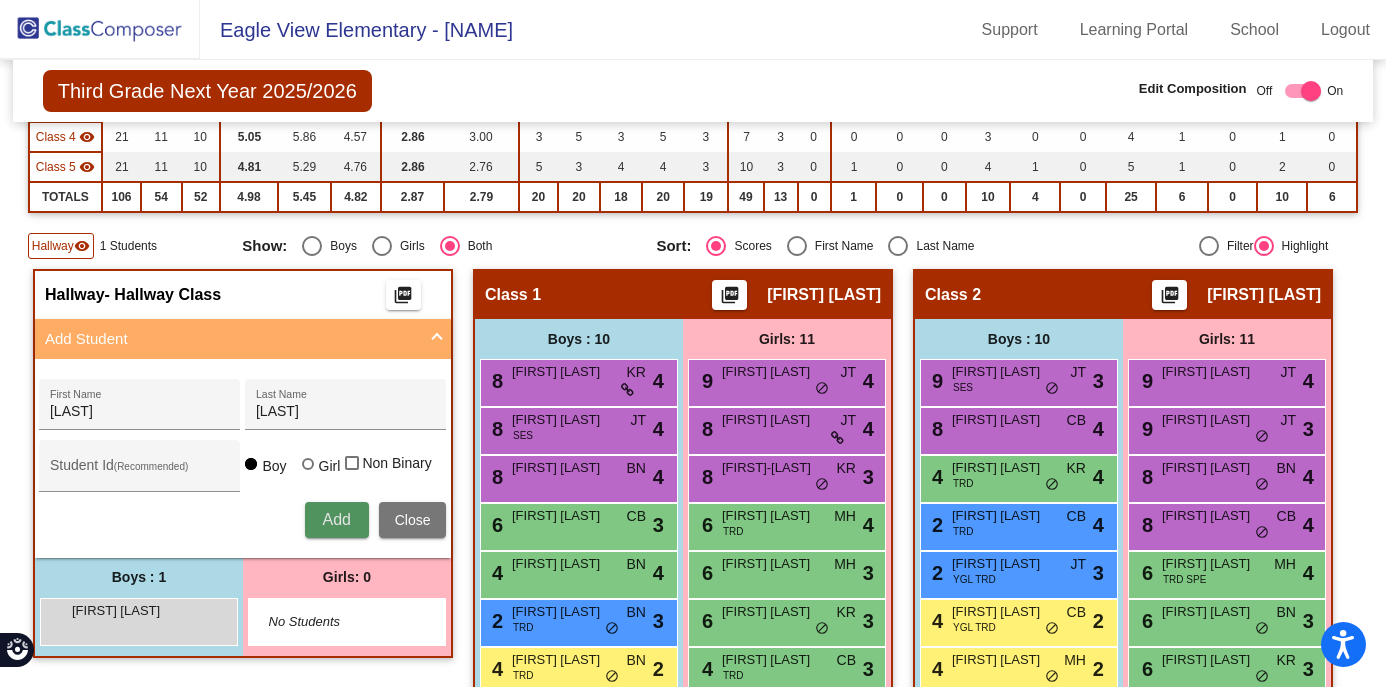 type 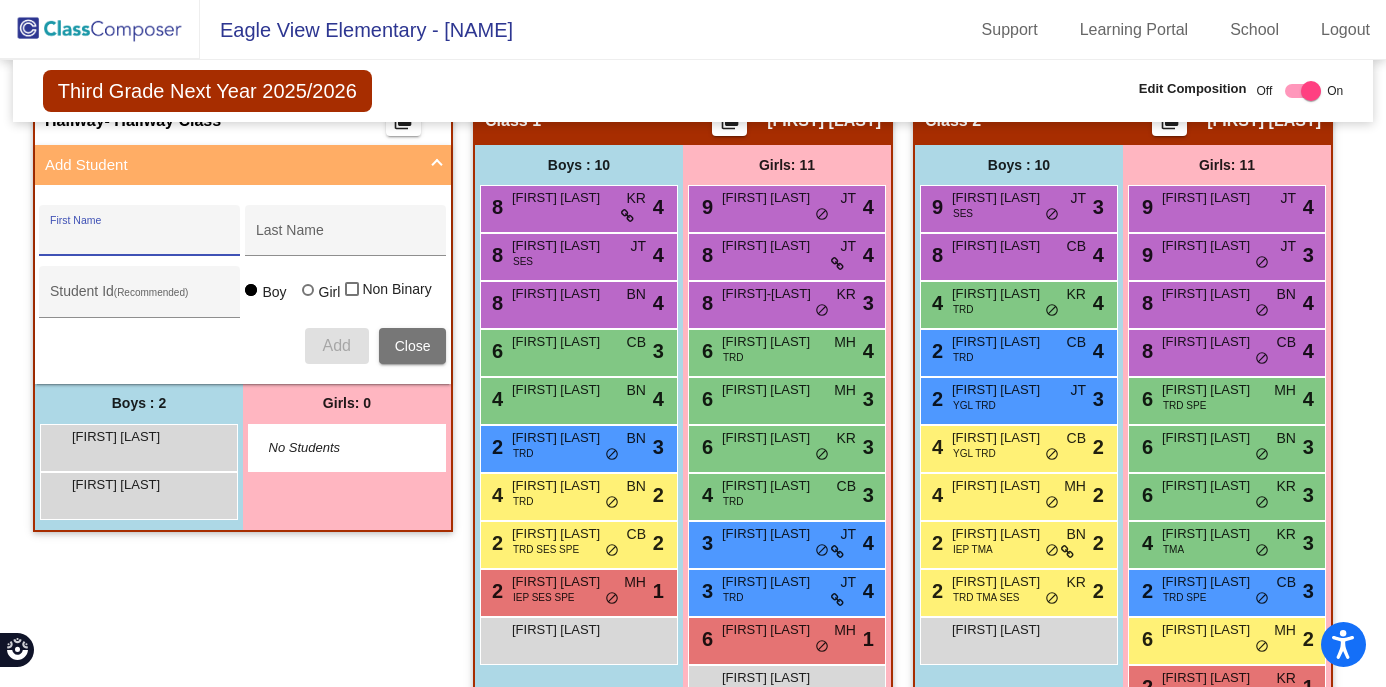 scroll, scrollTop: 528, scrollLeft: 0, axis: vertical 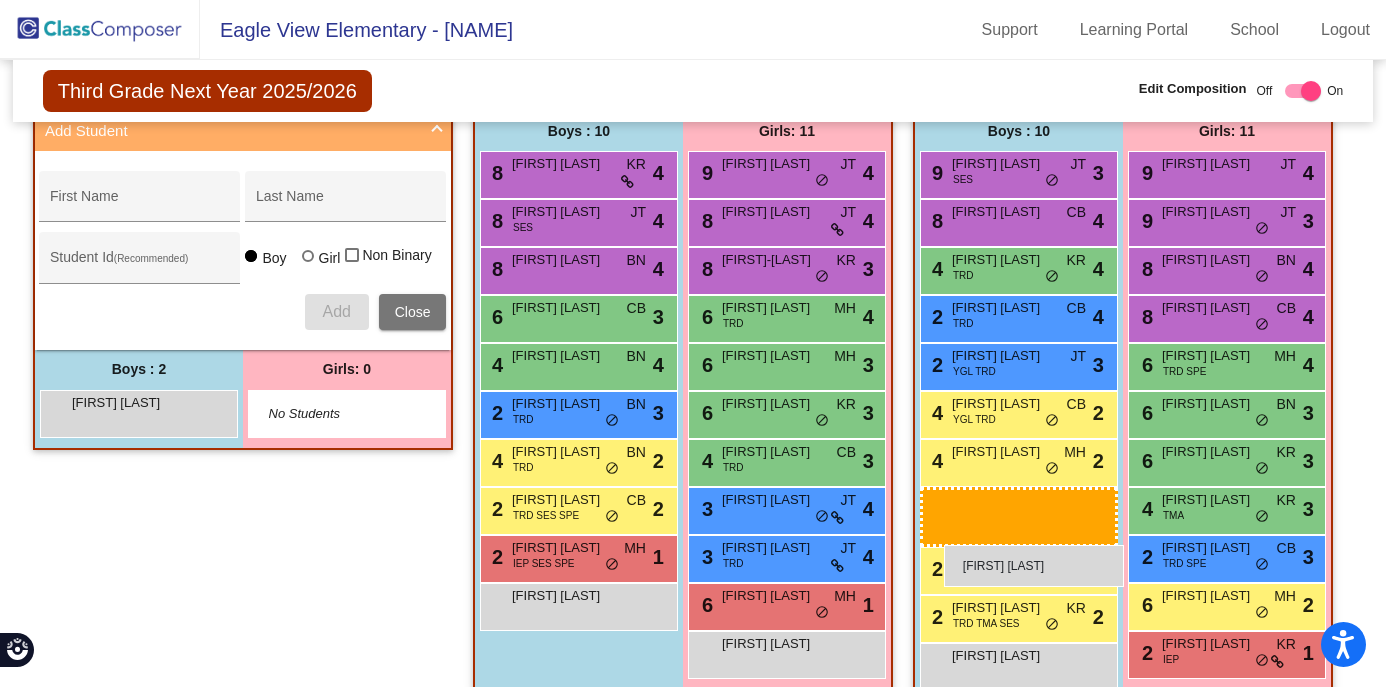 drag, startPoint x: 169, startPoint y: 413, endPoint x: 944, endPoint y: 545, distance: 786.16095 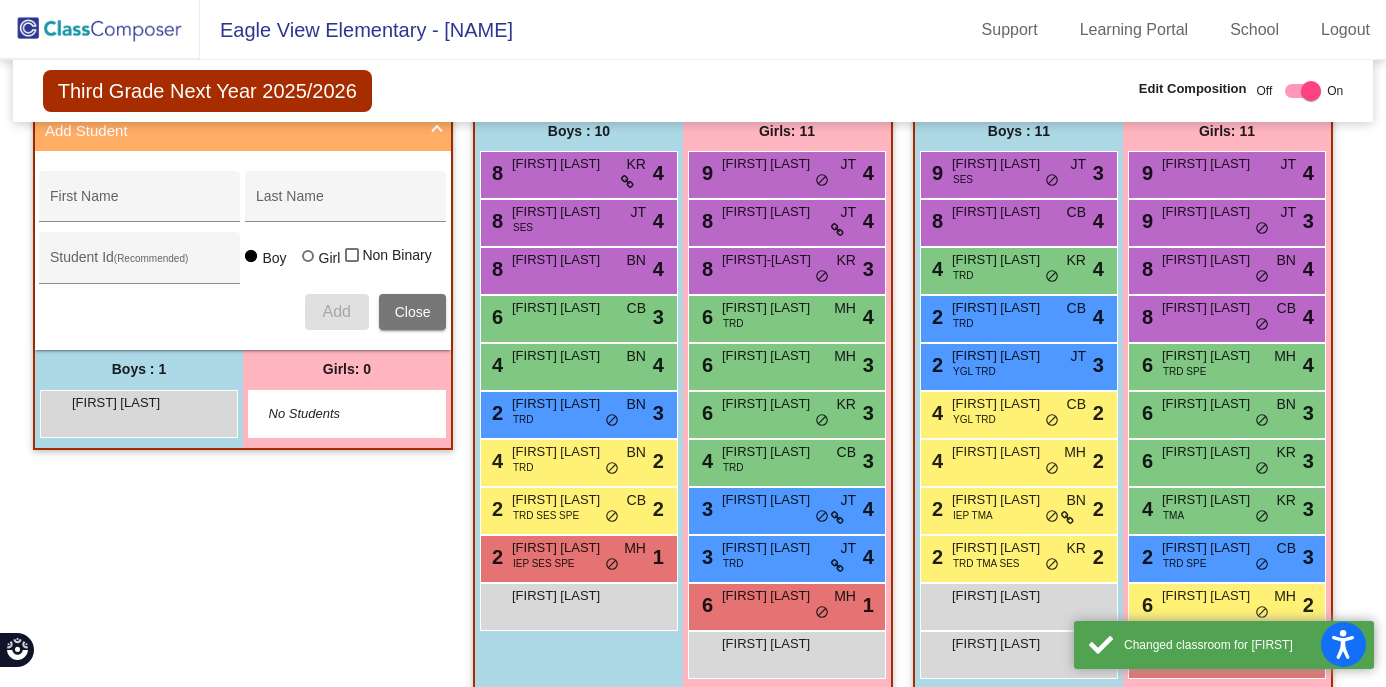 click at bounding box center [437, 131] 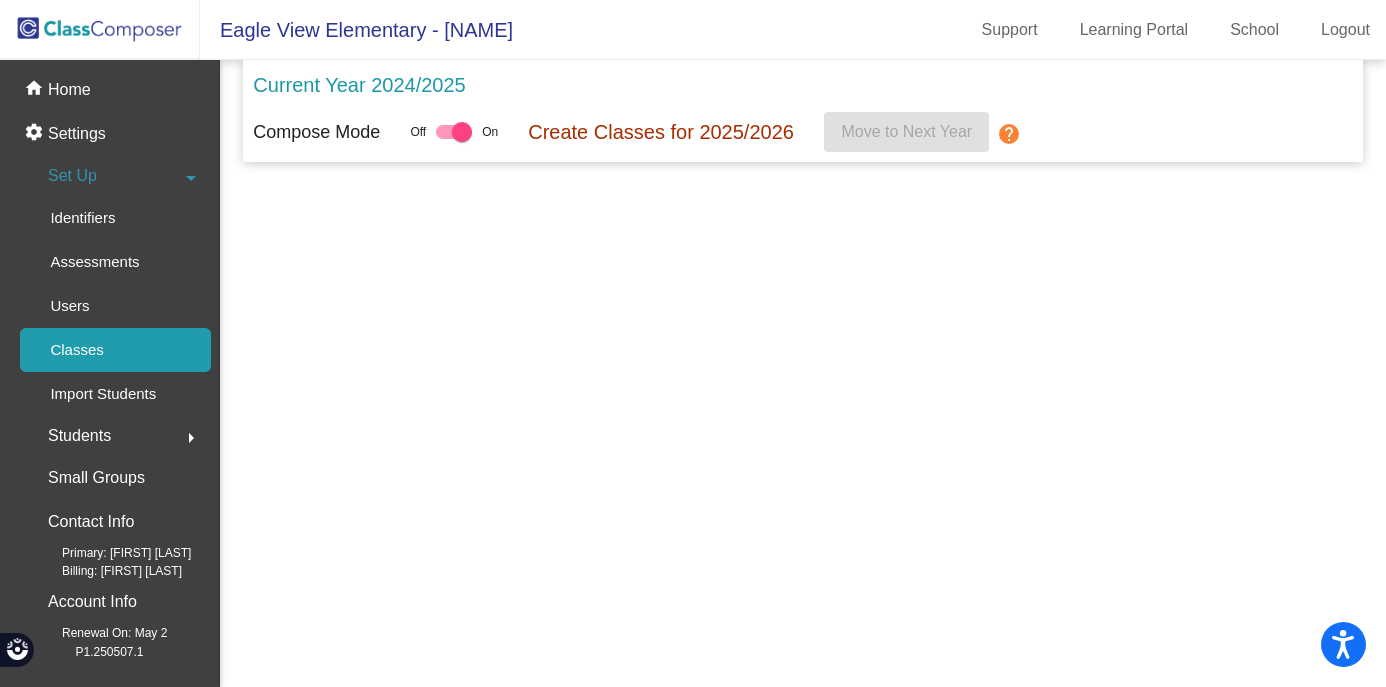 scroll, scrollTop: 0, scrollLeft: 0, axis: both 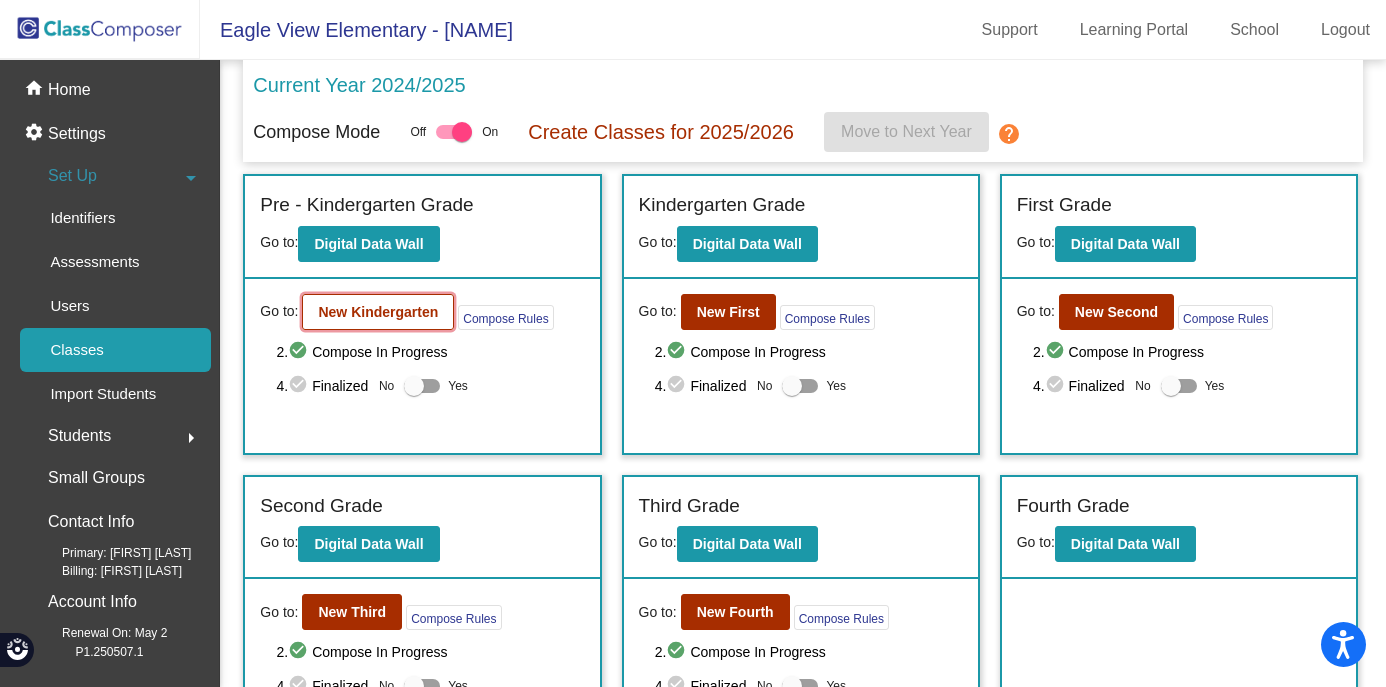 click on "New Kindergarten" 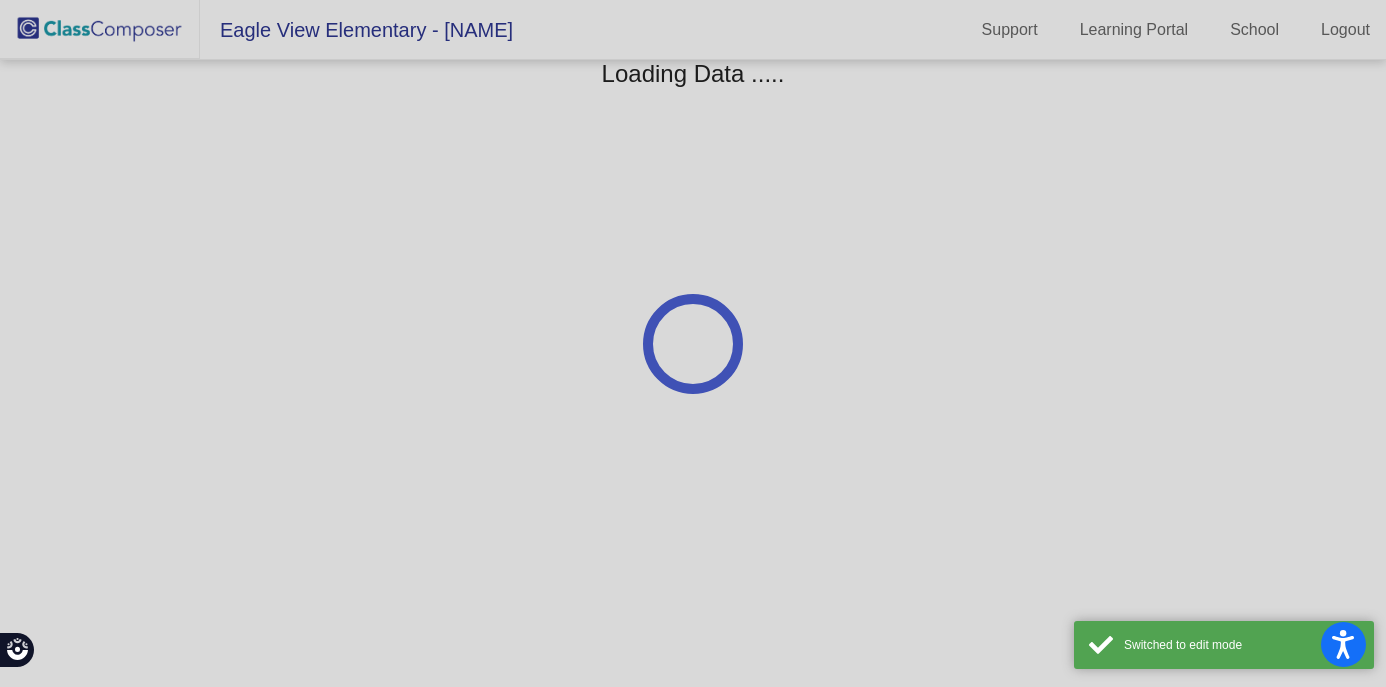 scroll, scrollTop: 0, scrollLeft: 0, axis: both 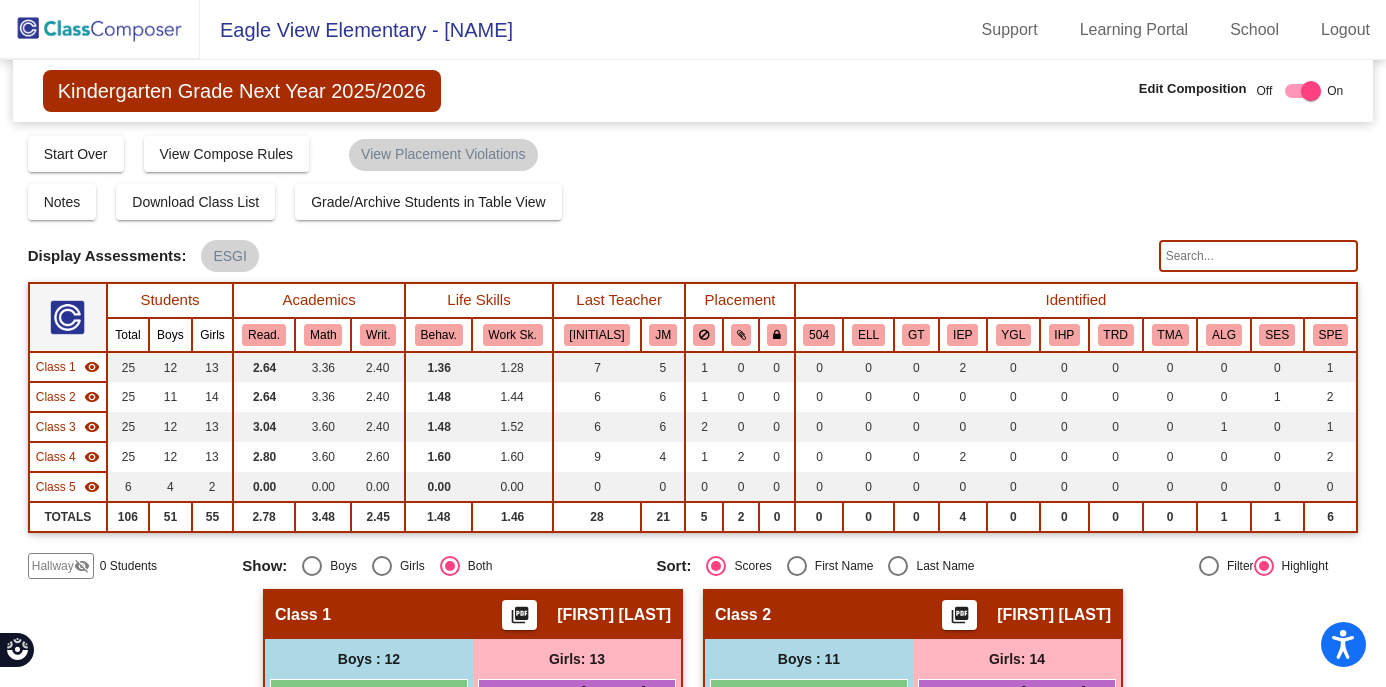 click on "Display Scores for Years:   2023 - 2024   2024 - 2025  Grade/Archive Students in Table View   Download   New Small Group   Saved Small Group   Compose   Start Over   Submit Classes  Compose has been submitted  Check for Incomplete Scores  View Compose Rules   View Placement Violations  Notes   Download Class List   Import Students   Grade/Archive Students in Table View   New Small Group   Saved Small Group  Display Scores for Years:   2023 - 2024   2024 - 2025 Display Assessments: ESGI Students Academics Life Skills  Last Teacher  Placement  Identified  Total Boys Girls  Read.   Math   Writ.   Behav.   Work Sk.   AK   JM   504   ELL   GT   IEP   YGL   IHP   TRD   TMA   ALG   SES   SPE  Hallway  visibility_off  0 0 0                 0   0   0   0   0   0   0   0   0   0   0   0   0   0   0   0  Class 1  visibility  25 12 13  2.64   3.36   2.40   1.36   1.28   7   5   1   0   0   0   0   0   2   0   0   0   0   0   0   1  Class 2  visibility  25 11 14  2.64   3.36   2.40   1.48   1.44   6   6   1   0   0" 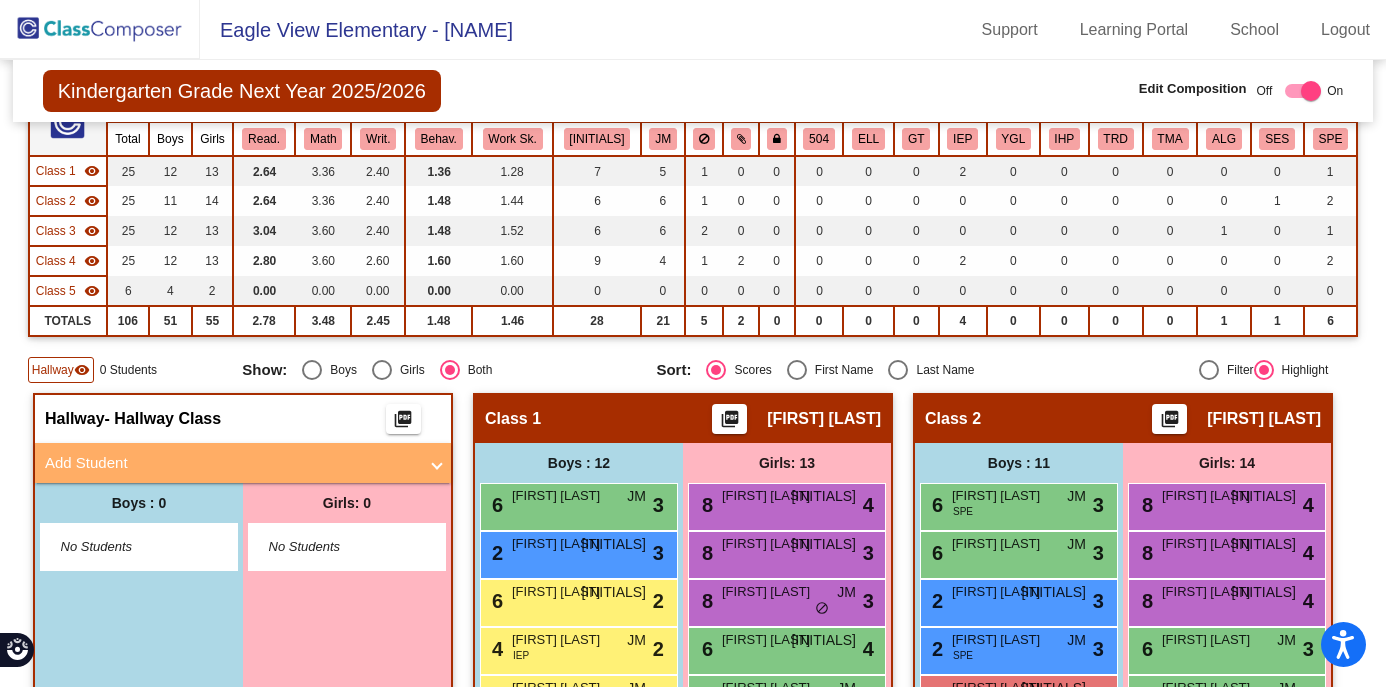 scroll, scrollTop: 200, scrollLeft: 0, axis: vertical 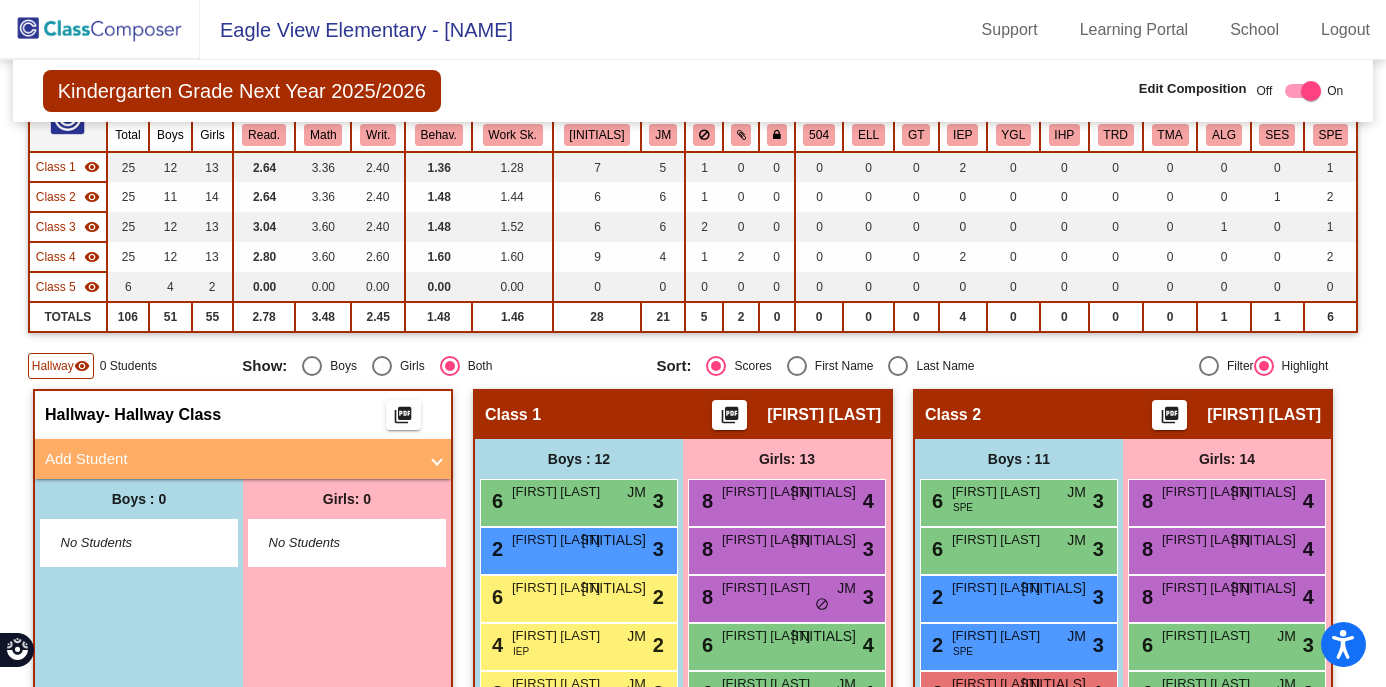 click on "Add Student" at bounding box center (231, 459) 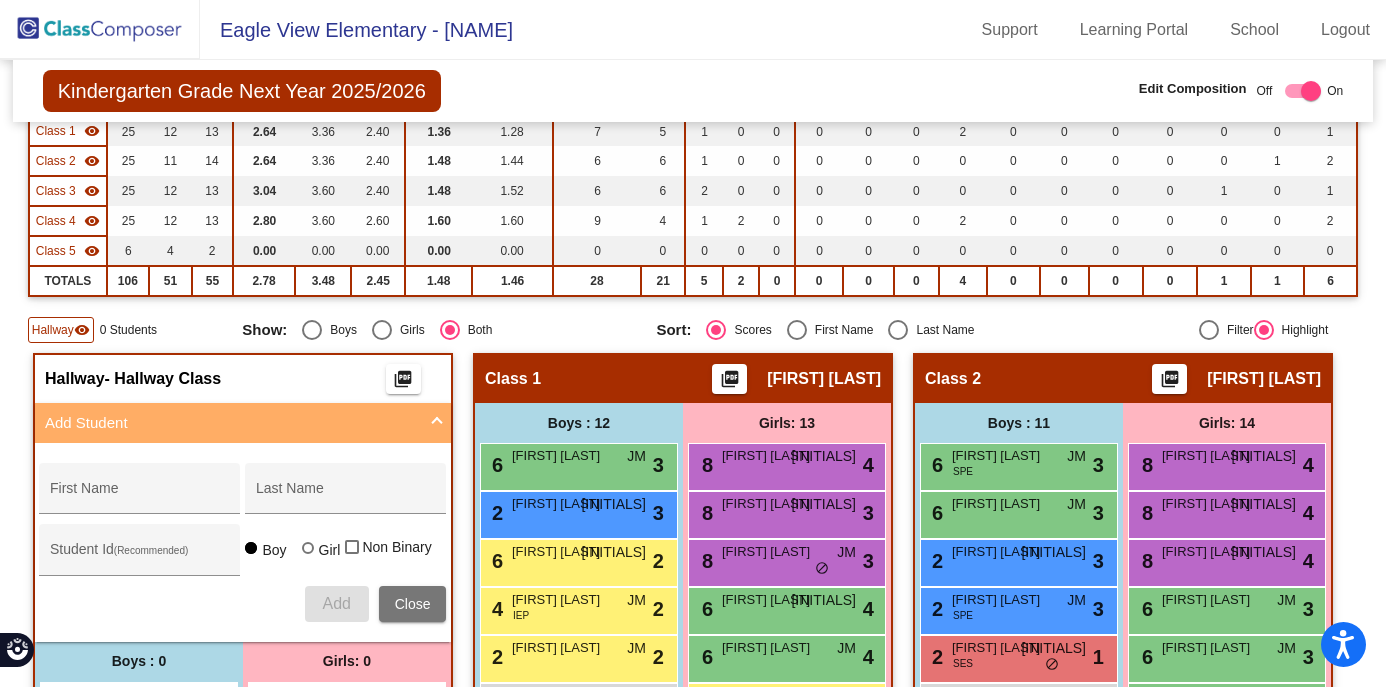 scroll, scrollTop: 240, scrollLeft: 0, axis: vertical 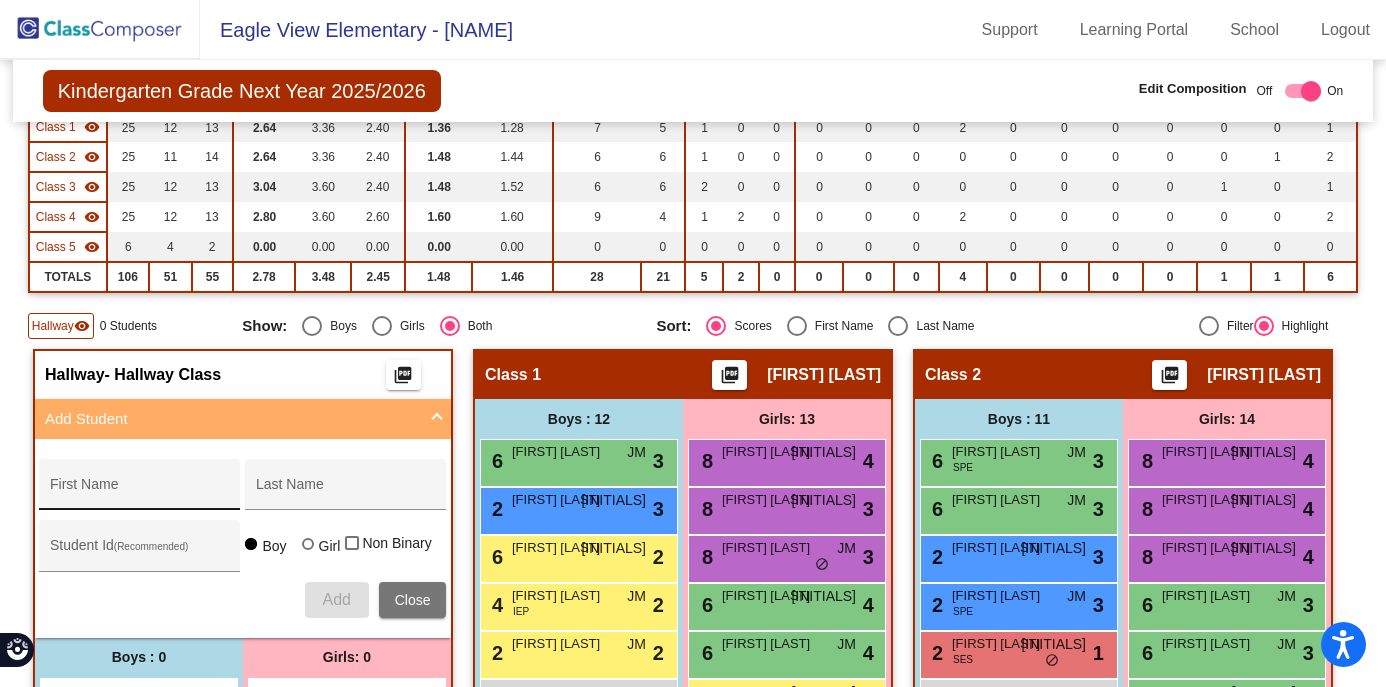 click on "First Name" at bounding box center (140, 492) 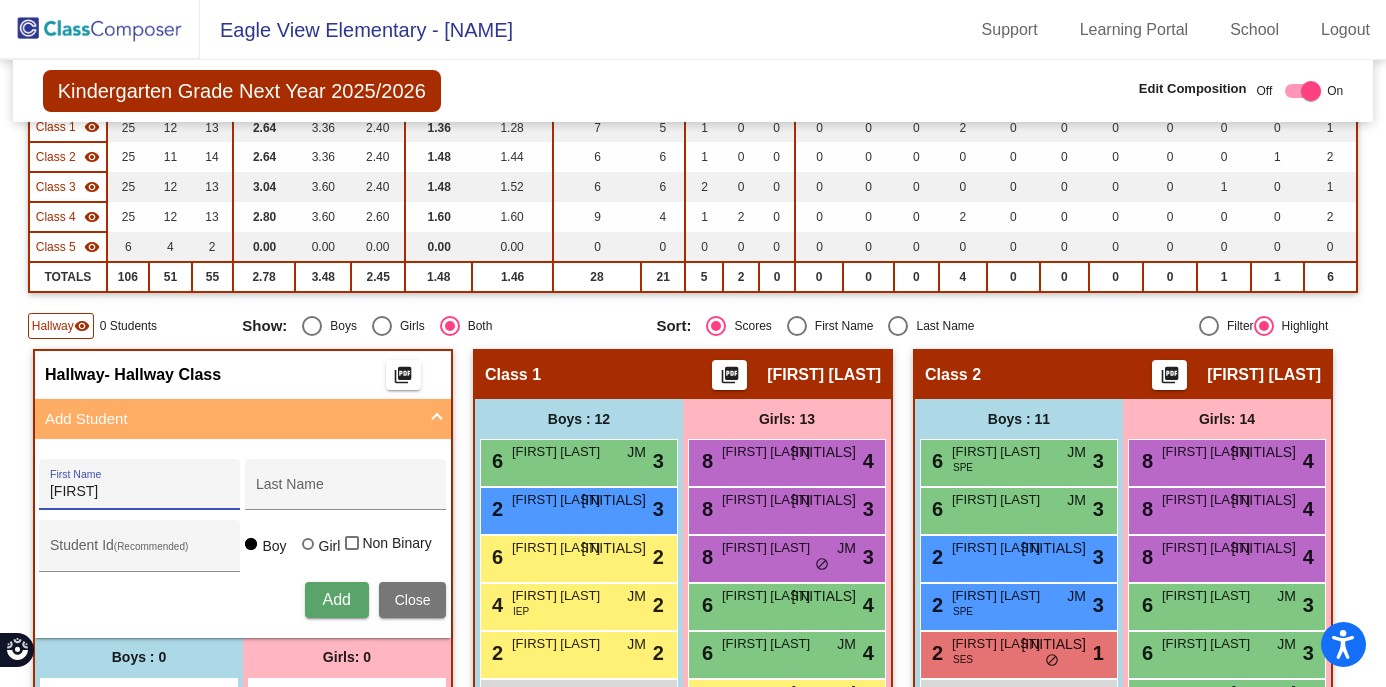 type on "[FIRST]" 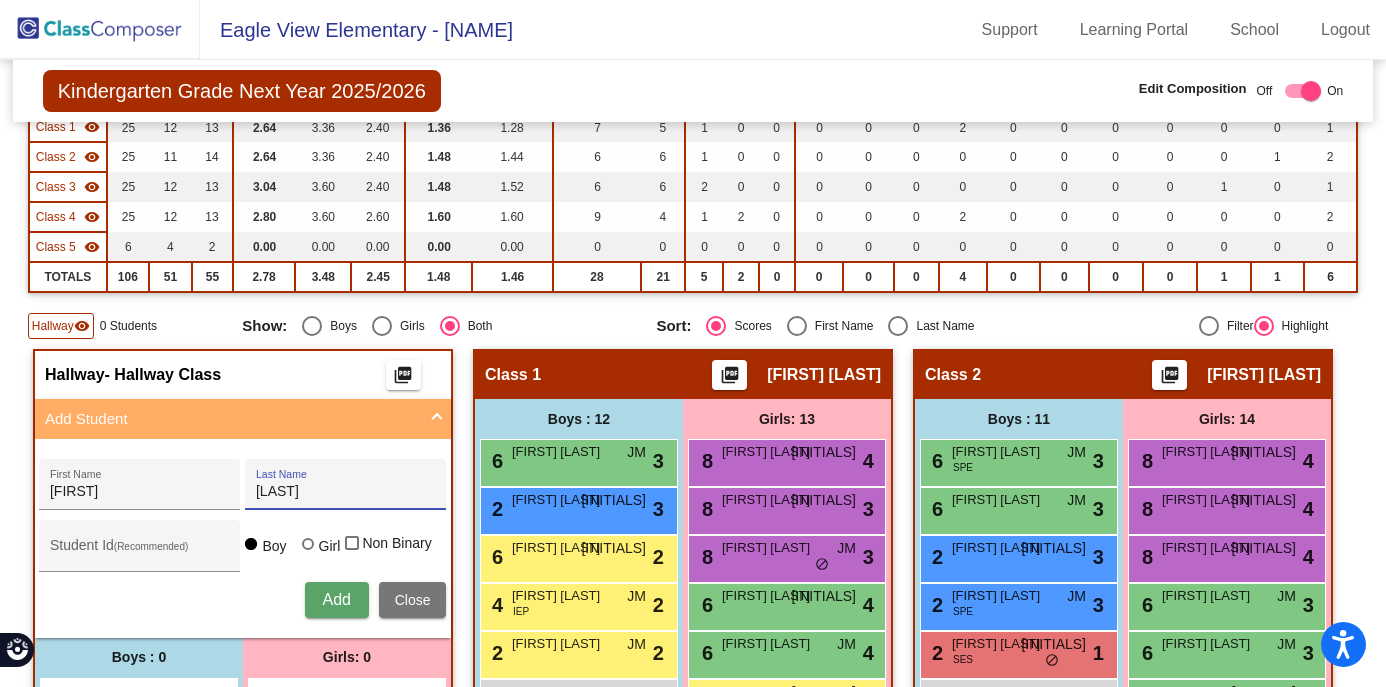 type on "[LAST]" 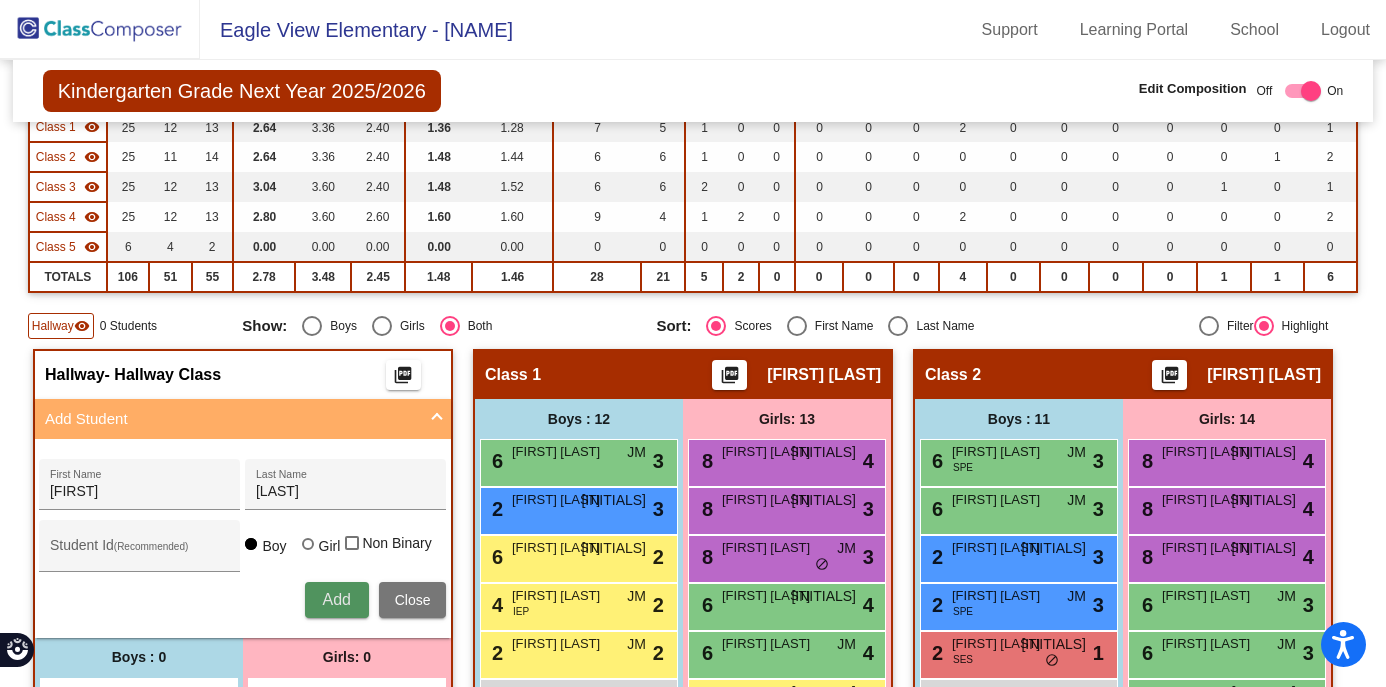 click on "Add" at bounding box center (336, 599) 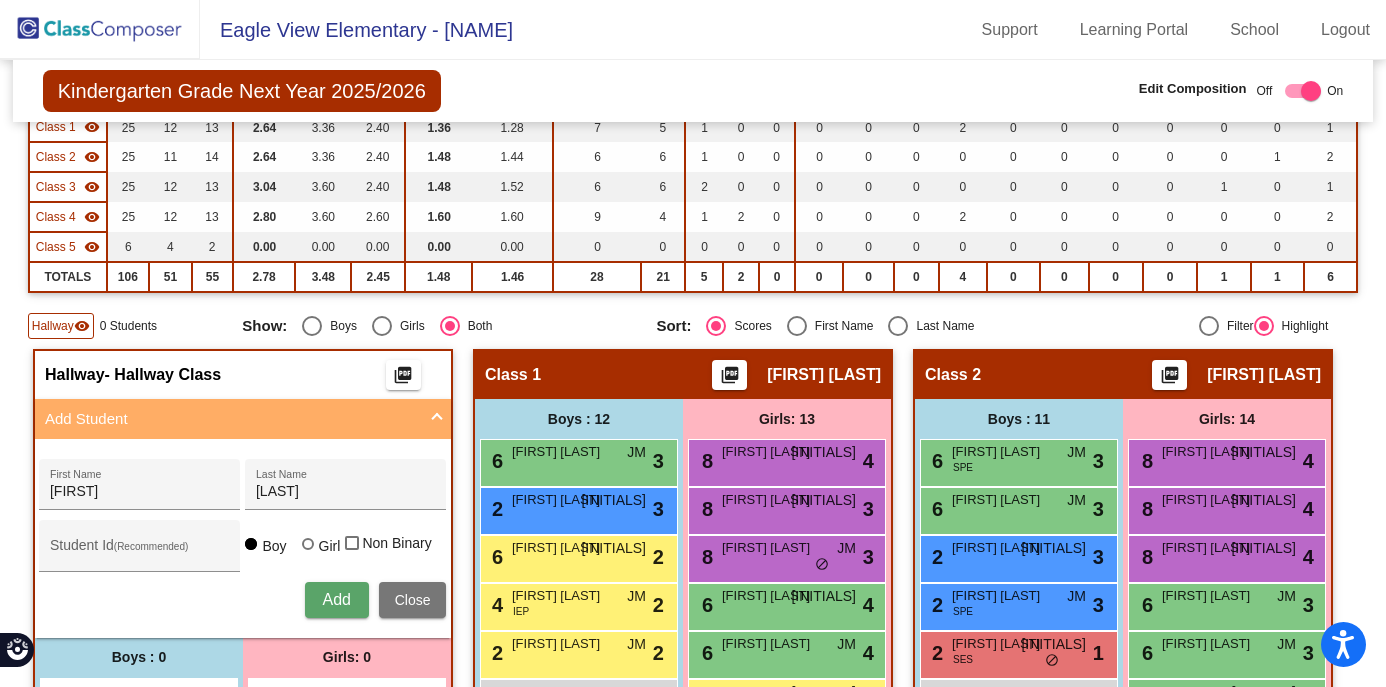 type 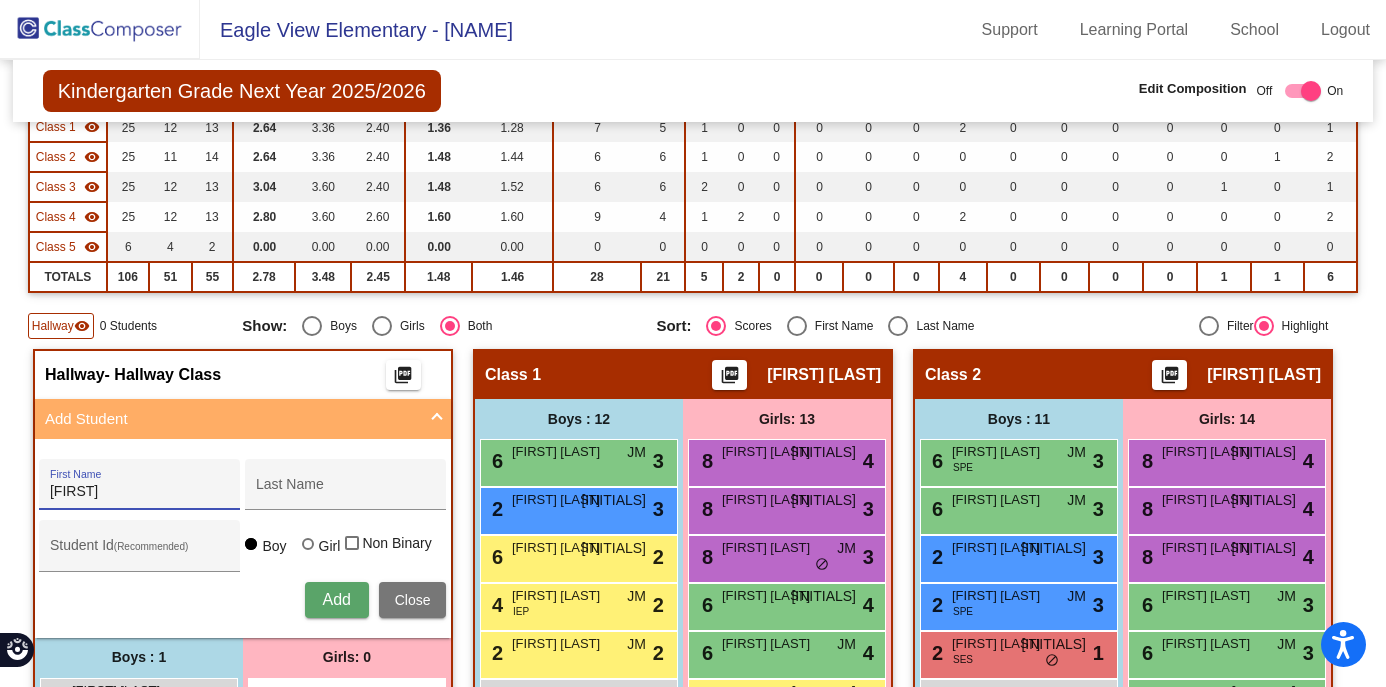 type on "[FIRST]" 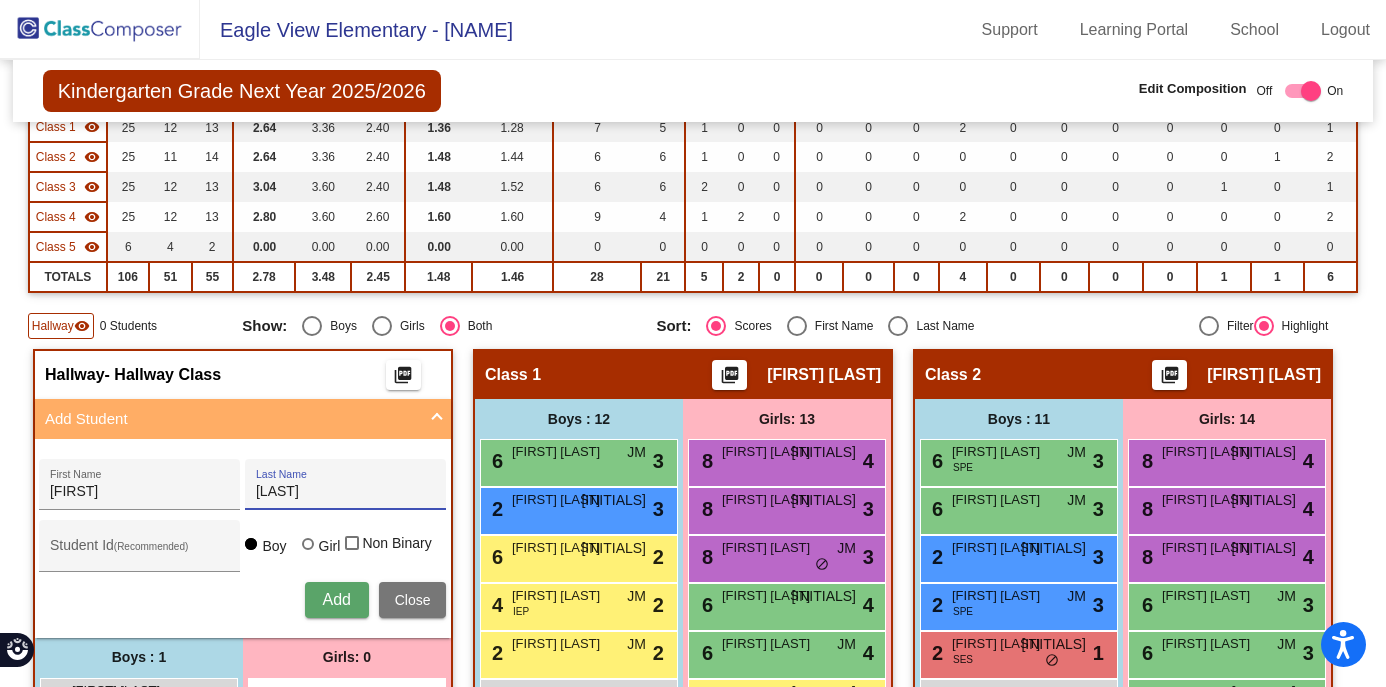 type on "[LAST]" 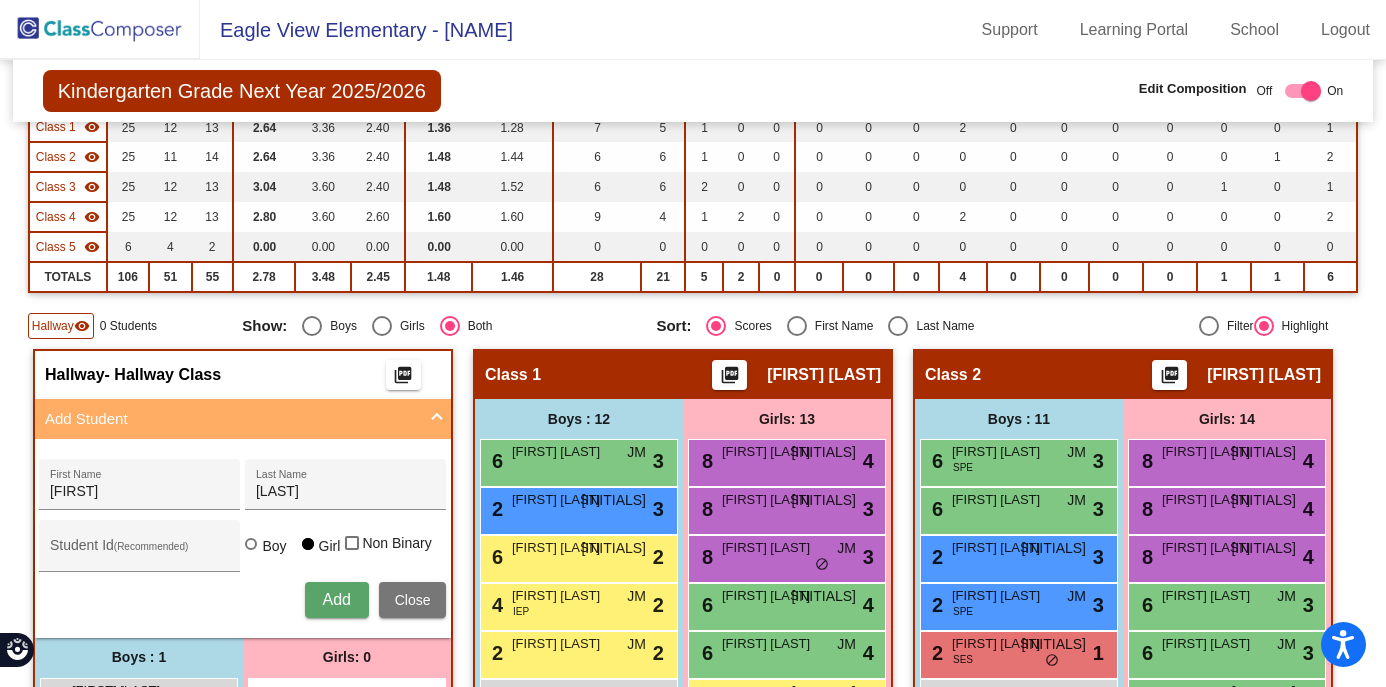 click on "[FIRST] [LAST] [LAST] Student Id  (Recommended)   Boy   Girl   Non Binary Add Close" at bounding box center [242, 538] 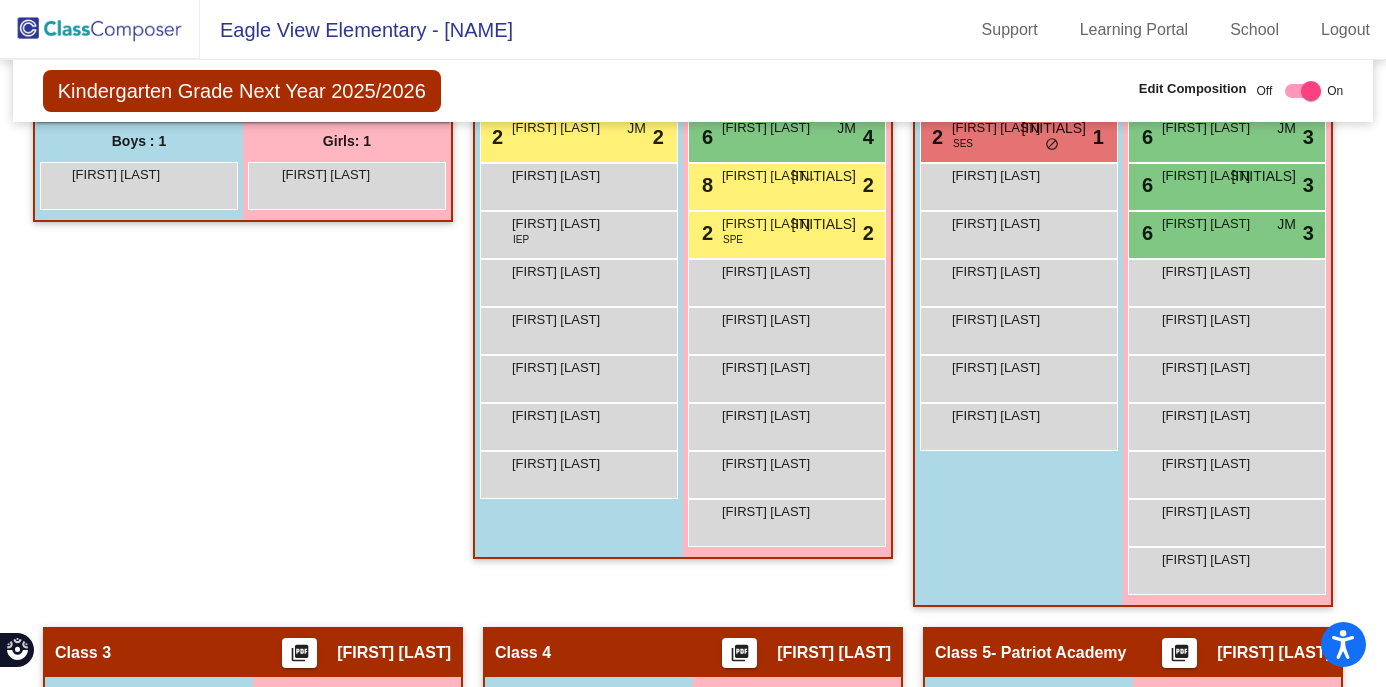scroll, scrollTop: 562, scrollLeft: 0, axis: vertical 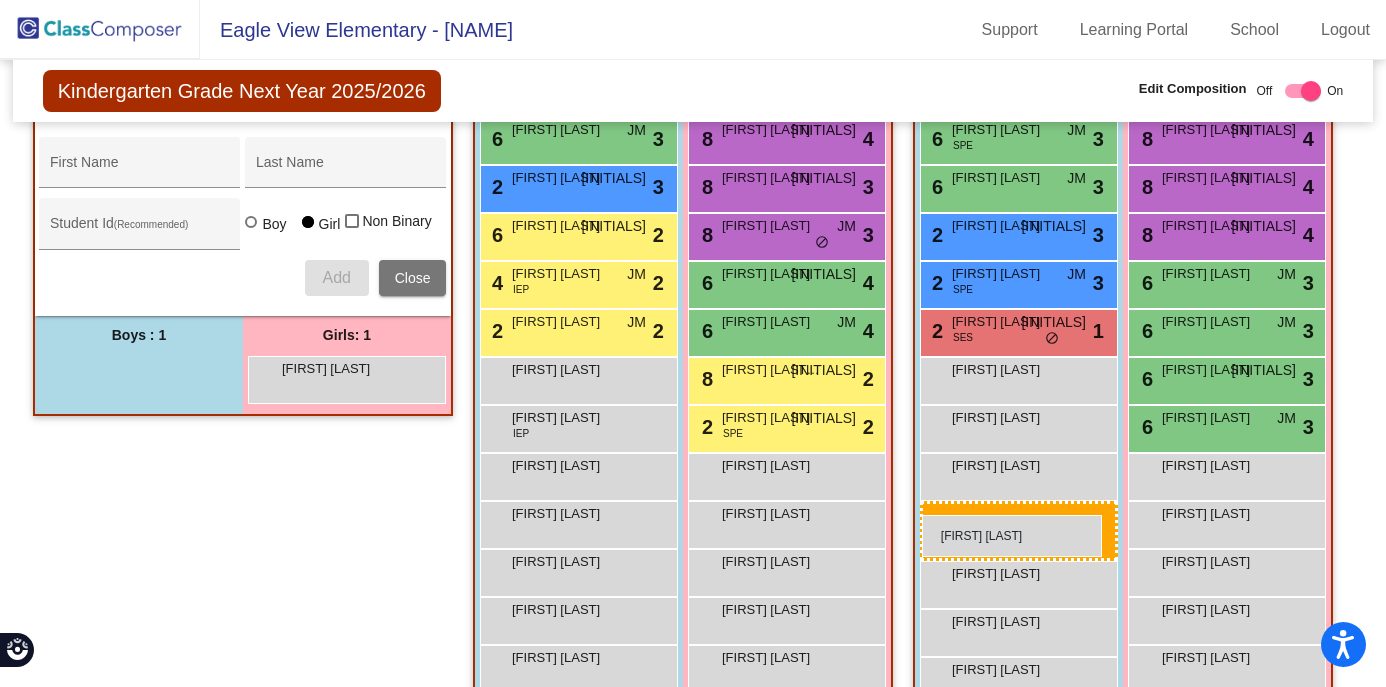 drag, startPoint x: 95, startPoint y: 376, endPoint x: 922, endPoint y: 515, distance: 838.60004 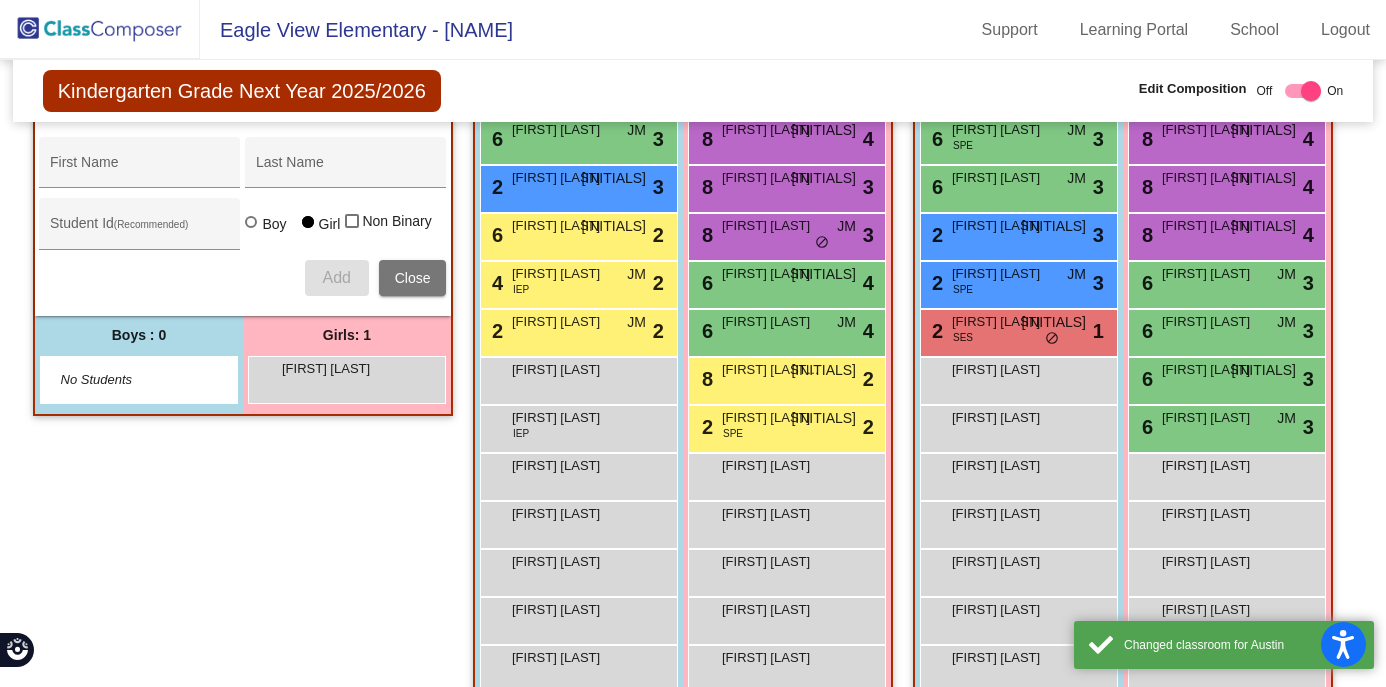 click on "Hallway   - Hallway Class  picture_as_pdf  Add Student  First Name Last Name Student Id  (Recommended)   Boy   Girl   Non Binary Add Close  Boys : 0    No Students   Girls: 1 [NAME] lock do_not_disturb_alt Class 1    picture_as_pdf [NAME]  Add Student  First Name Last Name Student Id  (Recommended)   Boy   Girl   Non Binary Add Close  Boys : 12  6 [NAME] JM lock do_not_disturb_alt 3 2 [NAME] AK lock do_not_disturb_alt 3 6 [NAME] AK lock do_not_disturb_alt 2 4 [NAME] IEP JM lock do_not_disturb_alt 2 2 [NAME] JM lock do_not_disturb_alt 2 [NAME] lock do_not_disturb_alt [NAME] IEP lock do_not_disturb_alt [NAME] lock do_not_disturb_alt [NAME] lock do_not_disturb_alt [NAME] lock do_not_disturb_alt [NAME] lock do_not_disturb_alt Girls: 13 8 [NAME] AK lock do_not_disturb_alt 4 8 [NAME] AK lock do_not_disturb_alt 3 8 [NAME] JM lock do_not_disturb_alt 3 6 AK" 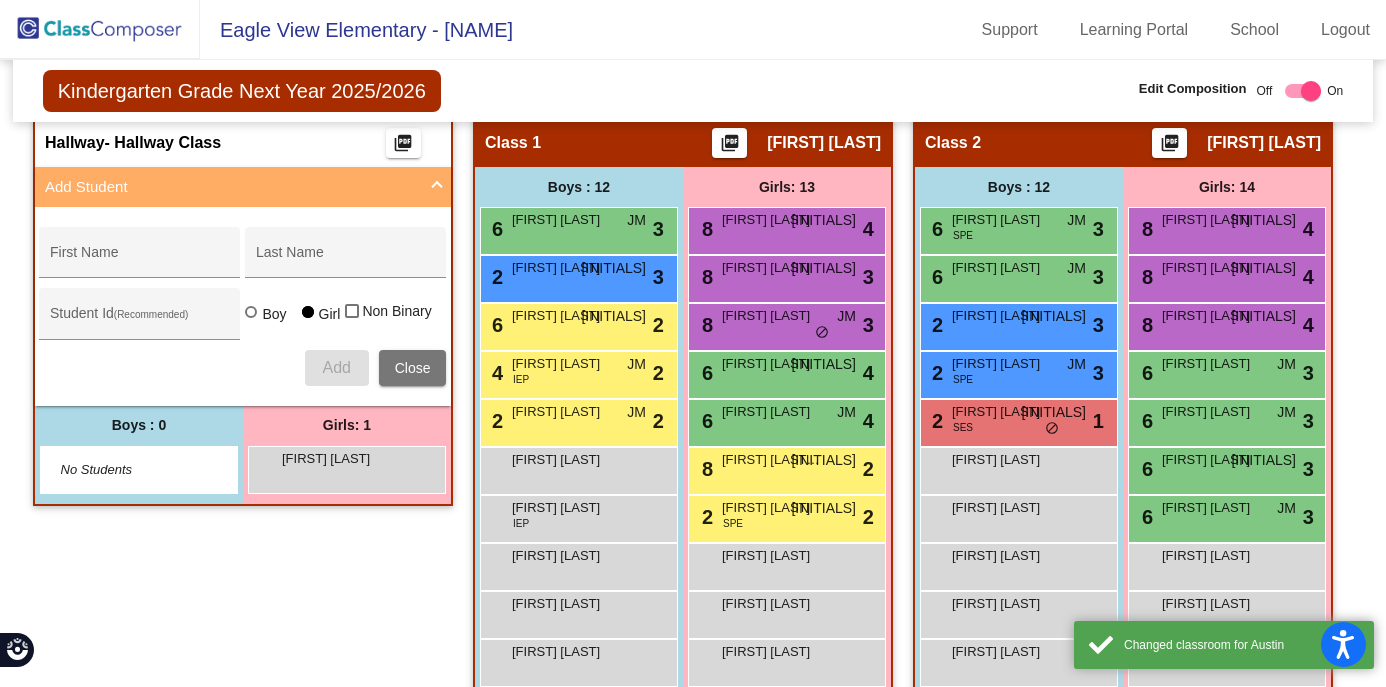 scroll, scrollTop: 442, scrollLeft: 0, axis: vertical 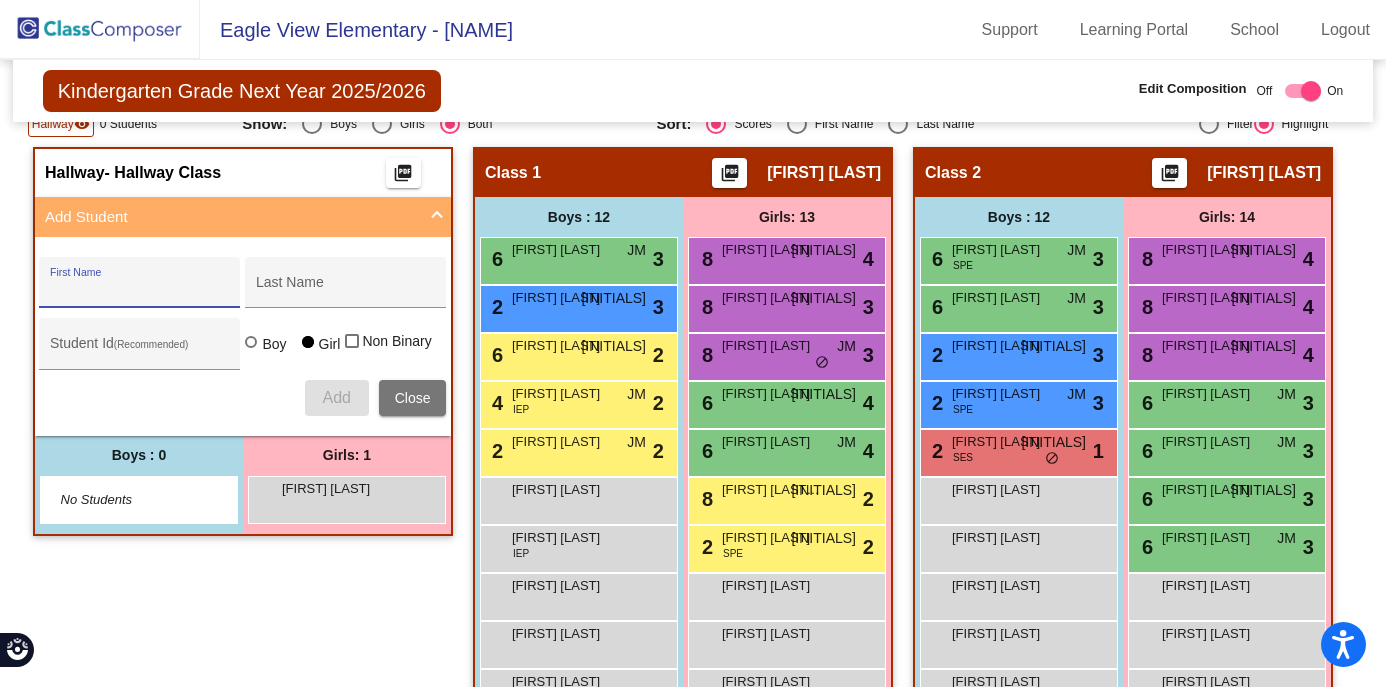 click on "First Name" at bounding box center [140, 290] 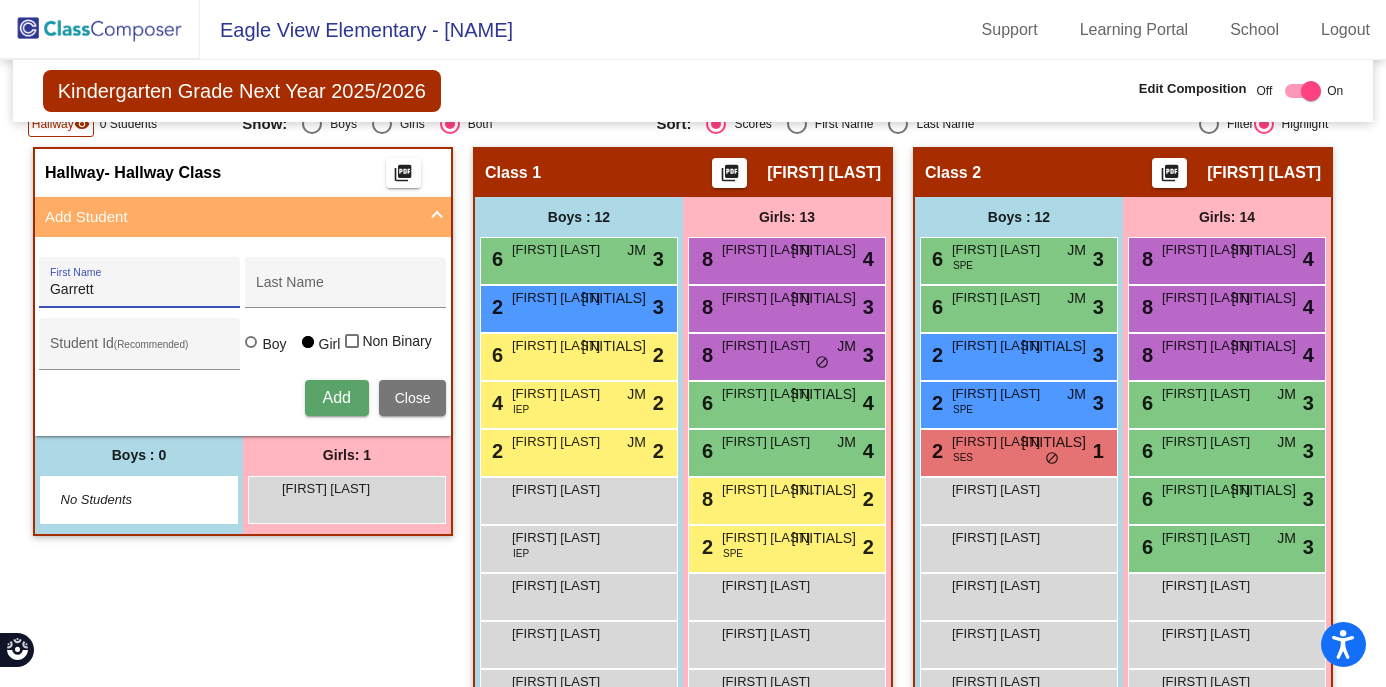 type on "Garrett" 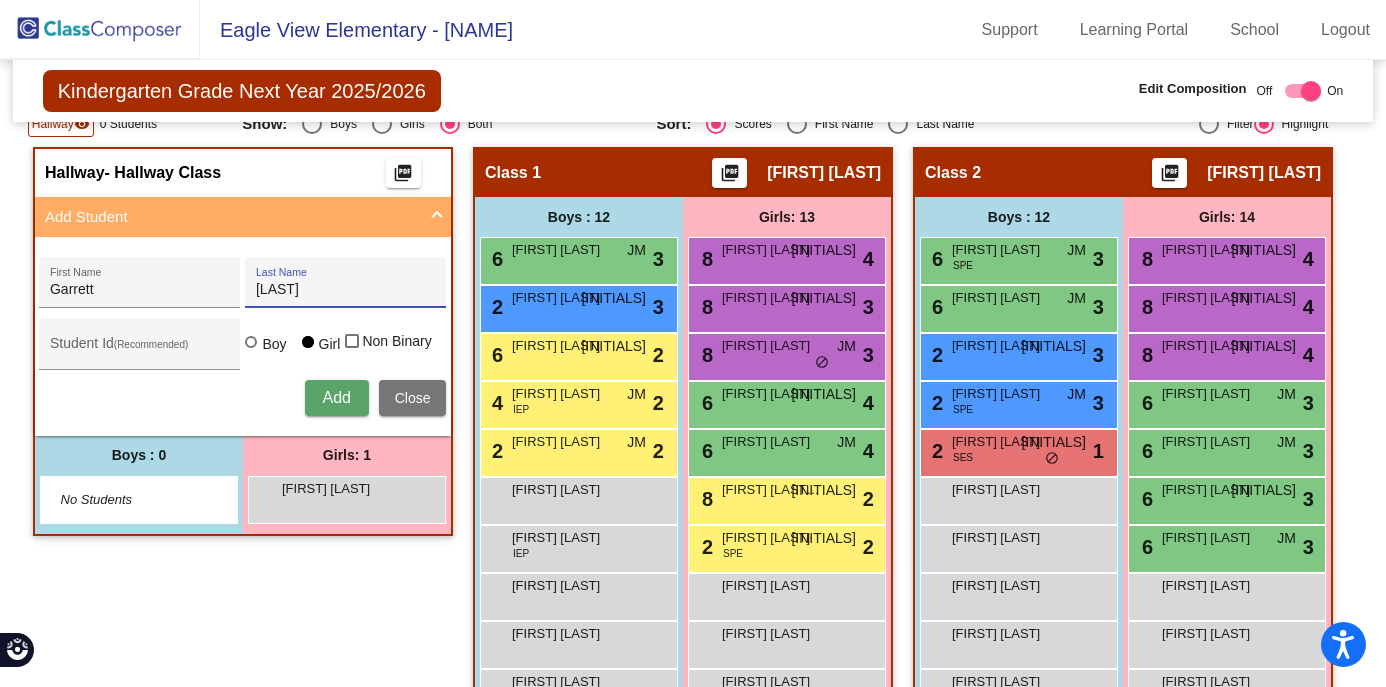 type on "[LAST]" 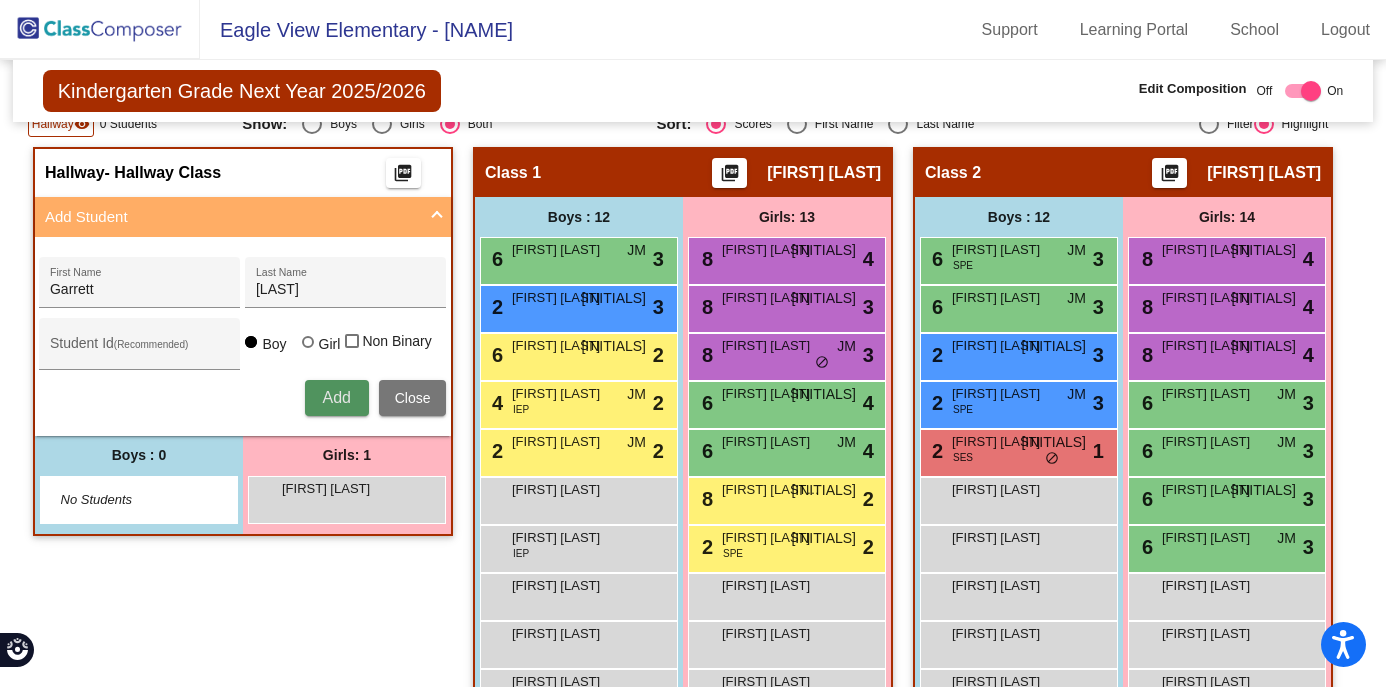 click on "Add" at bounding box center (336, 397) 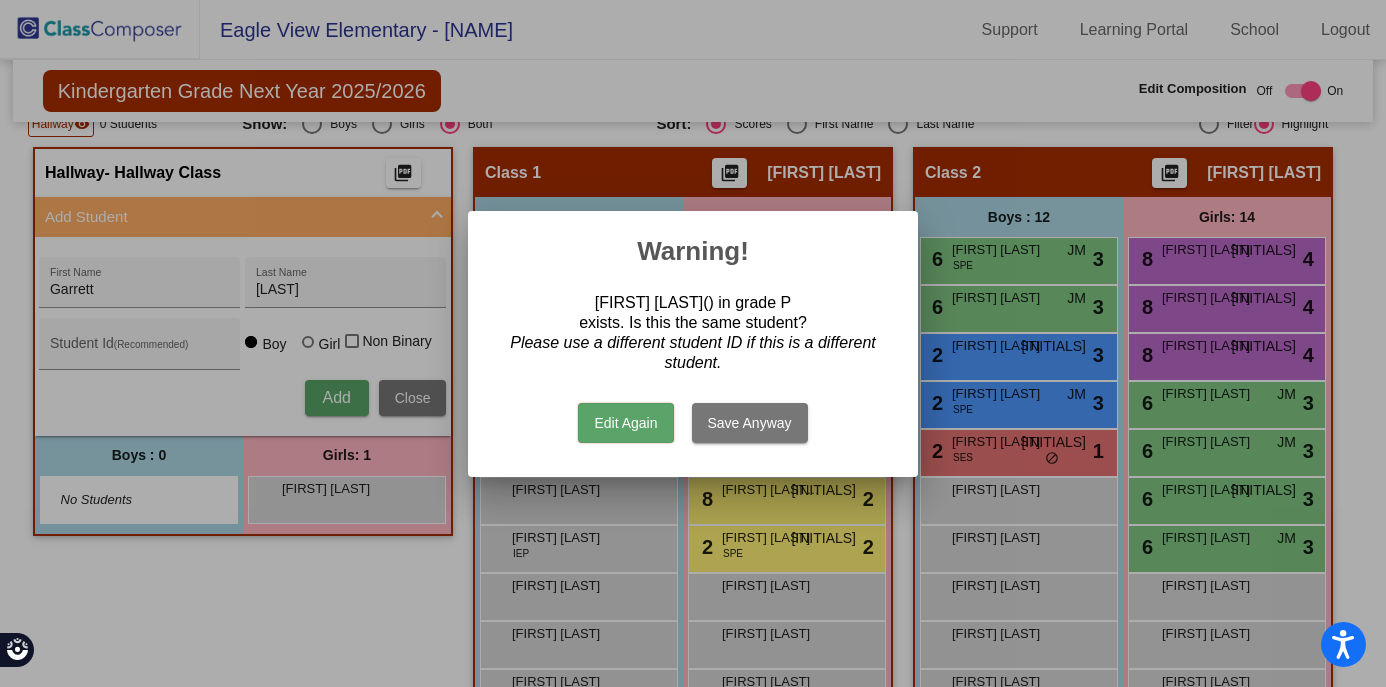 click on "Edit Again" at bounding box center (625, 423) 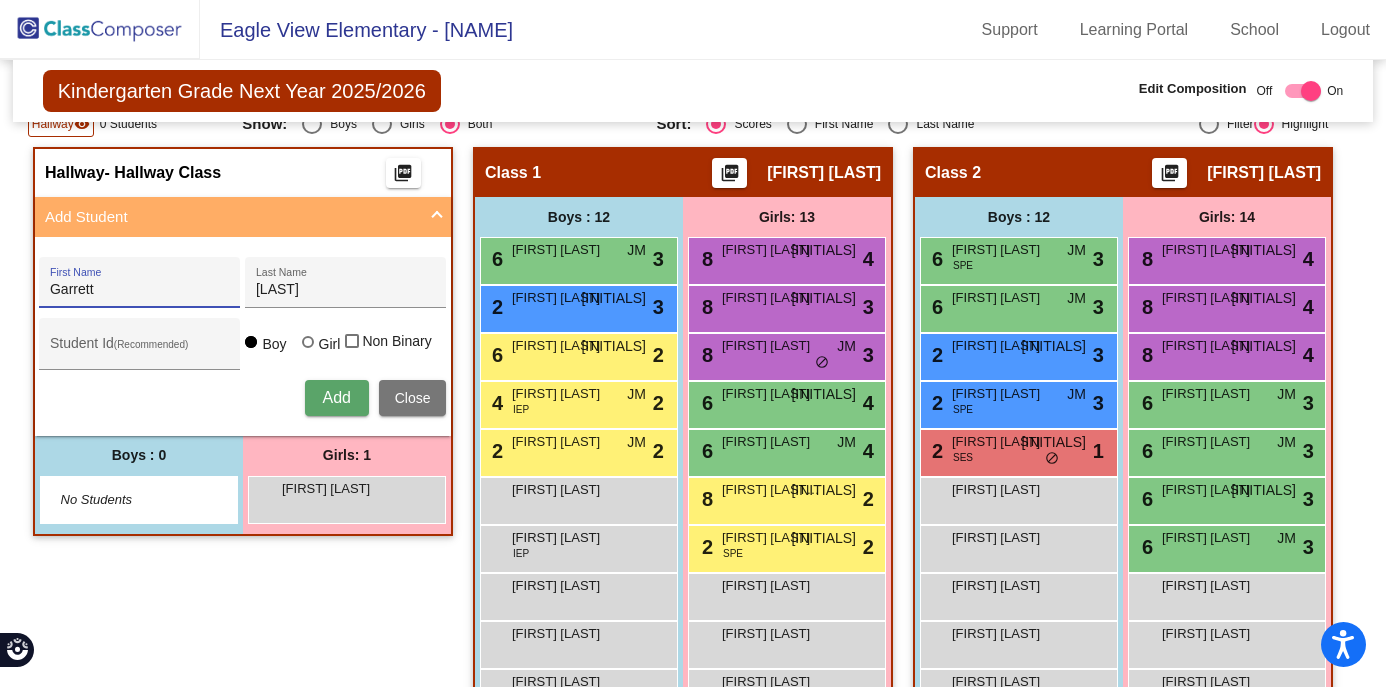 drag, startPoint x: 121, startPoint y: 287, endPoint x: -19, endPoint y: 292, distance: 140.08926 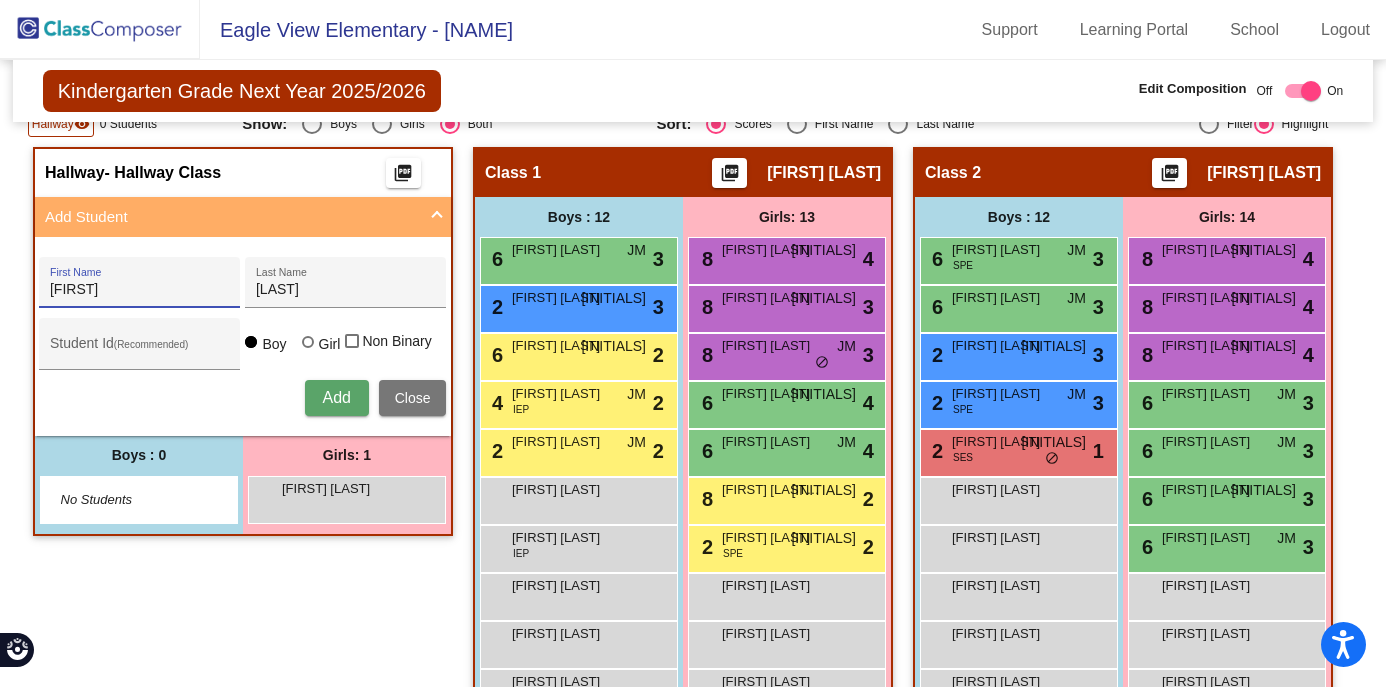type on "[FIRST]" 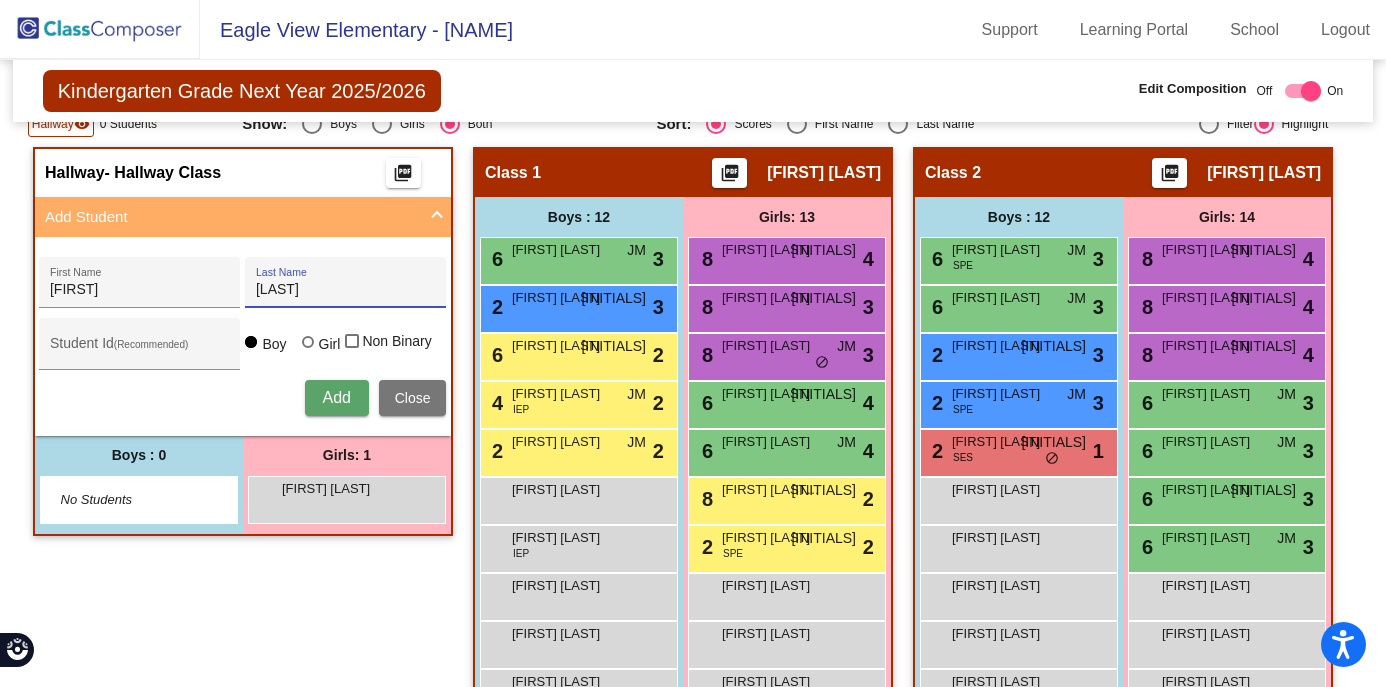type on "[LAST]" 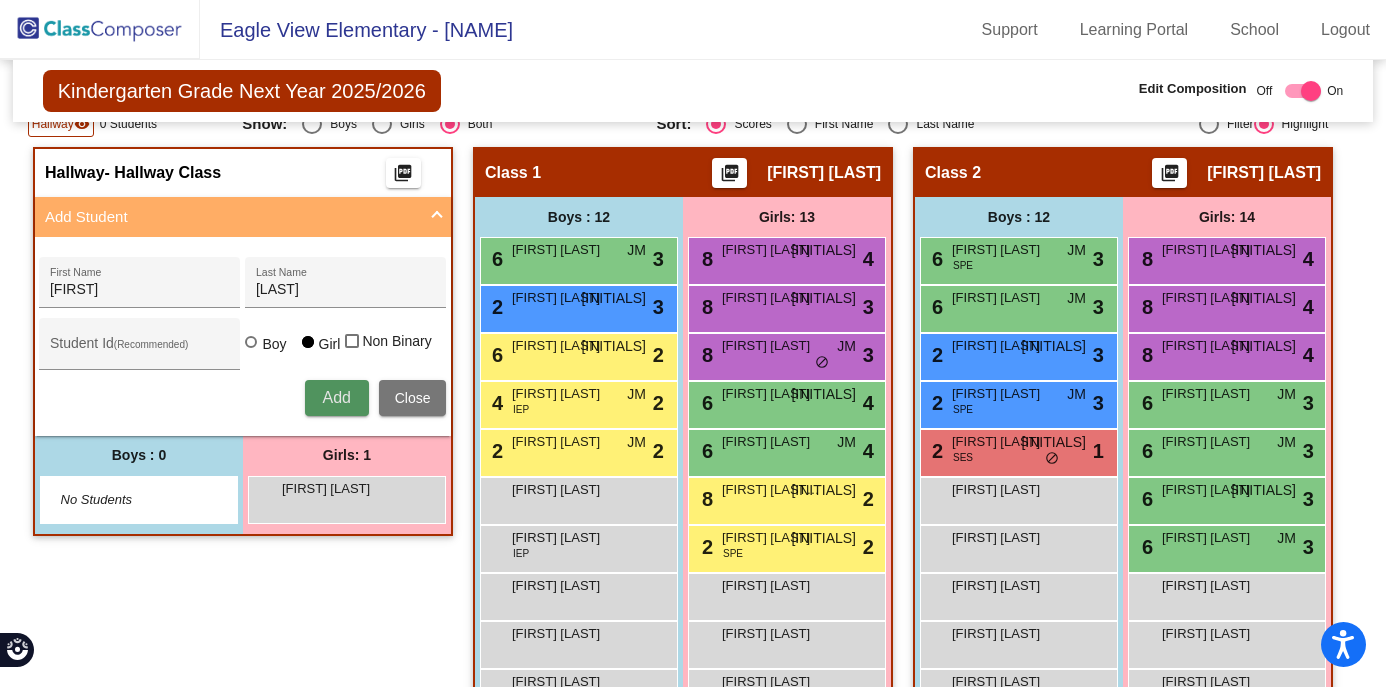 click on "Add" at bounding box center (337, 398) 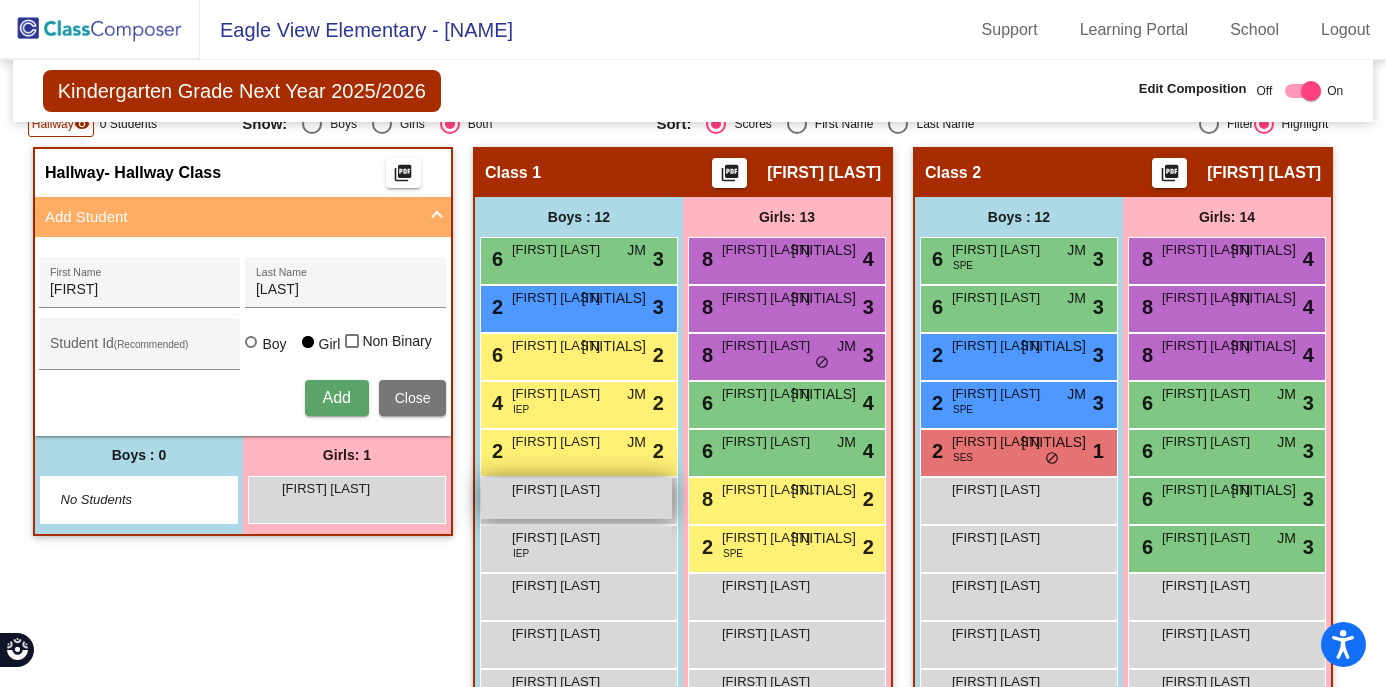 type 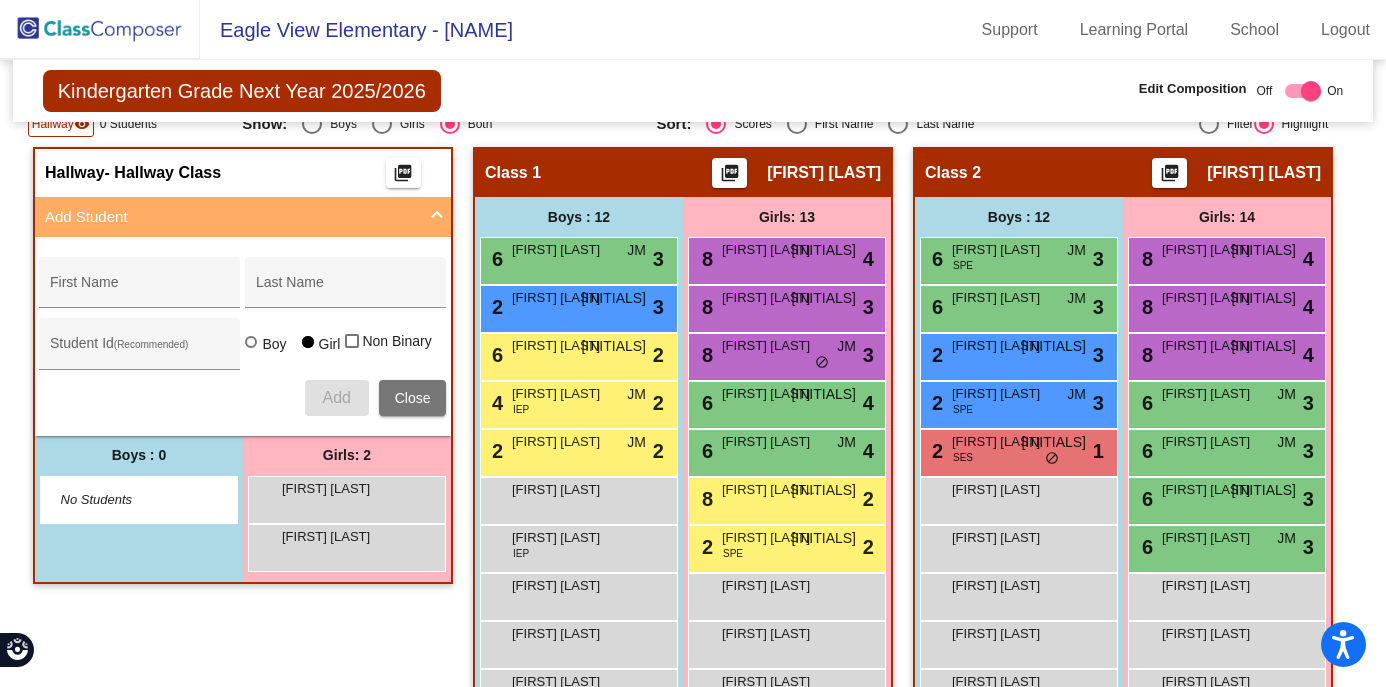 click on "Hallway   - Hallway Class  picture_as_pdf  Add Student  First Name Last Name Student Id  (Recommended)   Boy   Girl   Non Binary Add Close  Boys : 0    No Students   Girls: 2 Leia Loshaw lock do_not_disturb_alt Quinn Woodwick lock do_not_disturb_alt" 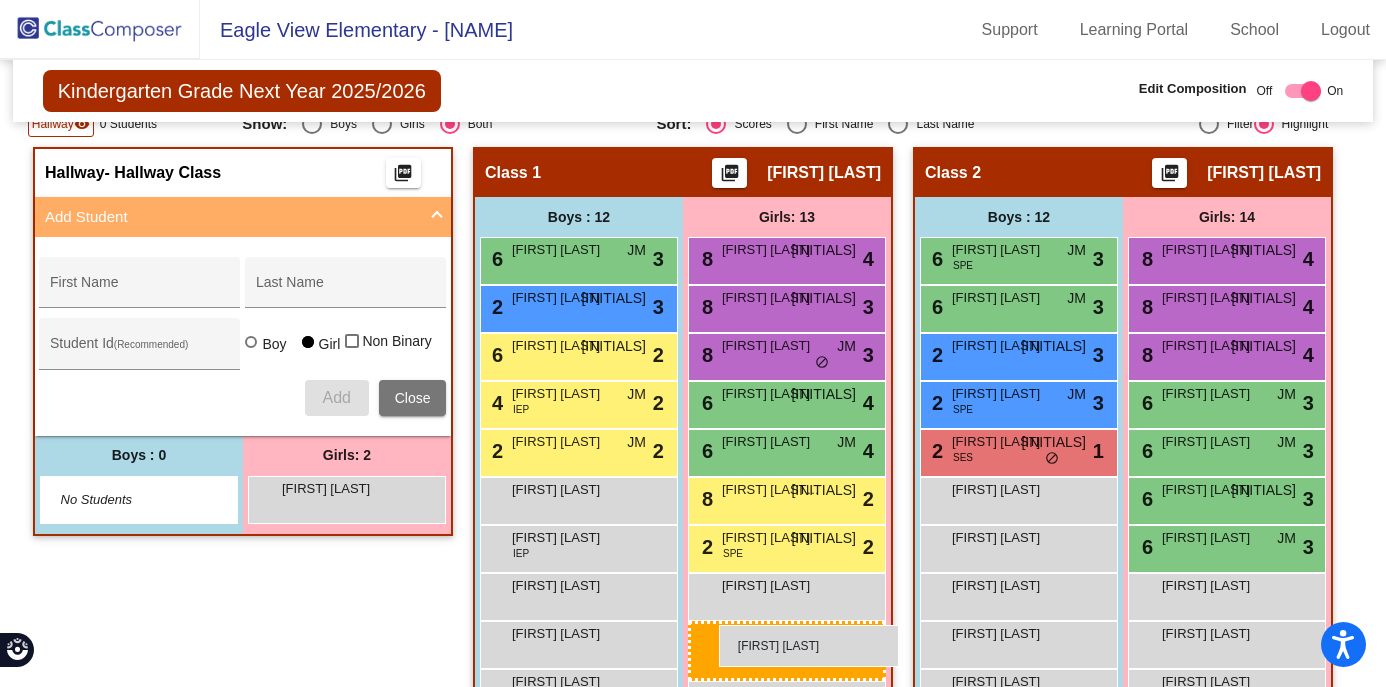 drag, startPoint x: 301, startPoint y: 553, endPoint x: 719, endPoint y: 625, distance: 424.15564 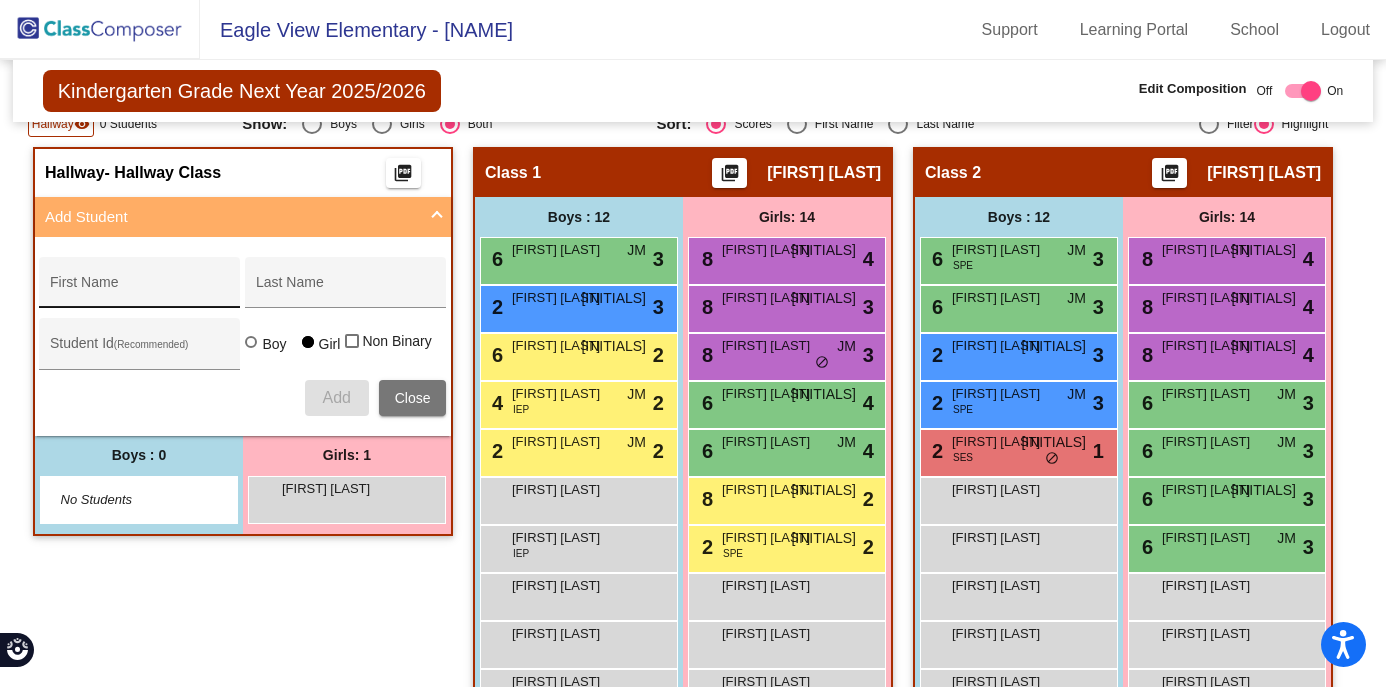 click on "First Name" at bounding box center (140, 290) 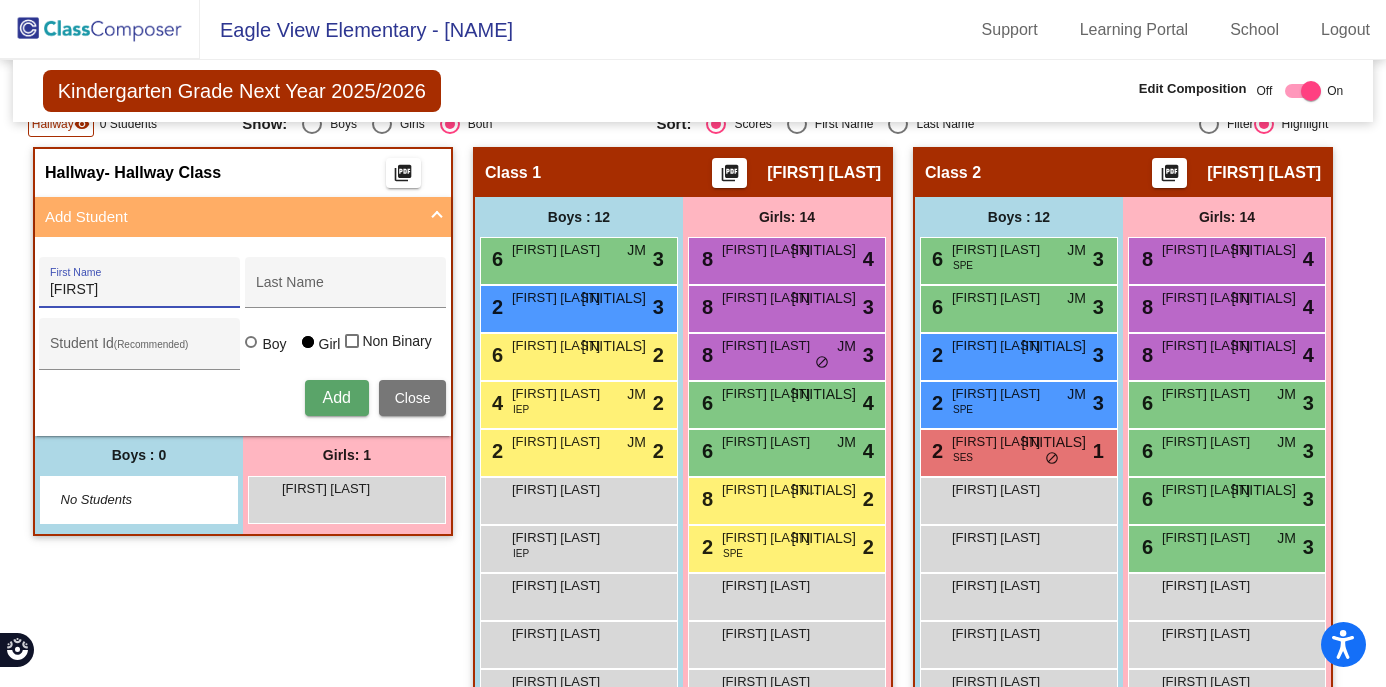 type on "[FIRST]" 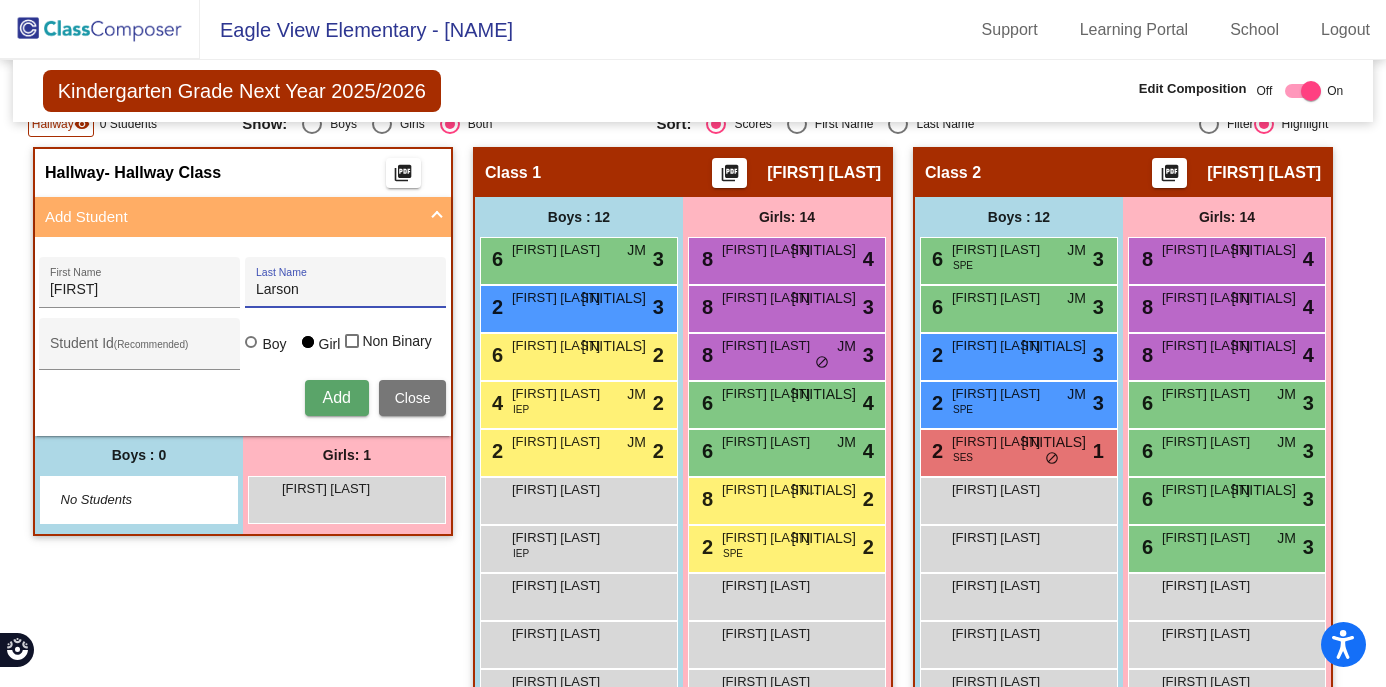 type on "Larson" 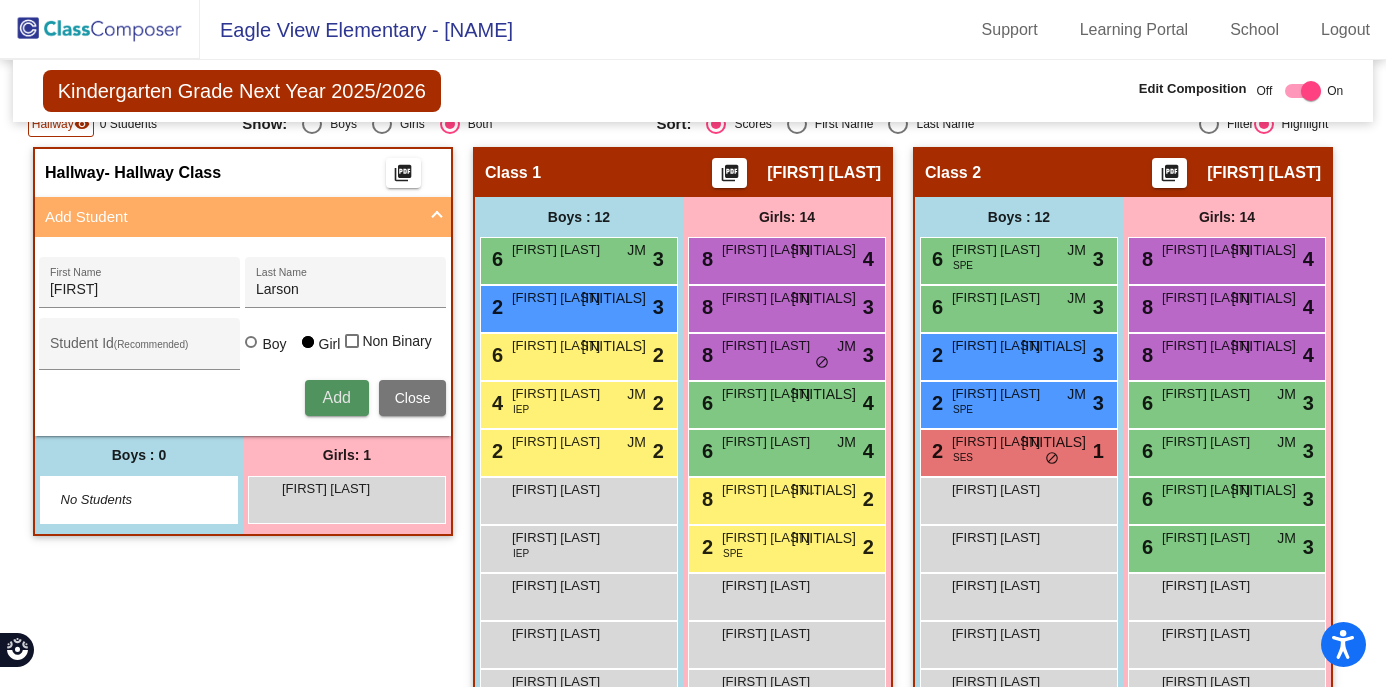 click on "Add" at bounding box center [336, 397] 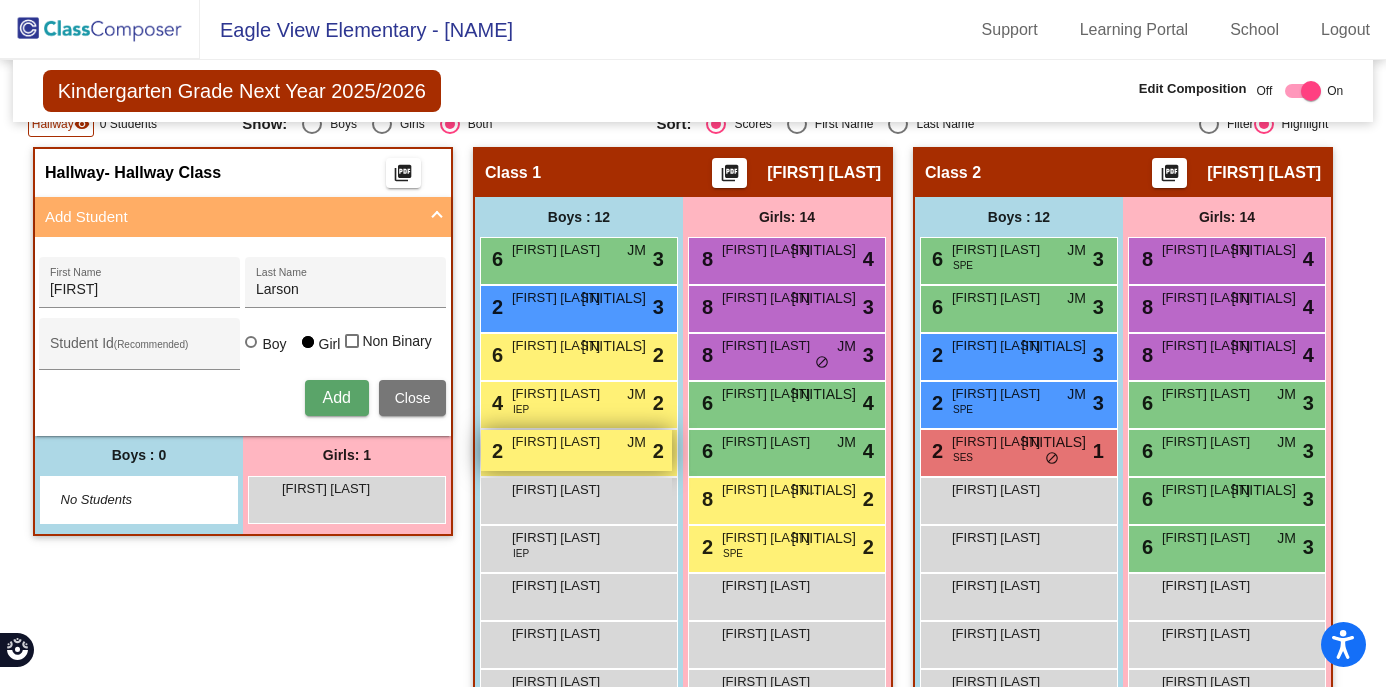 type 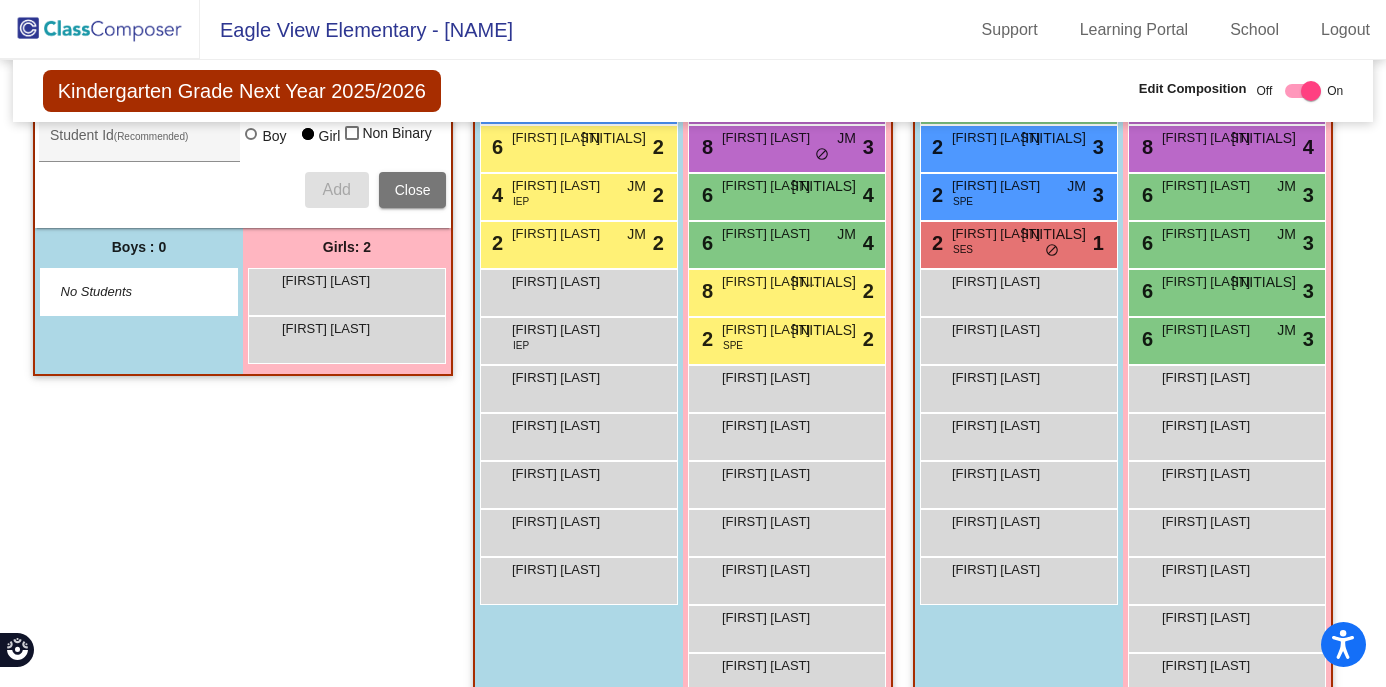 scroll, scrollTop: 652, scrollLeft: 0, axis: vertical 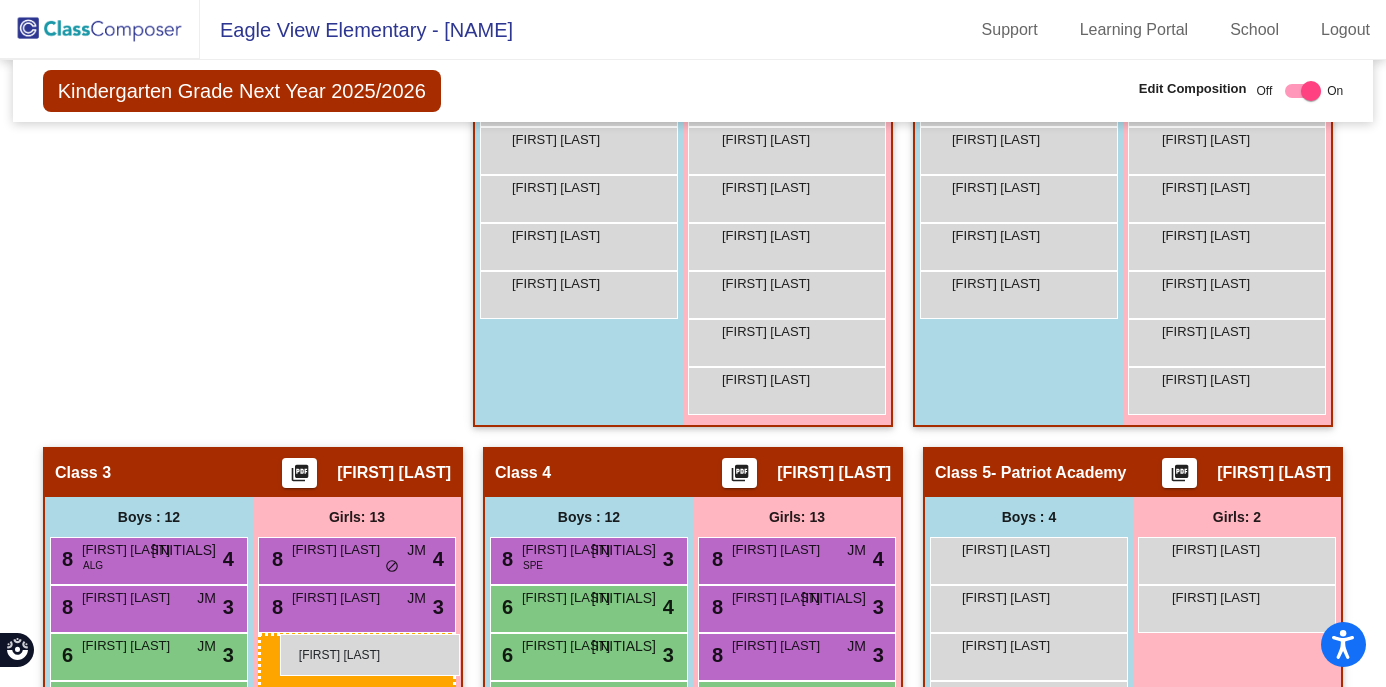 drag, startPoint x: 361, startPoint y: 292, endPoint x: 280, endPoint y: 633, distance: 350.48822 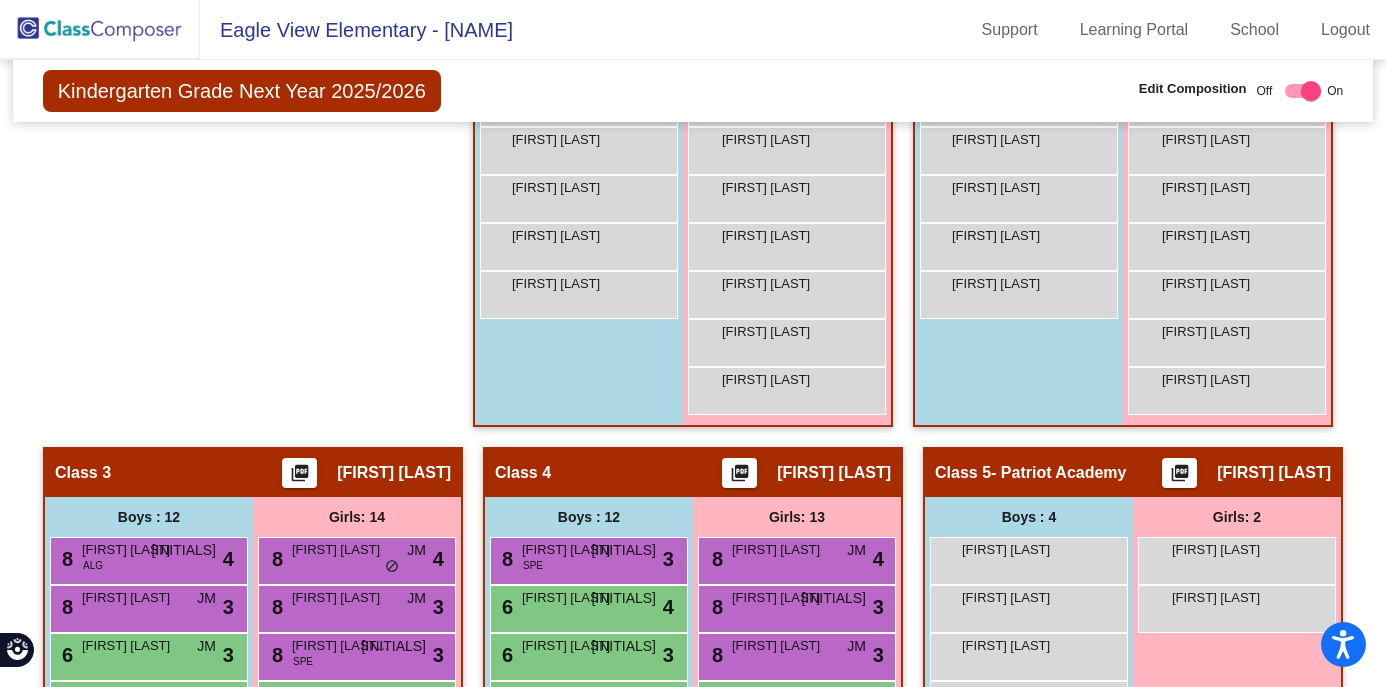 click on "Hallway   - Hallway Class  picture_as_pdf  Add Student  First Name Last Name Student Id  (Recommended)   Boy   Girl   Non Binary Add Close  Boys : 0    No Students   Girls: 1 Leia Loshaw lock do_not_disturb_alt" 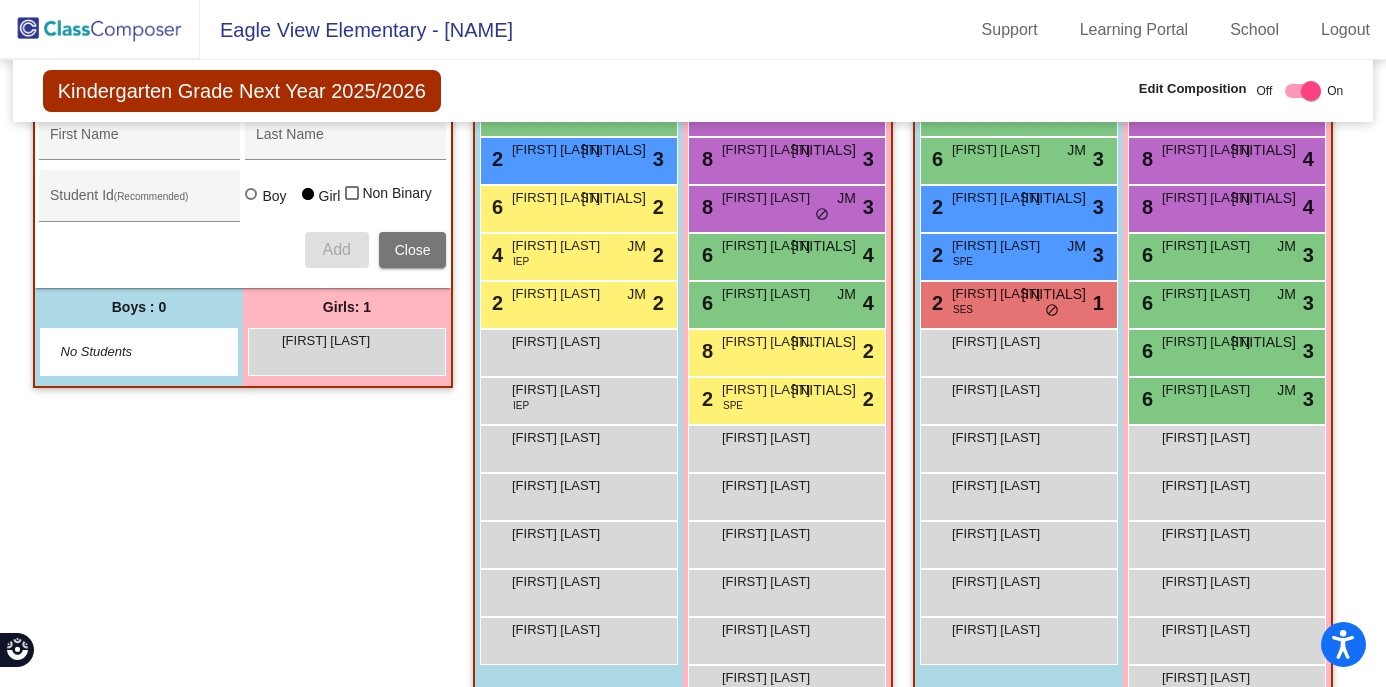 scroll, scrollTop: 536, scrollLeft: 0, axis: vertical 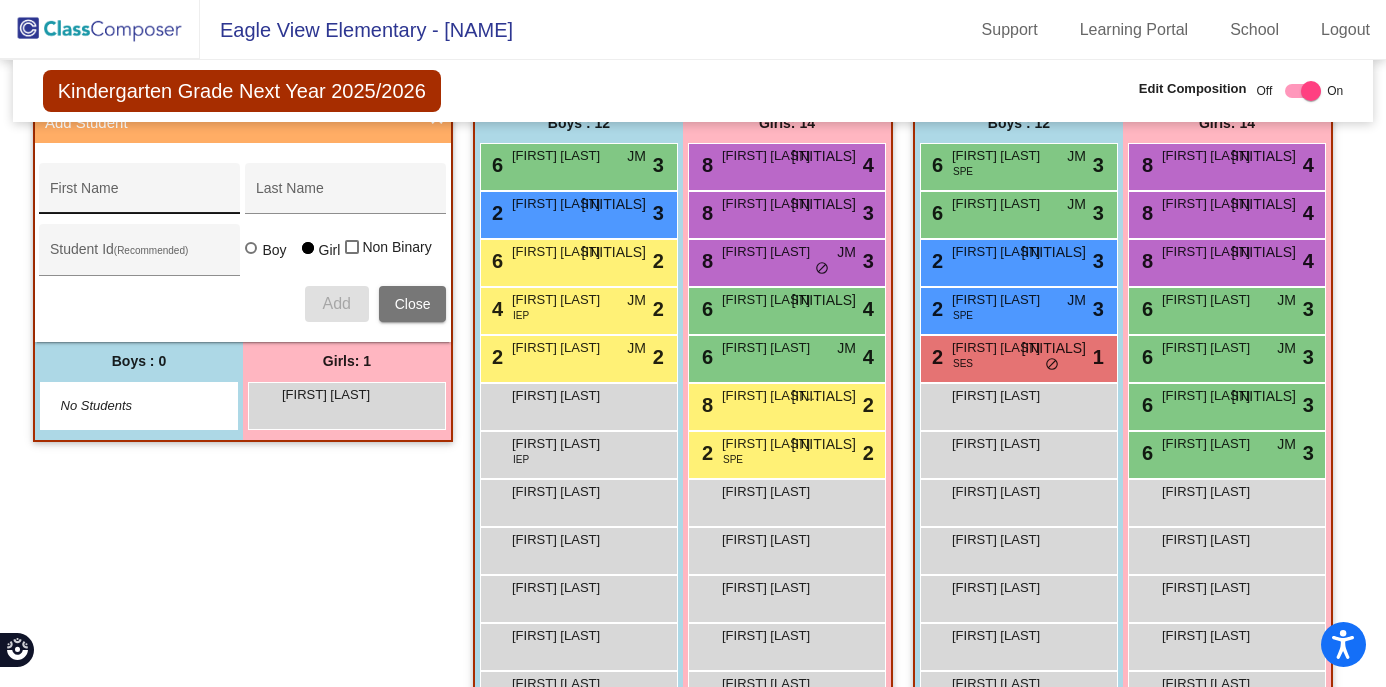 click on "First Name" at bounding box center (140, 196) 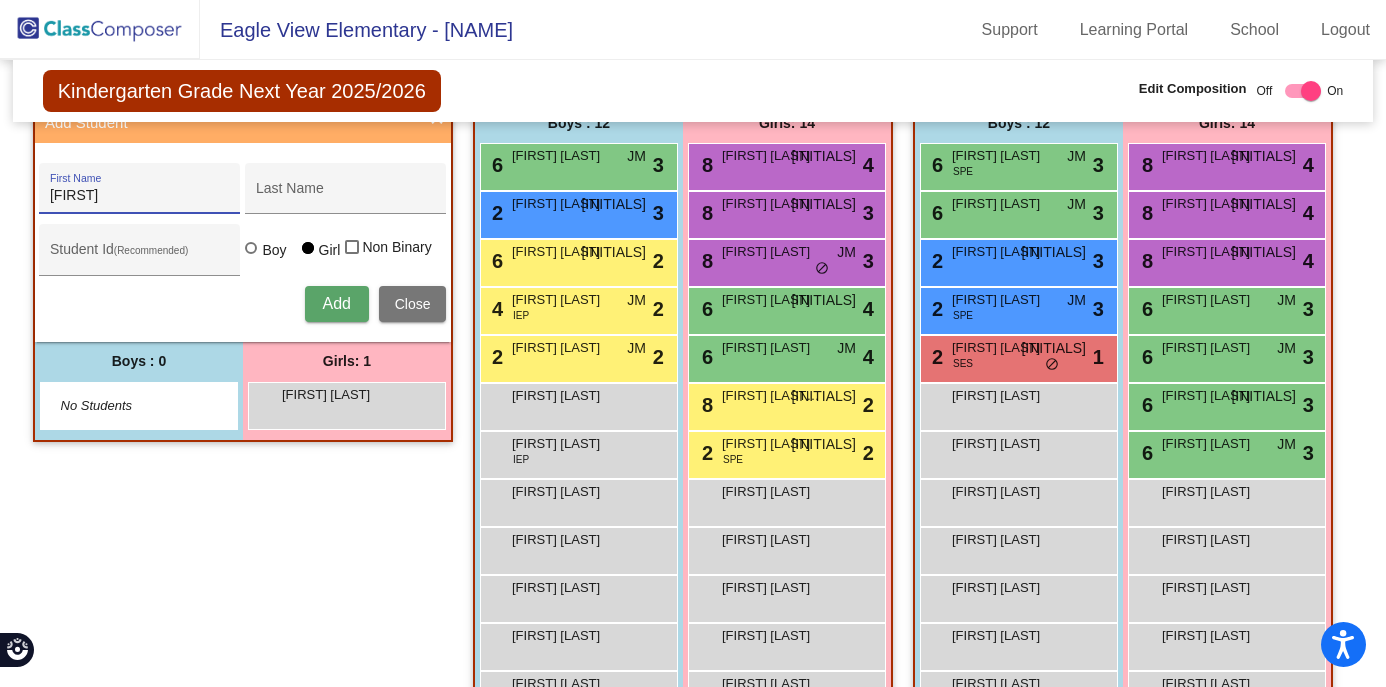 type on "[FIRST]" 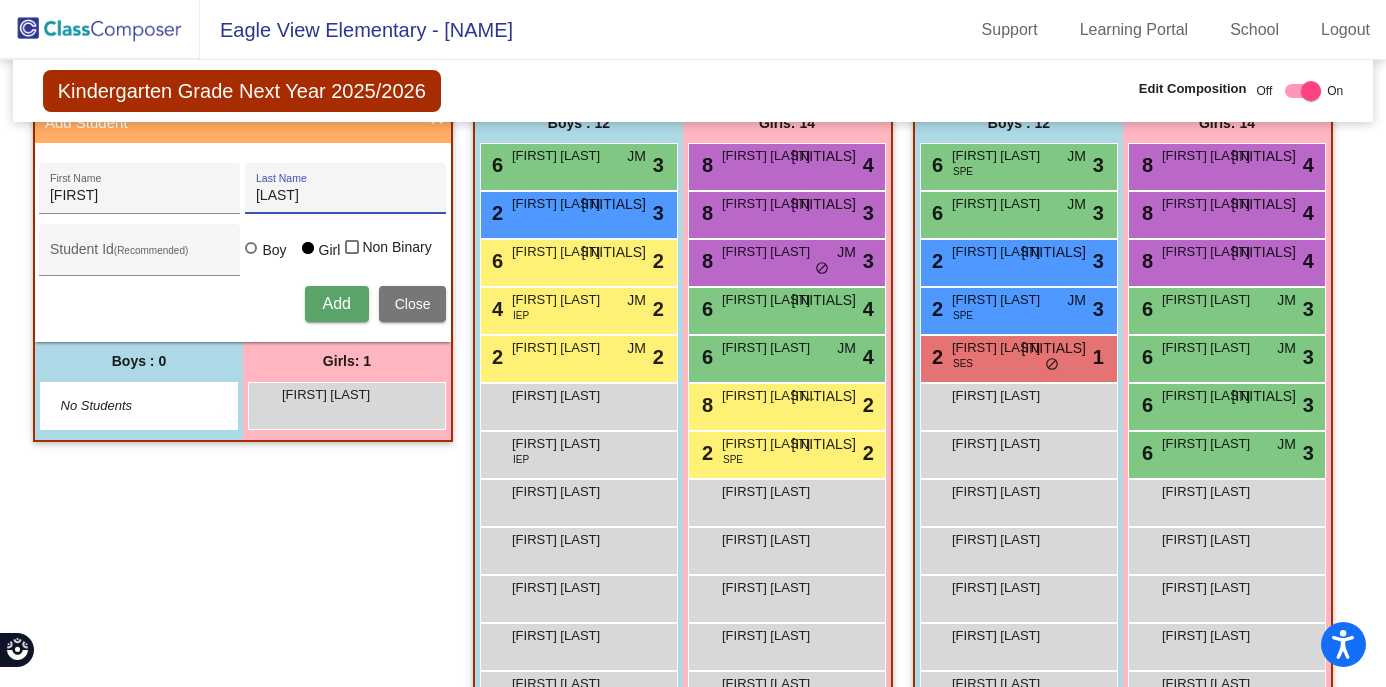 type on "[LAST]" 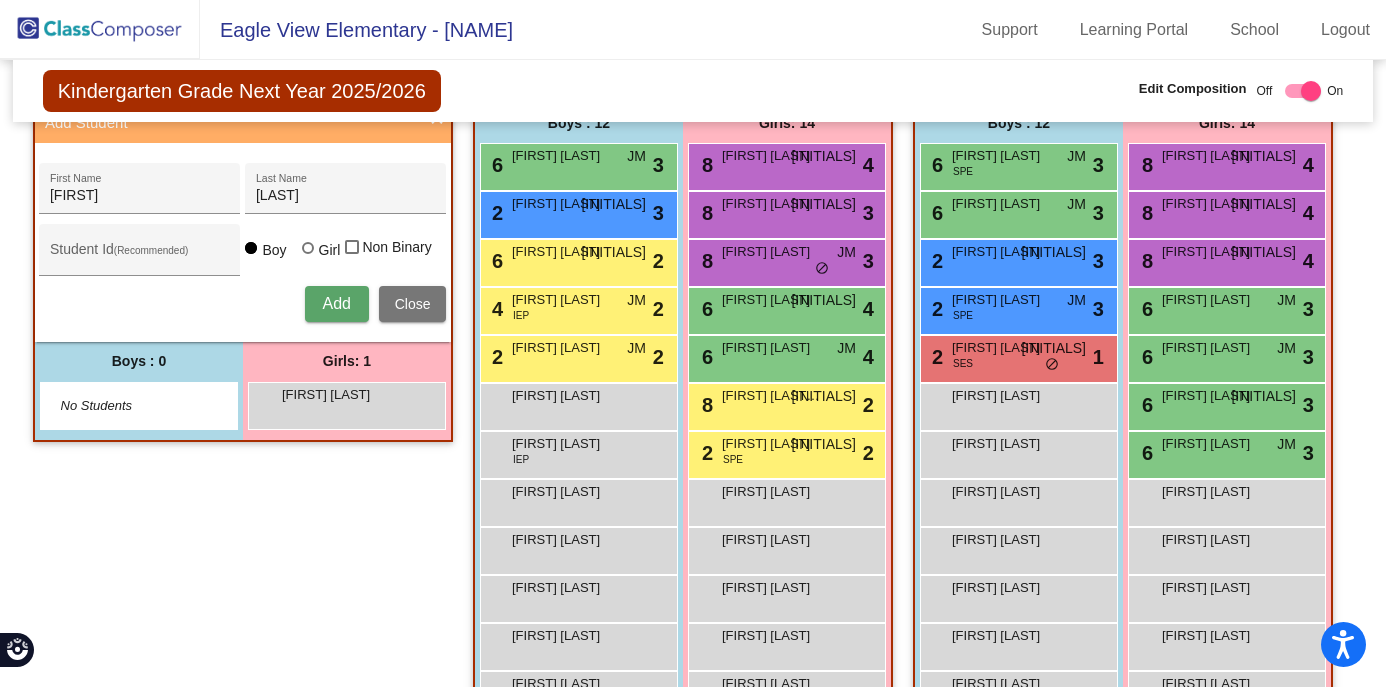 click on "Add" at bounding box center [337, 304] 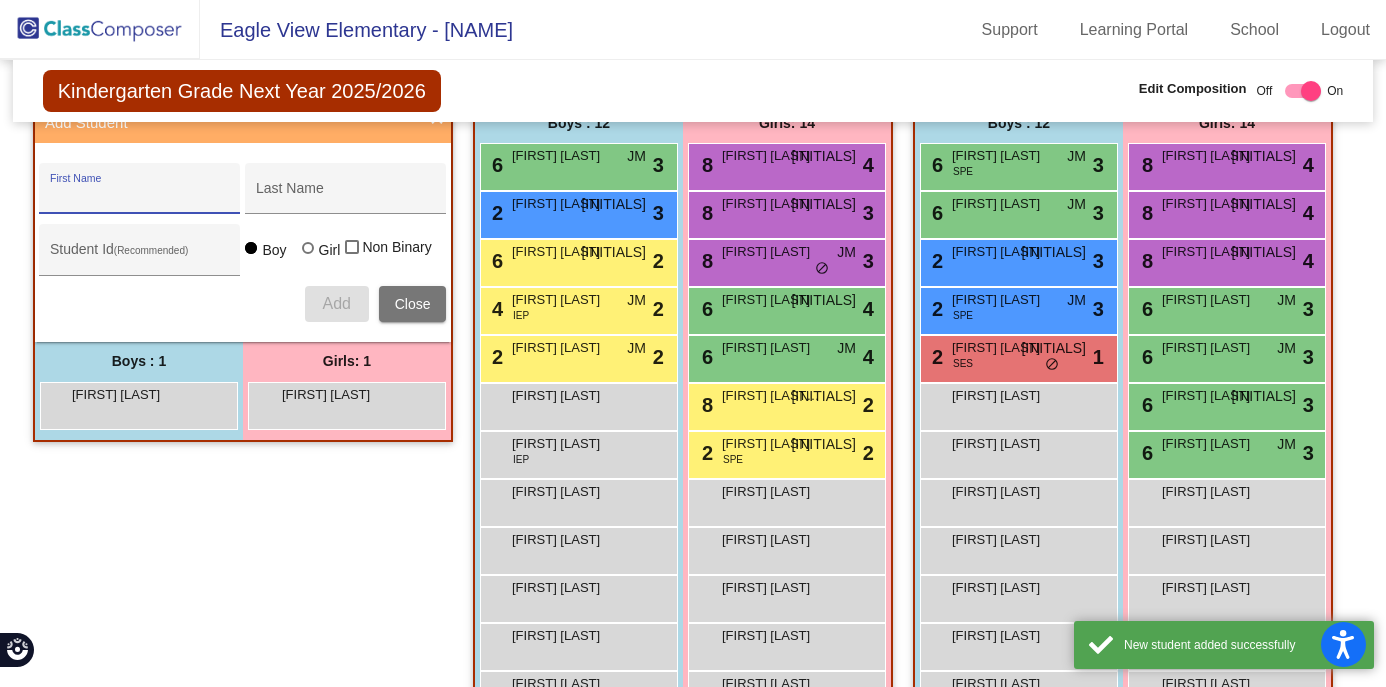 click on "Hallway   - Hallway Class  picture_as_pdf  Add Student  First Name Last Name Student Id  (Recommended)   Boy   Girl   Non Binary Add Close  Boys : 1  [NAME] lock do_not_disturb_alt Girls: 1 [NAME] lock do_not_disturb_alt" 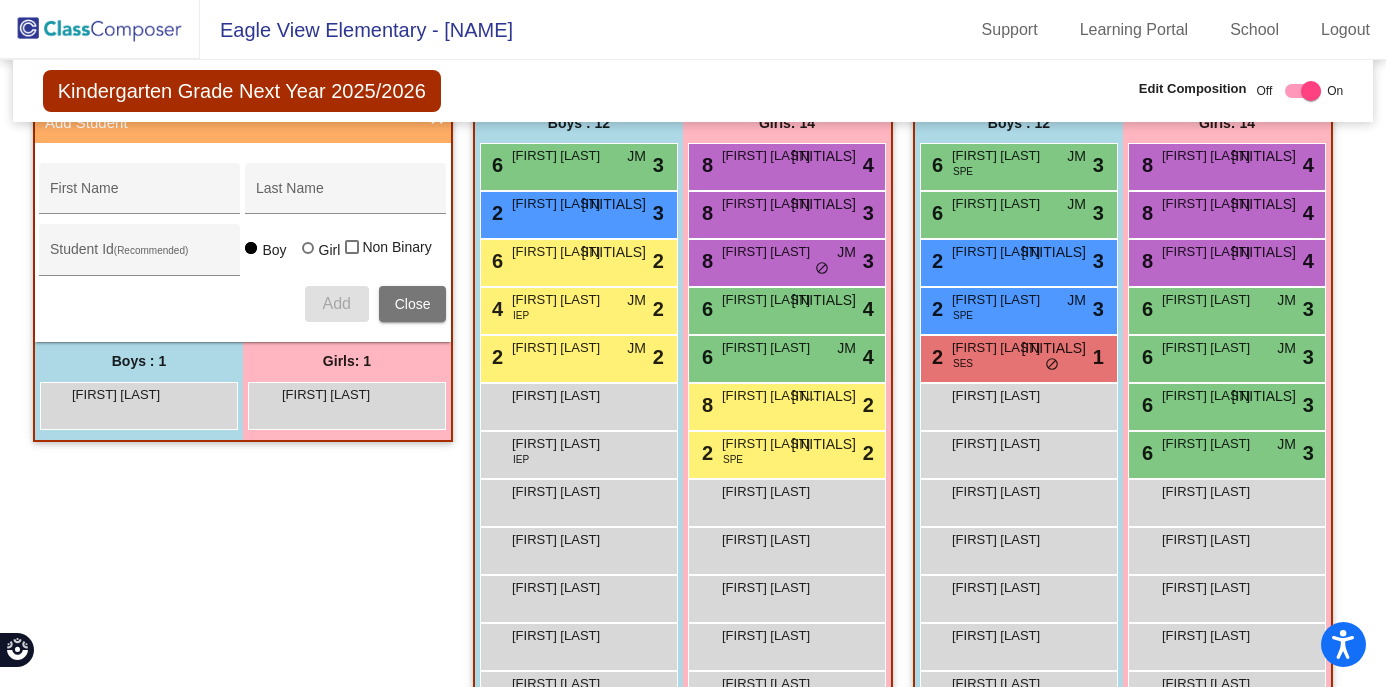 scroll, scrollTop: 576, scrollLeft: 0, axis: vertical 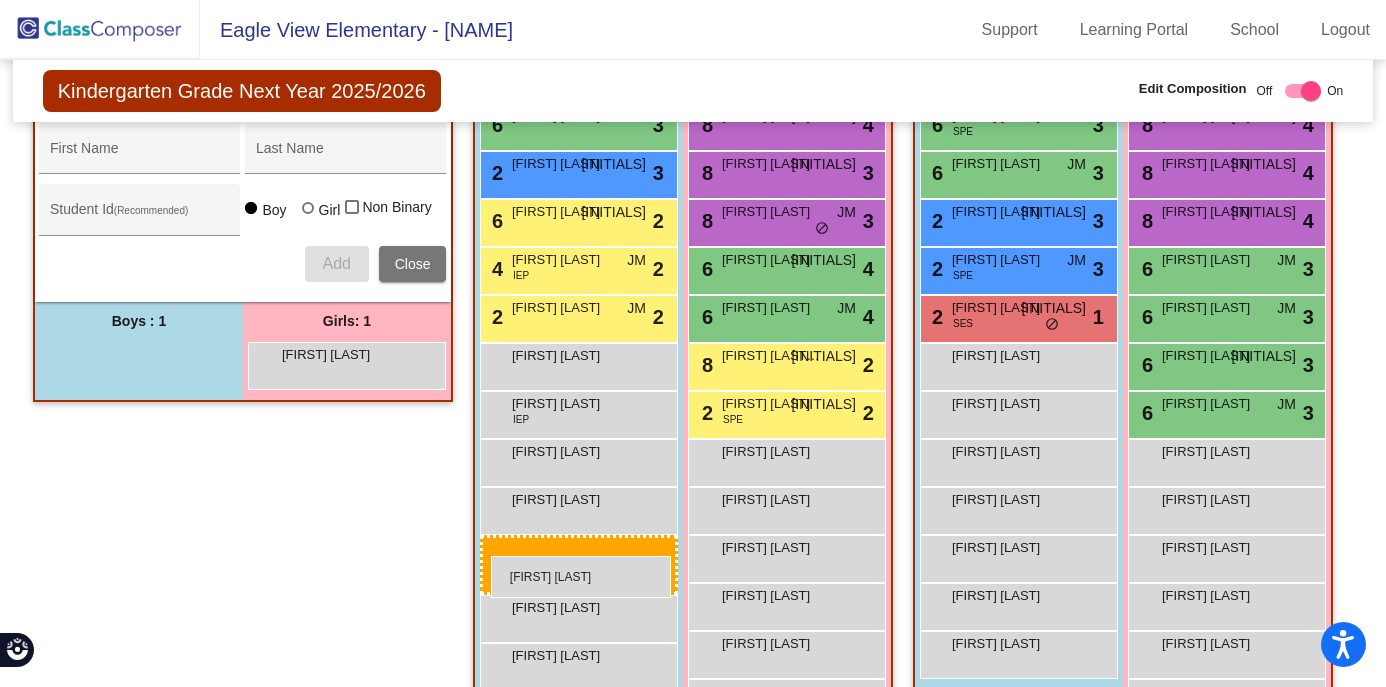 drag, startPoint x: 174, startPoint y: 368, endPoint x: 489, endPoint y: 554, distance: 365.81552 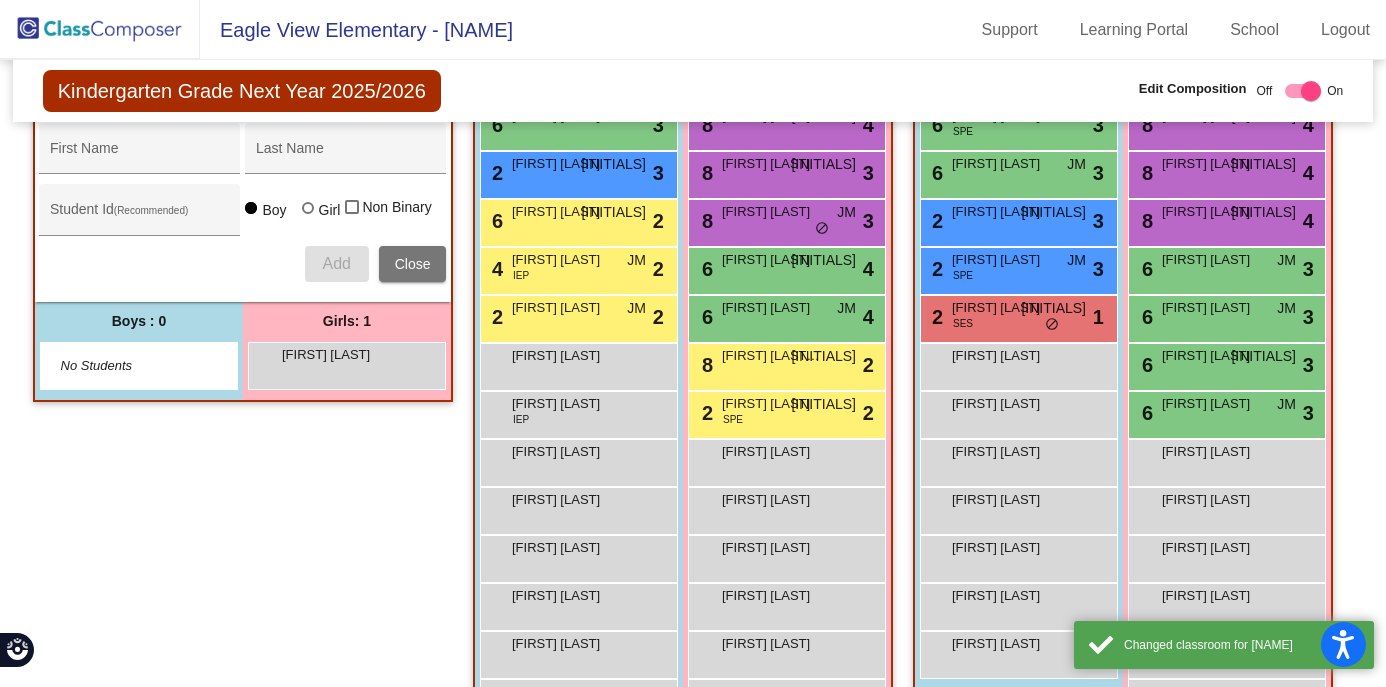 click on "Hallway   - Hallway Class  picture_as_pdf  Add Student  First Name Last Name Student Id  (Recommended)   Boy   Girl   Non Binary Add Close  Boys : 0    No Students   Girls: 1 Leia Loshaw lock do_not_disturb_alt Class 1    picture_as_pdf Andrea Neva  Add Student  First Name Last Name Student Id  (Recommended)   Boy   Girl   Non Binary Add Close  Boys : 13  6 Charlie Benson JM lock do_not_disturb_alt 3 2 Garrett Sheldon AK lock do_not_disturb_alt 3 6 Konley Roos AK lock do_not_disturb_alt 2 4 Hayden Larson IEP JM lock do_not_disturb_alt 2 2 Liam Swenson JM lock do_not_disturb_alt 2 Bennett Bittner-Peek lock do_not_disturb_alt Calvin Gonczy IEP lock do_not_disturb_alt Ezra Gildner lock do_not_disturb_alt Henrik Koslofsky lock do_not_disturb_alt Noah Timblin lock do_not_disturb_alt Silas Weber lock do_not_disturb_alt Weston Bement lock do_not_disturb_alt Wyatt Bement lock do_not_disturb_alt Girls: 14 8 Morgan Dullum AK lock do_not_disturb_alt 4 8 Lorelei Watkins AK lock do_not_disturb_alt 3 8 JM lock 3 6 AK" 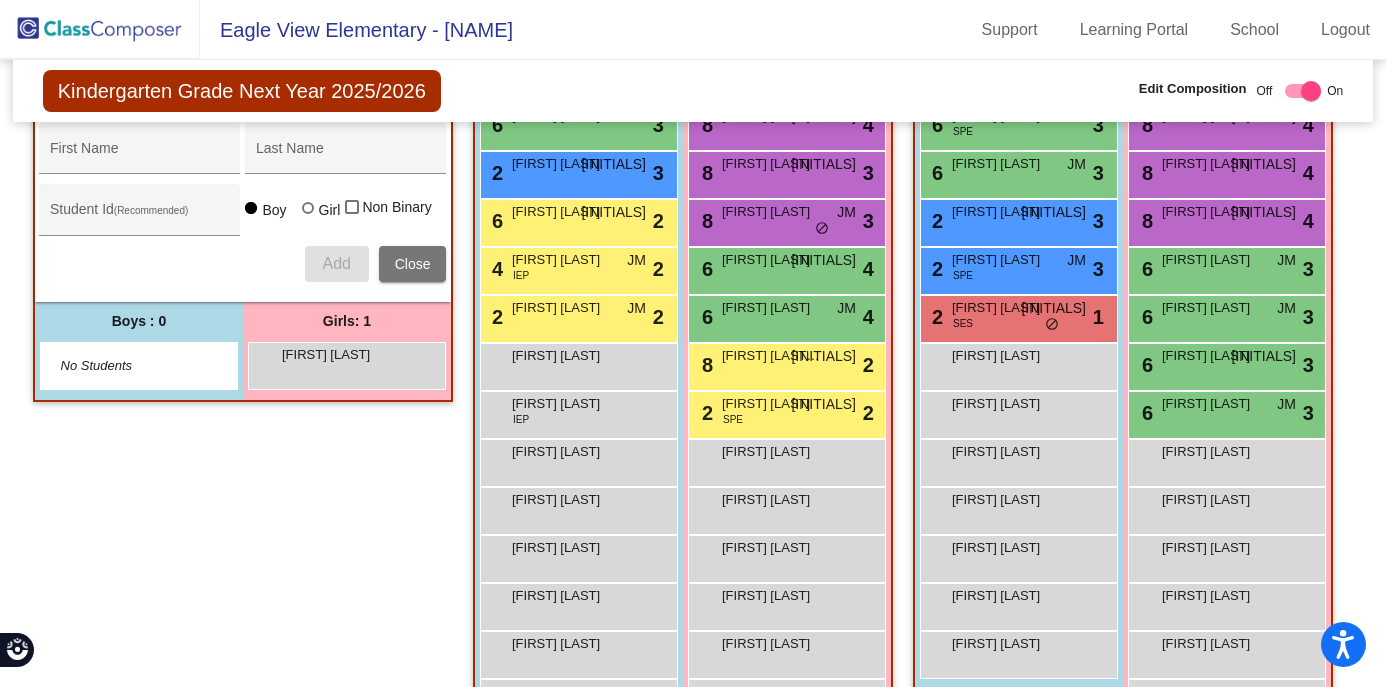 scroll, scrollTop: 0, scrollLeft: 0, axis: both 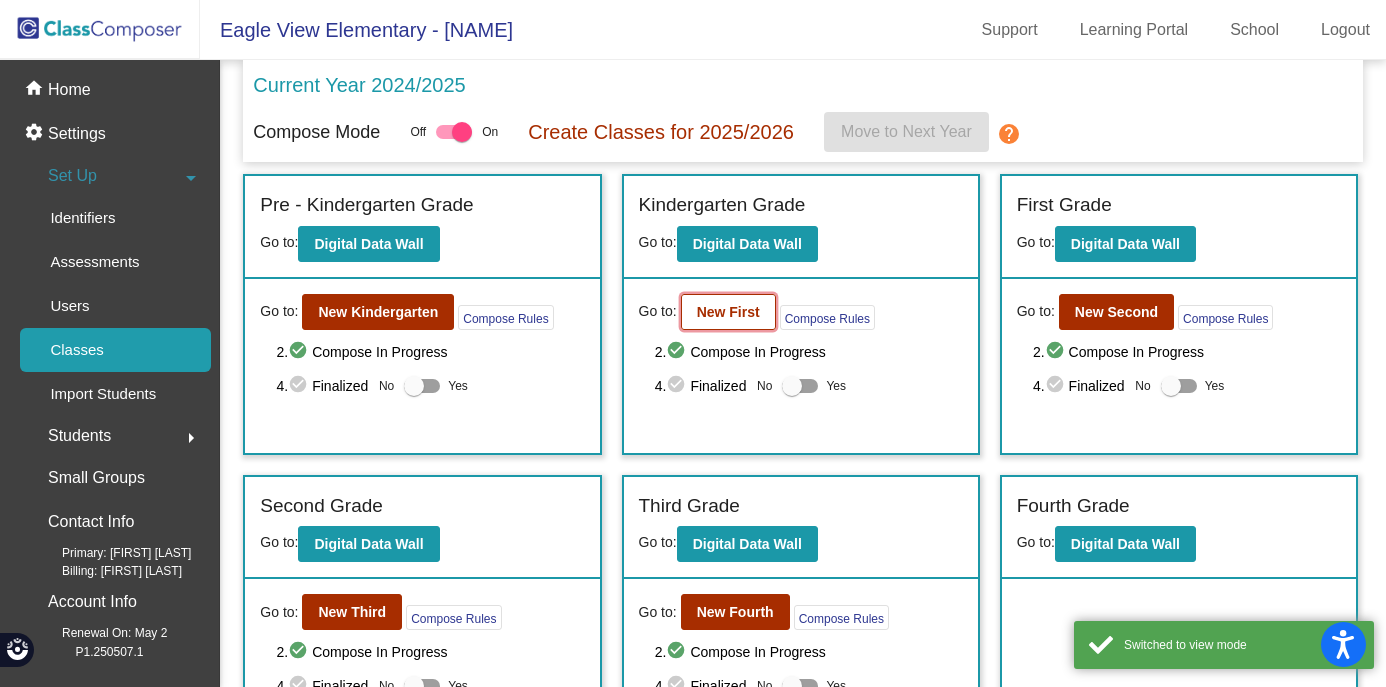 click on "New First" 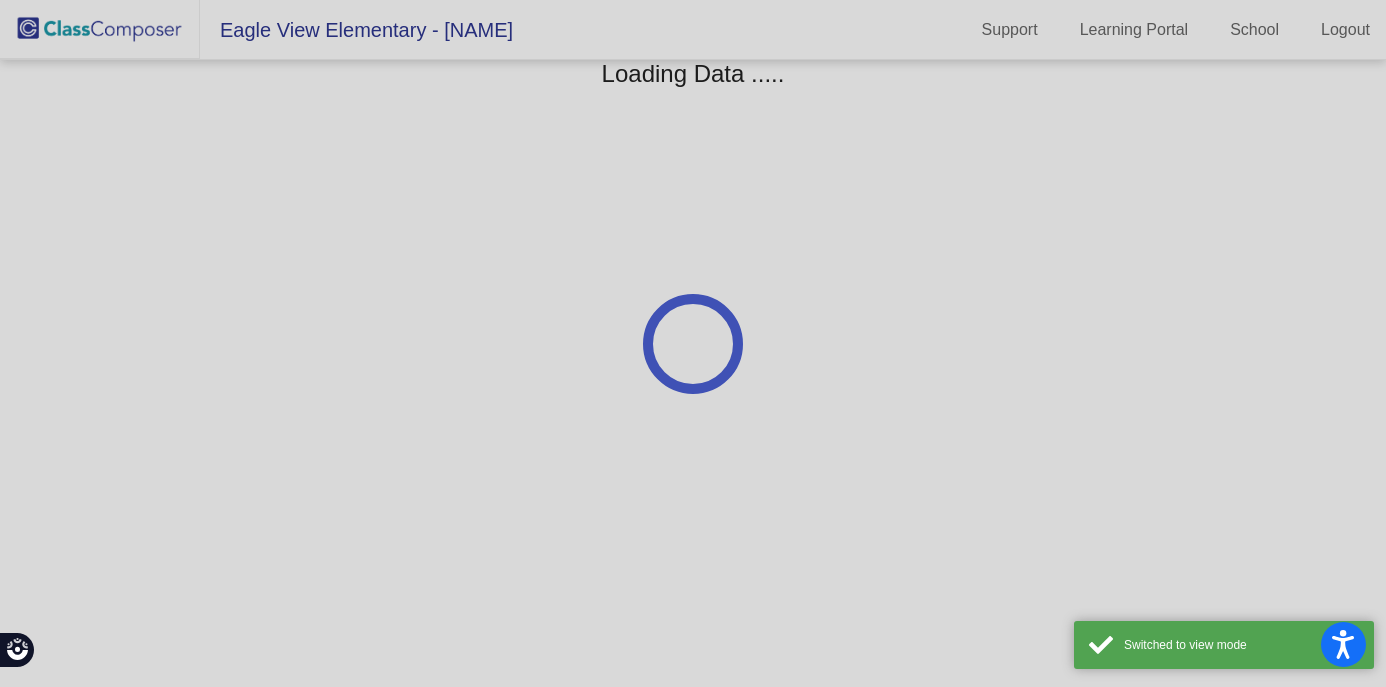 scroll, scrollTop: 0, scrollLeft: 0, axis: both 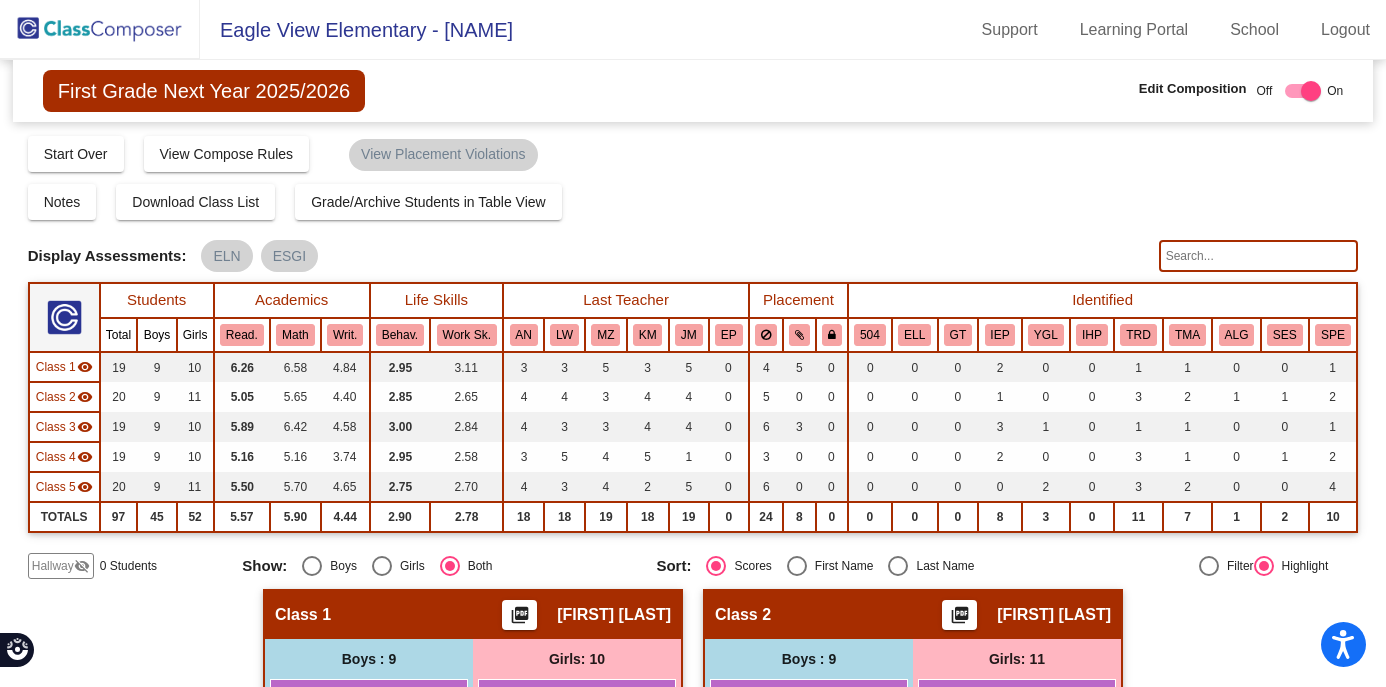 click on "Hallway" 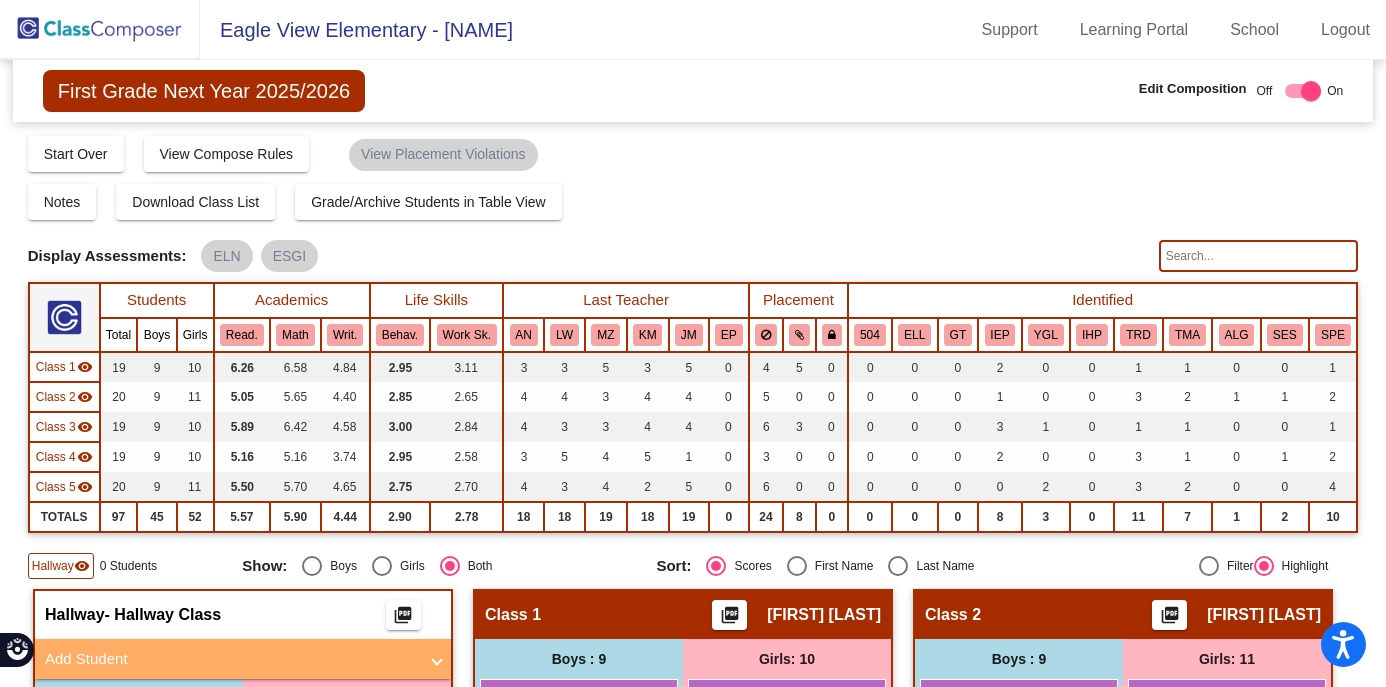 click on "Hallway   - Hallway Class  picture_as_pdf" 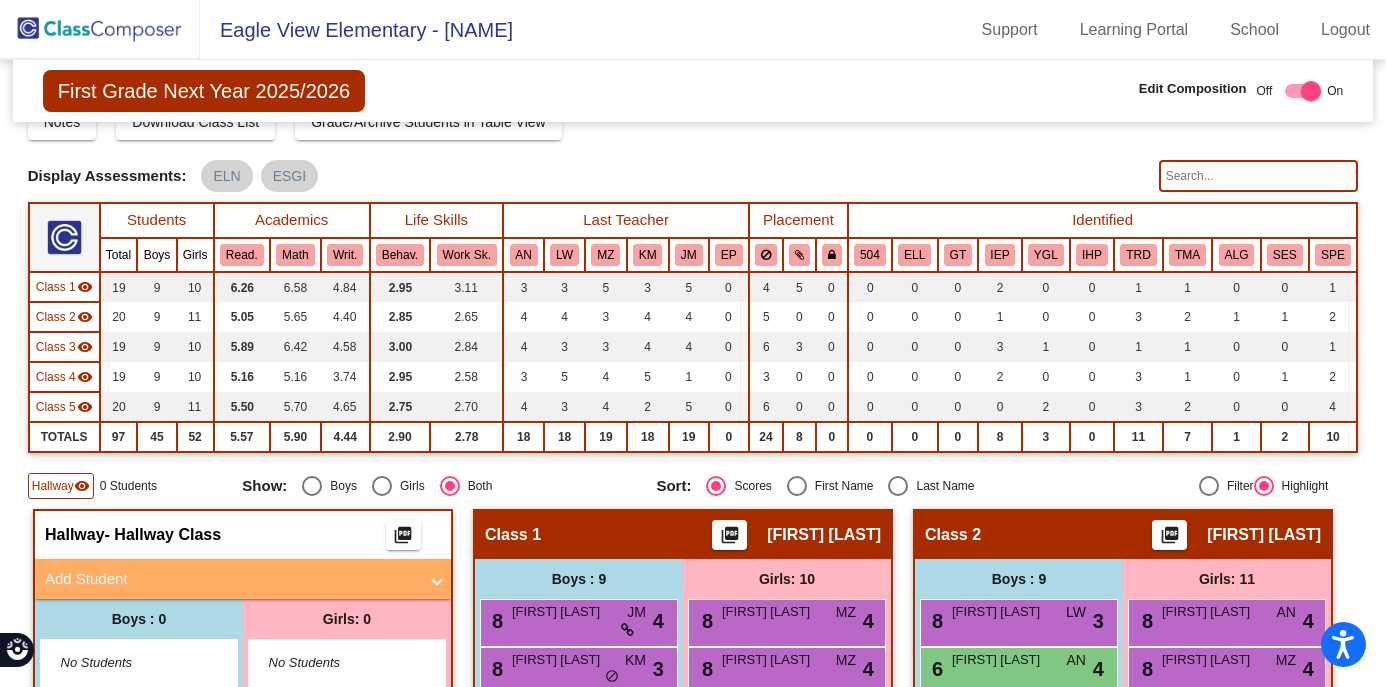scroll, scrollTop: 120, scrollLeft: 0, axis: vertical 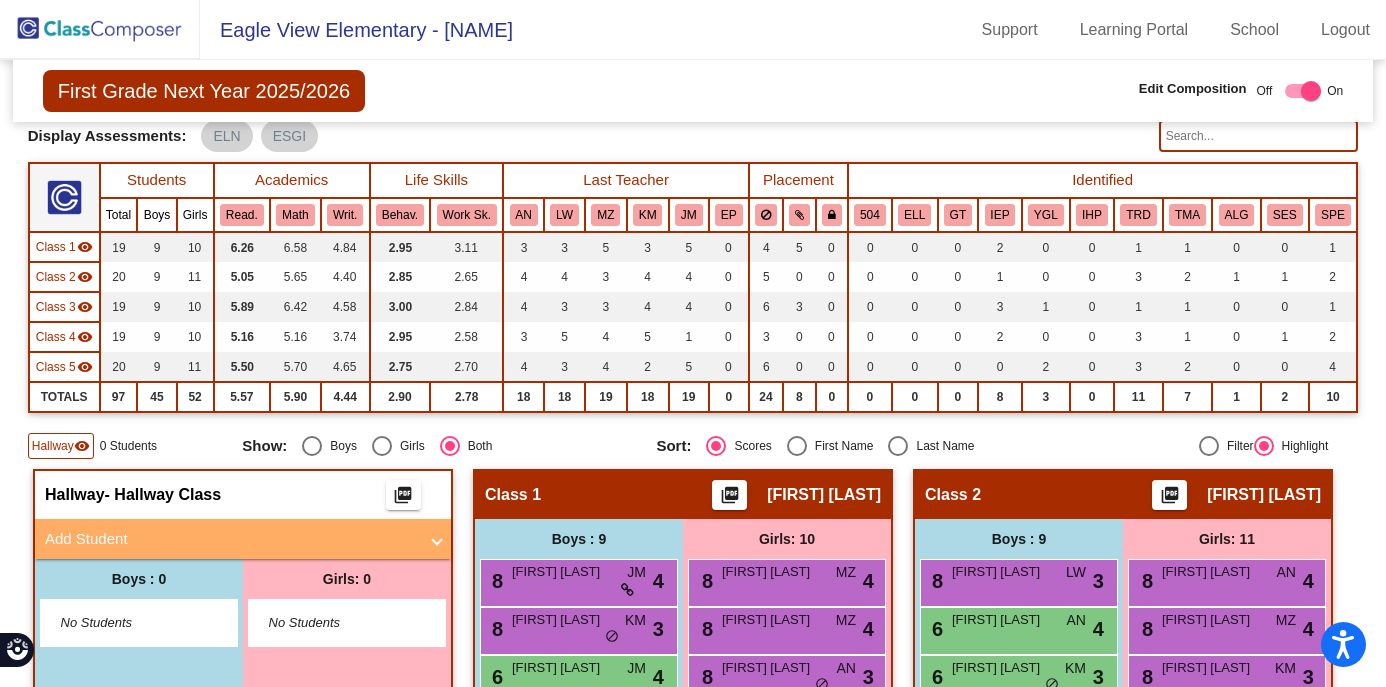 click on "No Students" at bounding box center (123, 623) 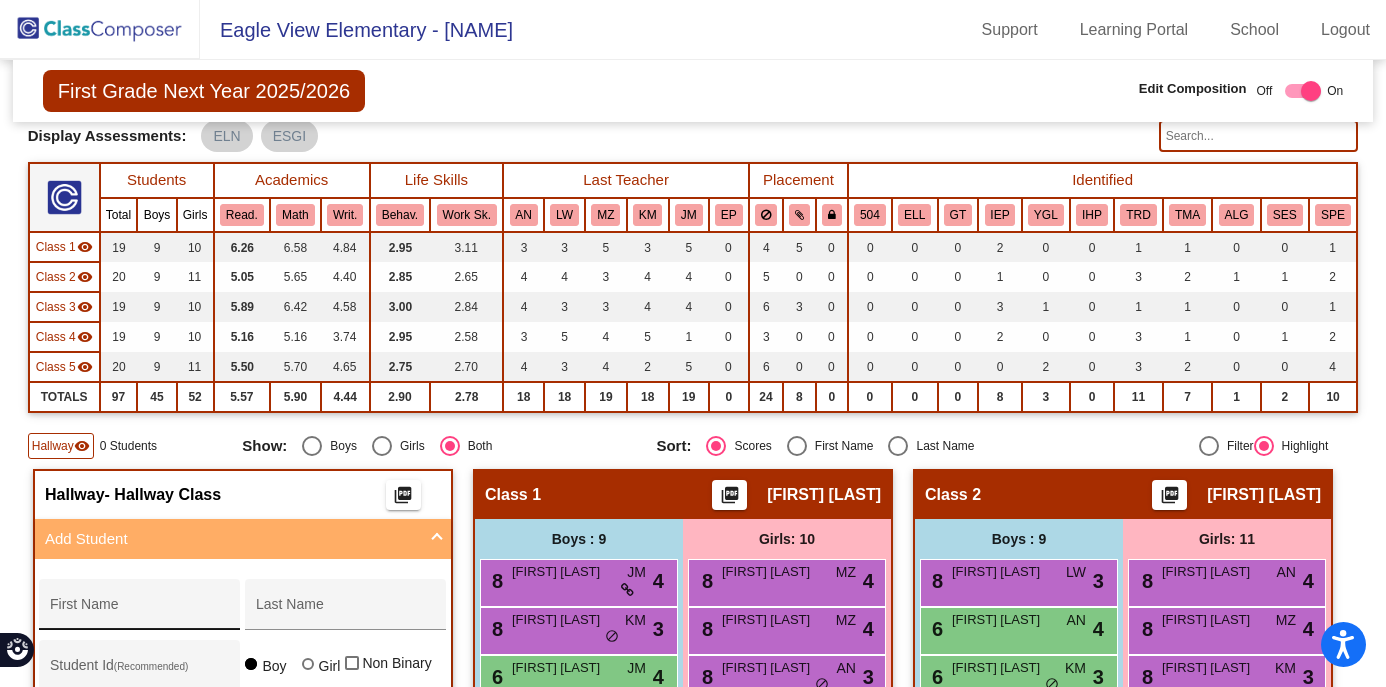 click on "First Name" at bounding box center [140, 612] 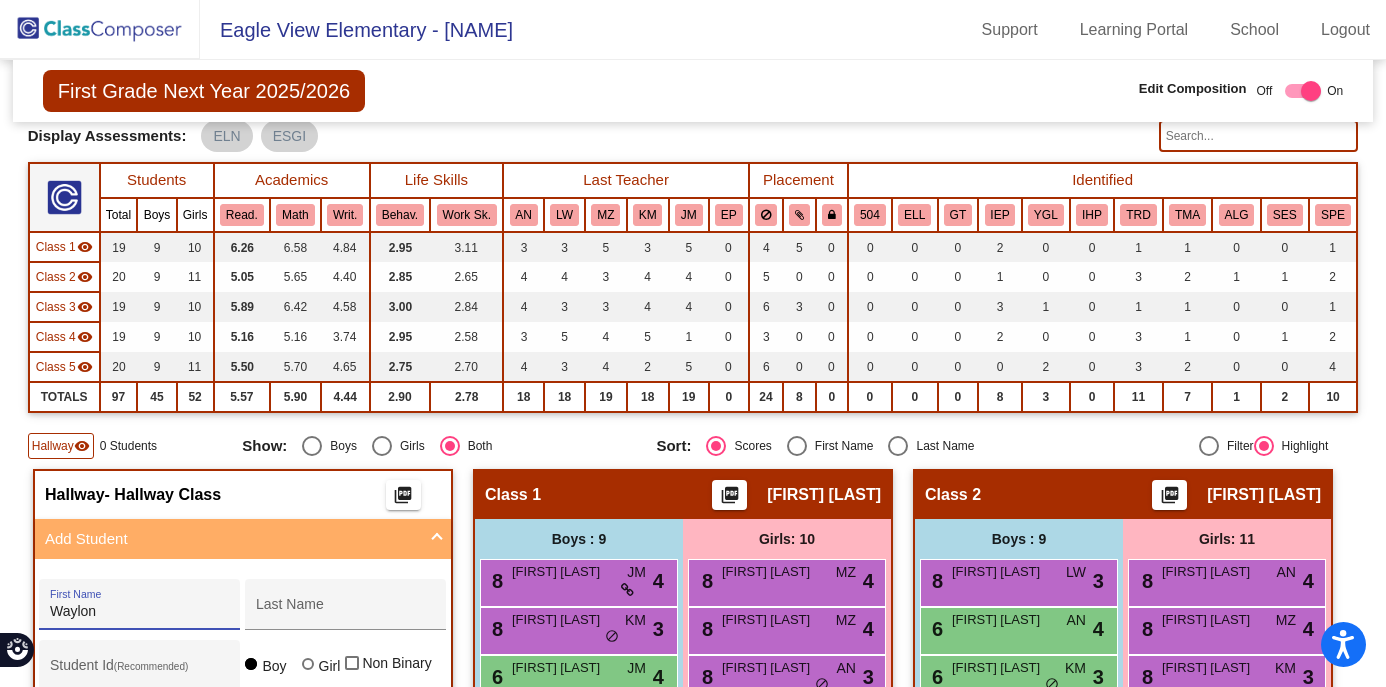 type on "Waylon" 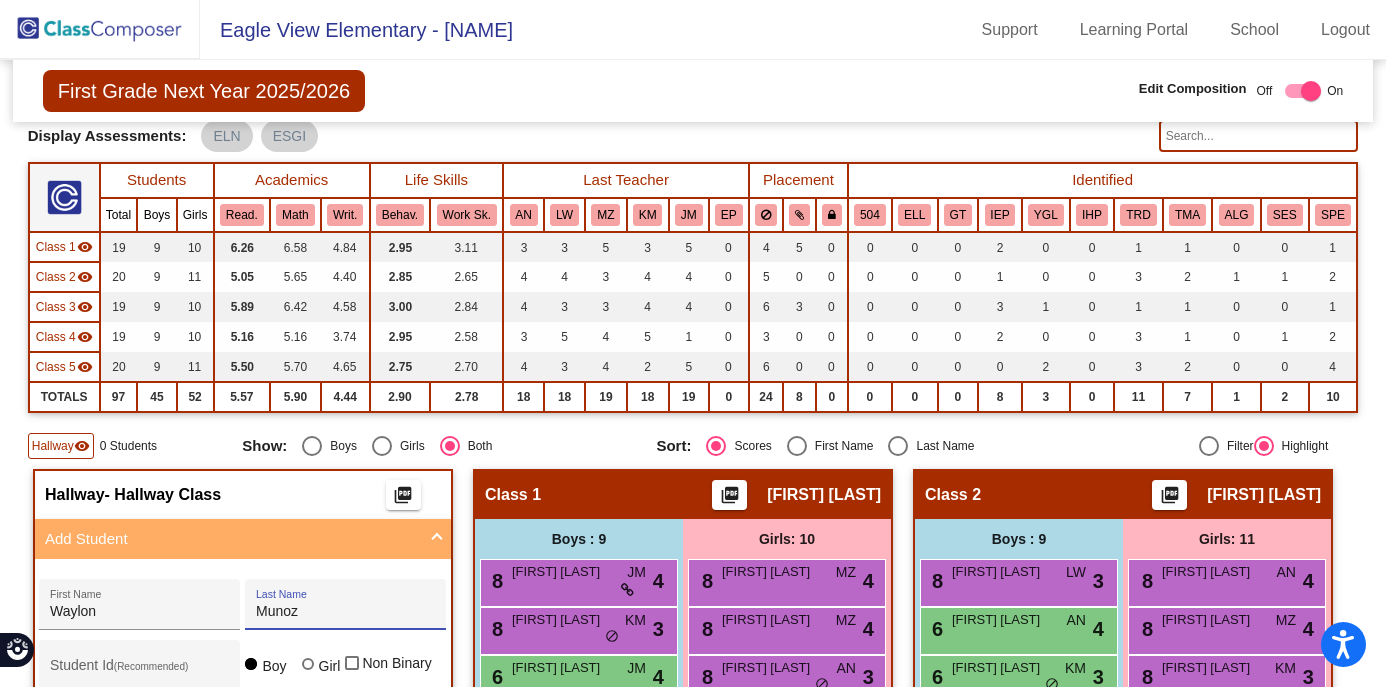 type on "Munoz" 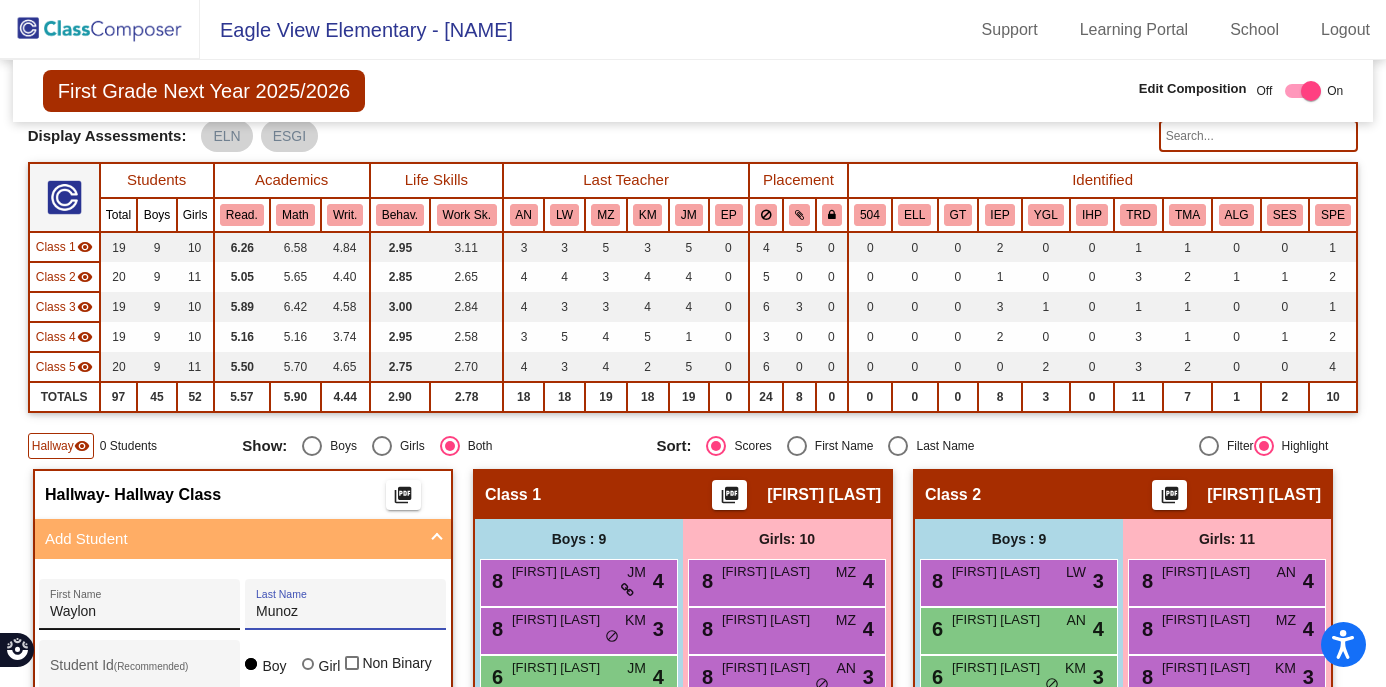 click on "Waylon [FIRST]" at bounding box center [140, 610] 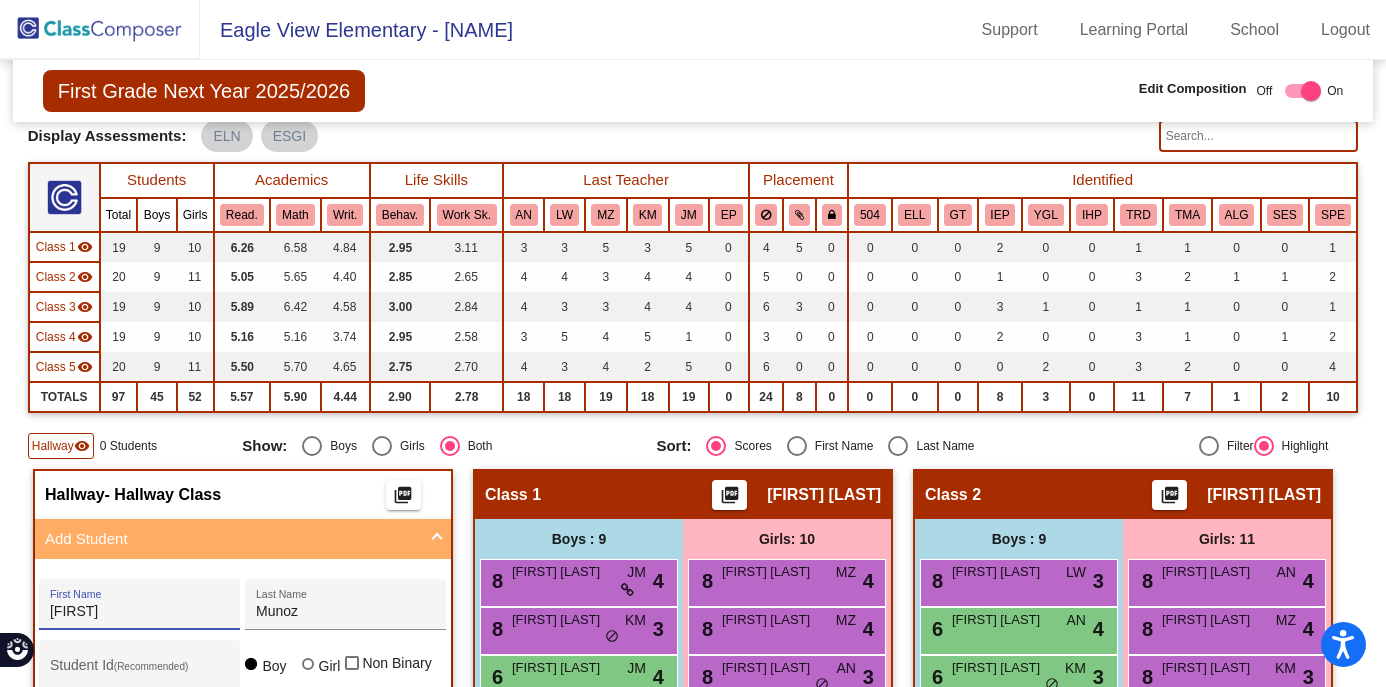 type on "[FIRST]" 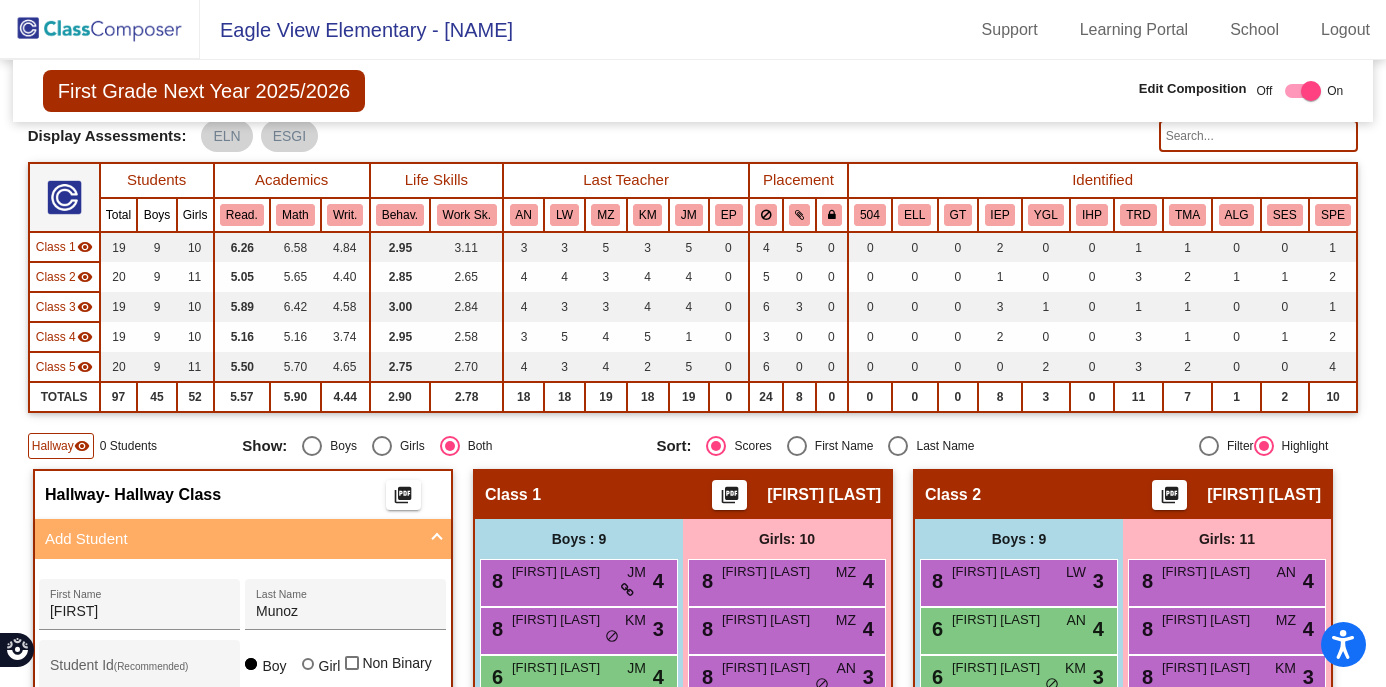 click on "Hallway   - Hallway Class  picture_as_pdf  Add Student  [FIRST] [LAST]  (Recommended)   Boy   Girl   Non Binary Add Close  Boys : 0    No Students   Girls: 0   No Students   Class 1    picture_as_pdf [FIRST] [LAST]  Add Student  First Name Last Name Student Id  (Recommended)   Boy   Girl   Non Binary Add Close  Boys : 9  8 [LAST] JM lock do_not_disturb_alt 4 8 [FIRST] [LAST] KM lock do_not_disturb_alt 3 6 [FIRST] [LAST] JM lock do_not_disturb_alt 4 6 [FIRST] [LAST] TRD MZ lock do_not_disturb_alt 4 6 [FIRST] [LAST] JM lock do_not_disturb_alt 3 6 [FIRST] [LAST] MZ lock do_not_disturb_alt 3 5 [FIRST] [LAST] LW lock do_not_disturb_alt 2 6 [FIRST] [LAST] KM lock do_not_disturb_alt 1 4 [FIRST] [LAST] IEP TMA JM lock do_not_disturb_alt 1 Girls: 10 8 [FIRST] [LAST] MZ lock do_not_disturb_alt 4 8 [FIRST] [LAST] MZ lock do_not_disturb_alt 4 8 [FIRST] [LAST] AN lock do_not_disturb_alt 3 8 [FIRST] [LAST] AN lock do_not_disturb_alt 3 6 [FIRST] [LAST] MZ lock do_not_disturb_alt 4 6 AN lock 3" 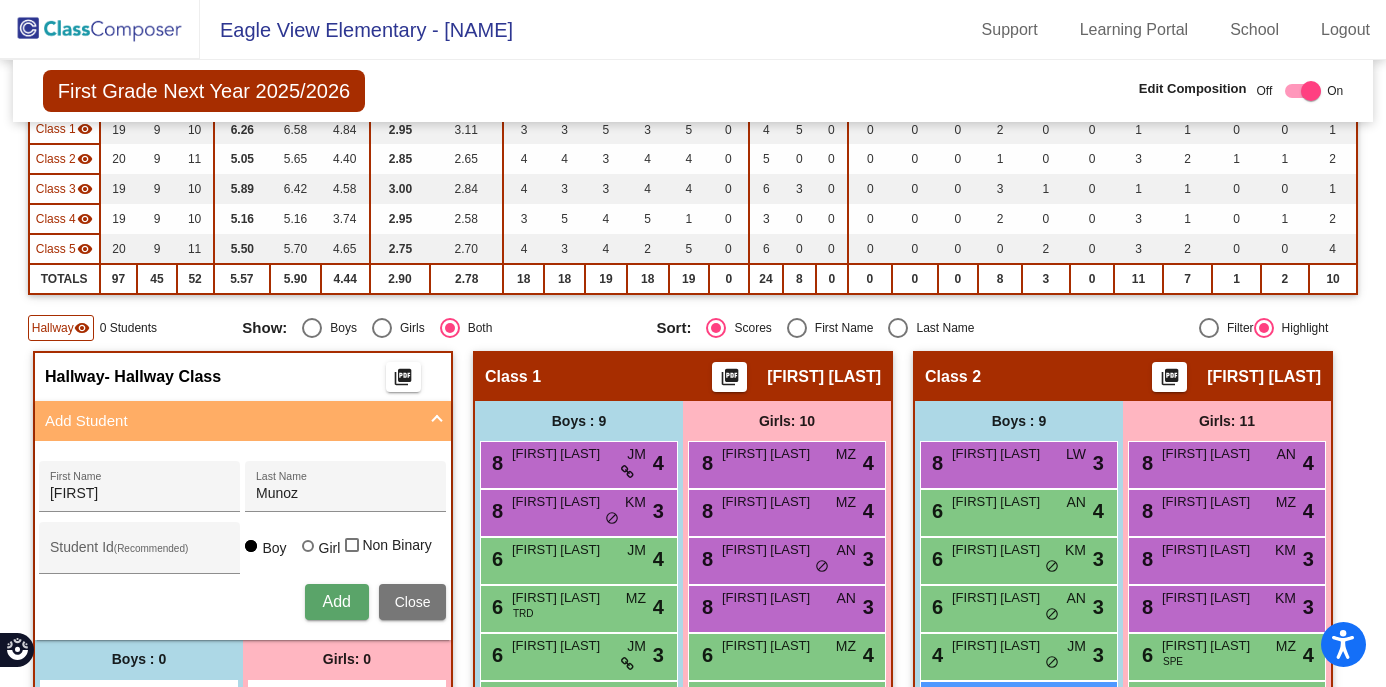 scroll, scrollTop: 240, scrollLeft: 0, axis: vertical 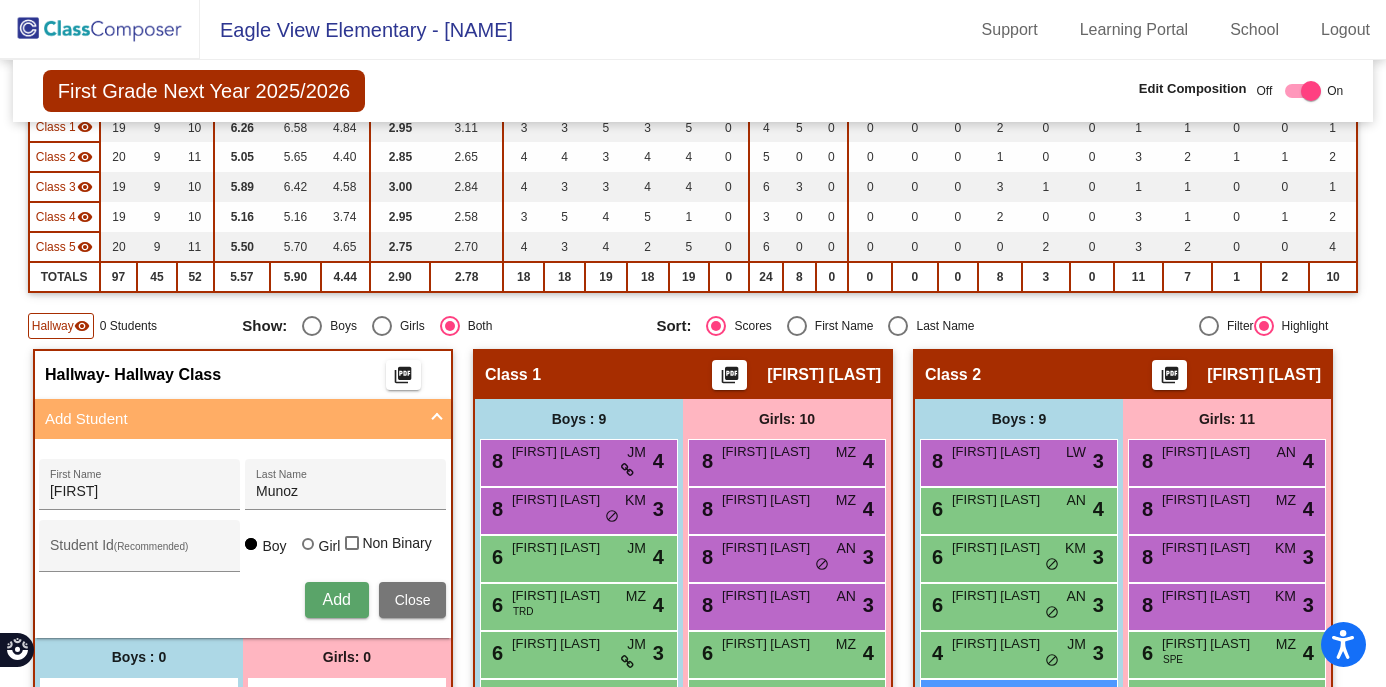 click on "Add" at bounding box center (336, 599) 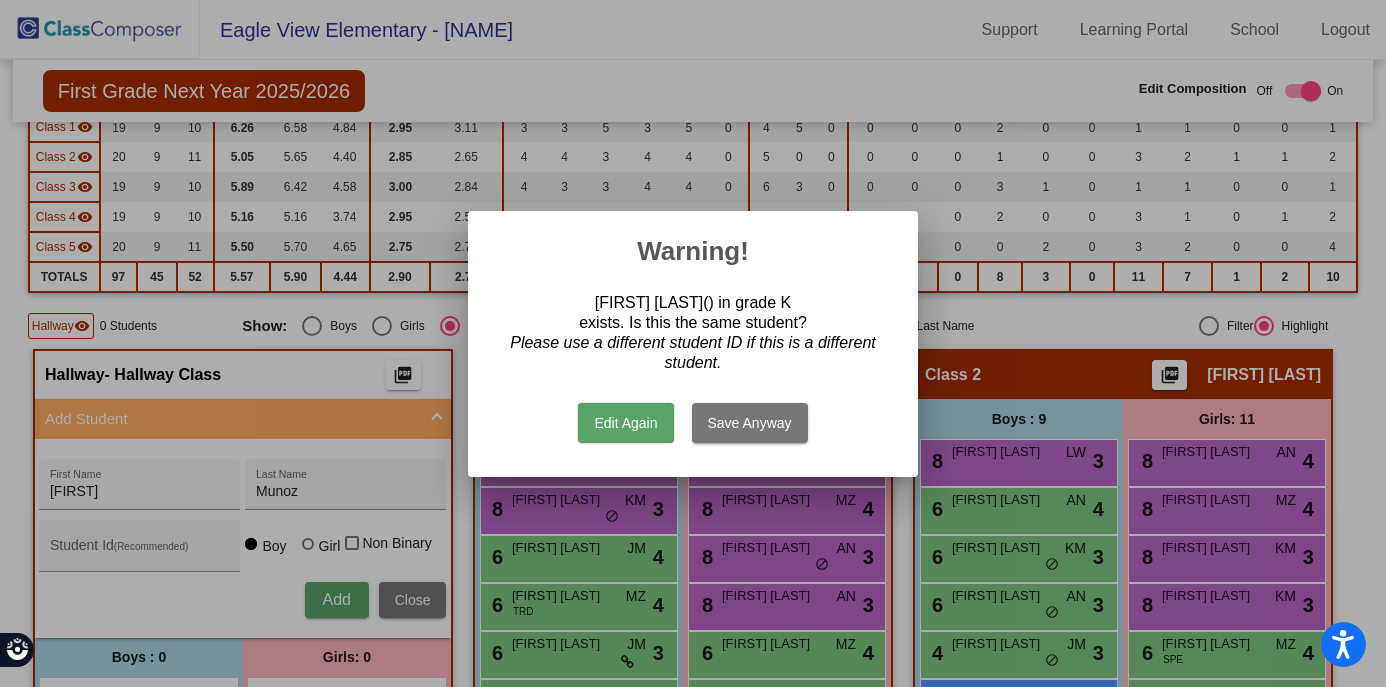 click on "Save Anyway" at bounding box center [750, 423] 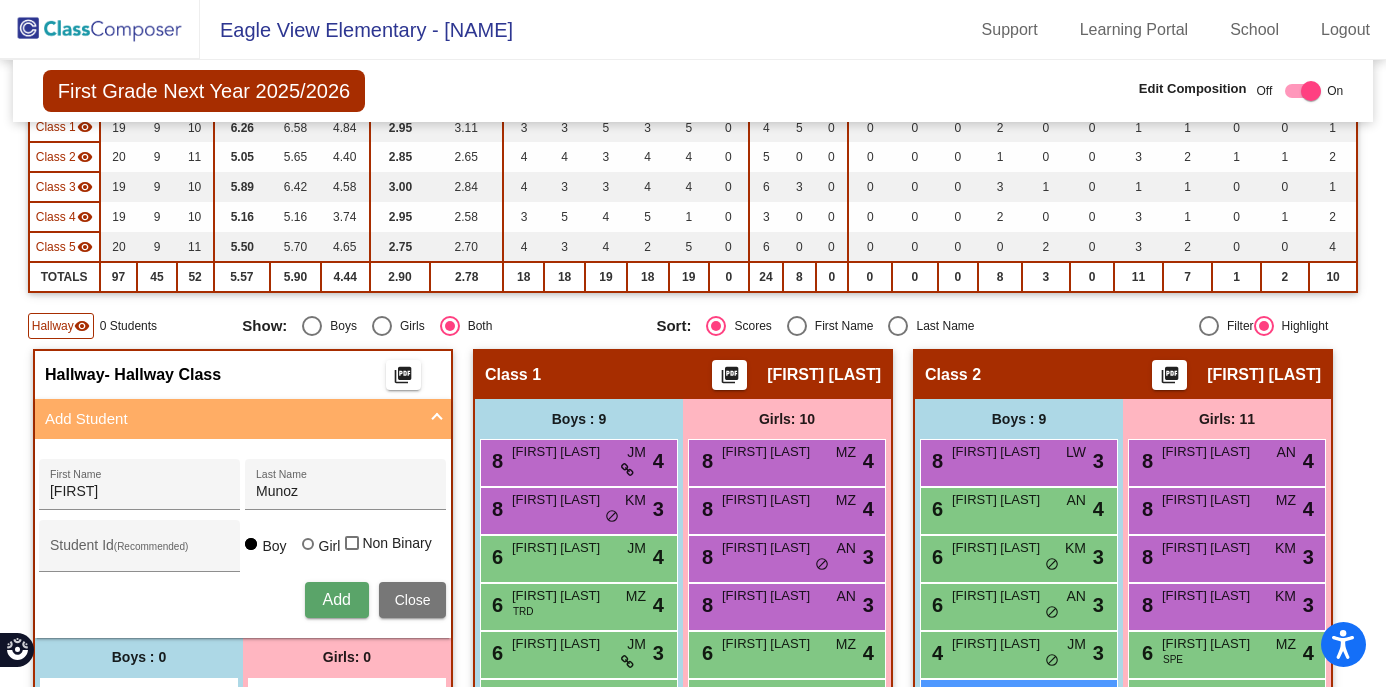 type 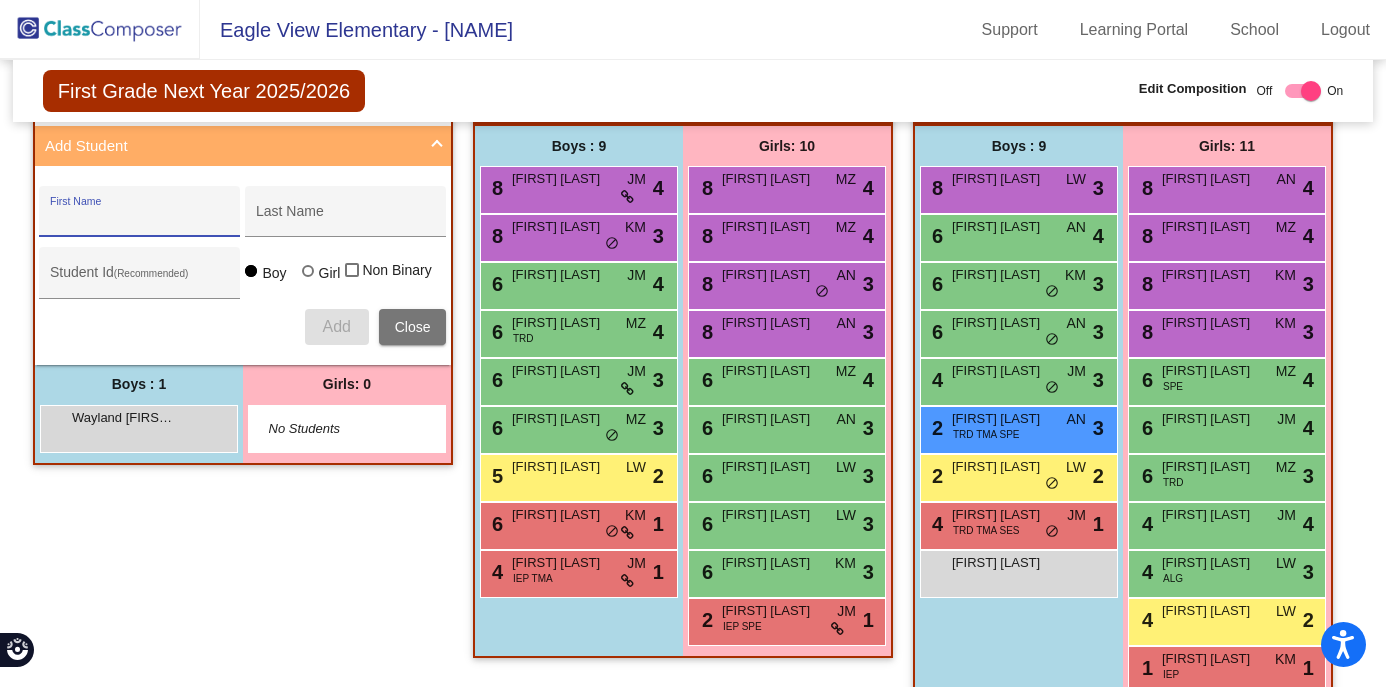 scroll, scrollTop: 515, scrollLeft: 0, axis: vertical 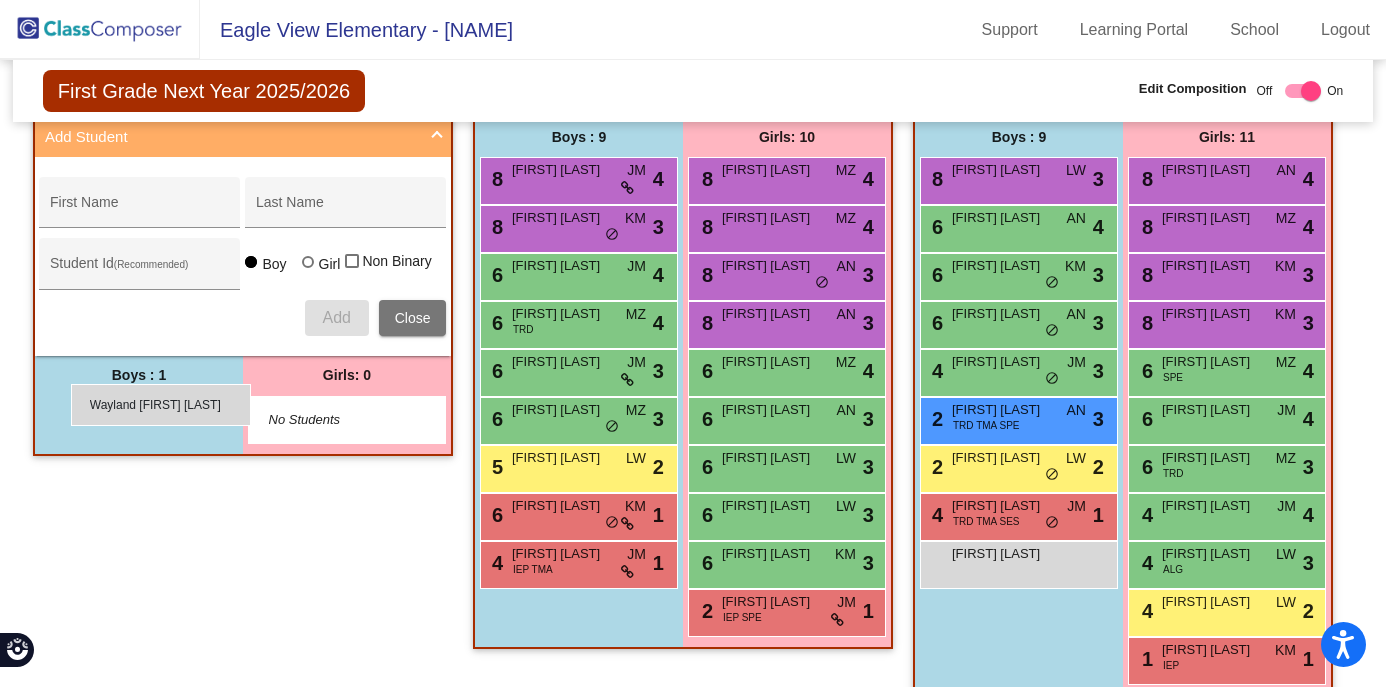 drag, startPoint x: 141, startPoint y: 422, endPoint x: 71, endPoint y: 380, distance: 81.63332 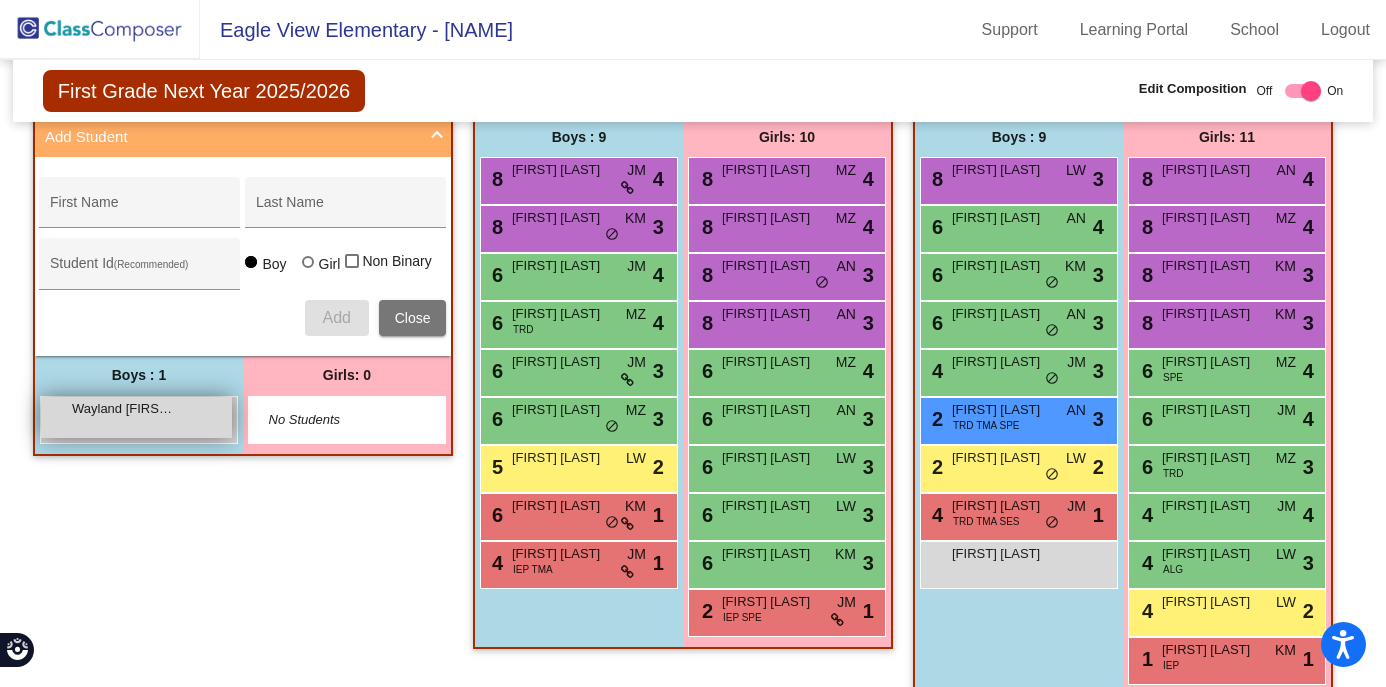 click on "[FIRST] [LAST]" at bounding box center [136, 417] 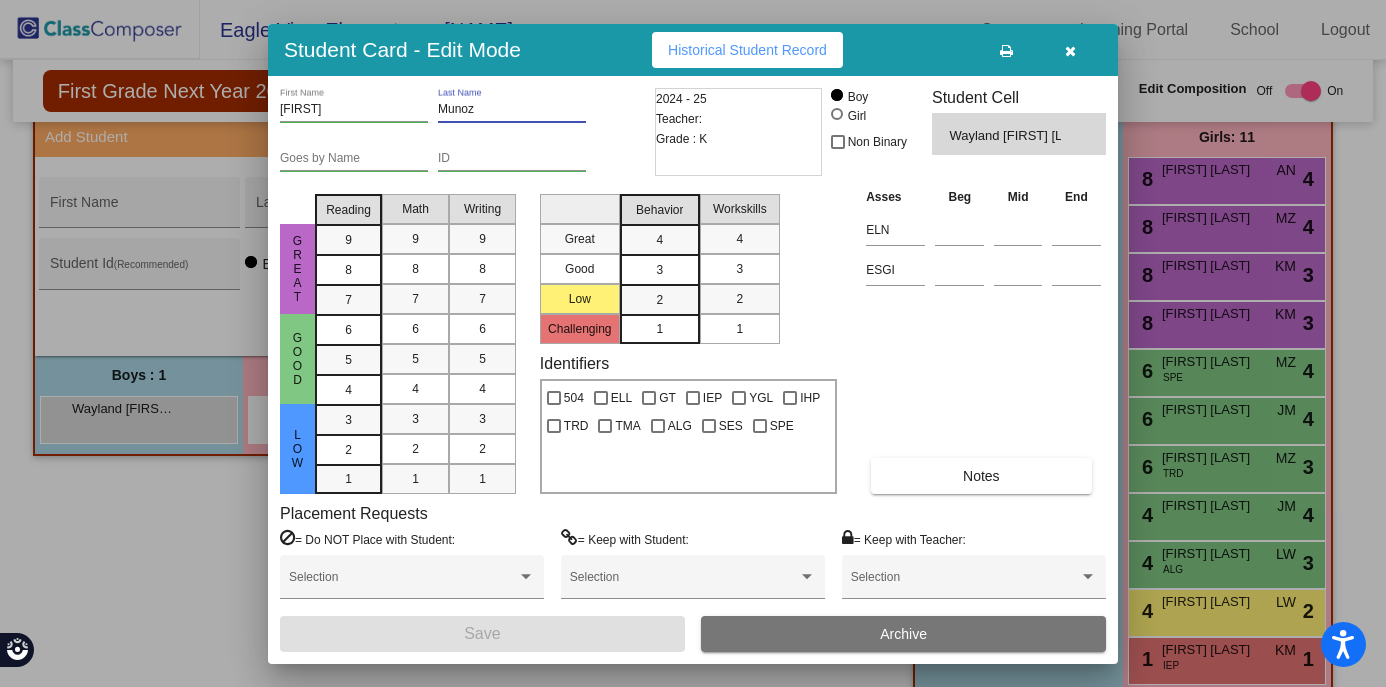drag, startPoint x: 483, startPoint y: 110, endPoint x: 424, endPoint y: 108, distance: 59.03389 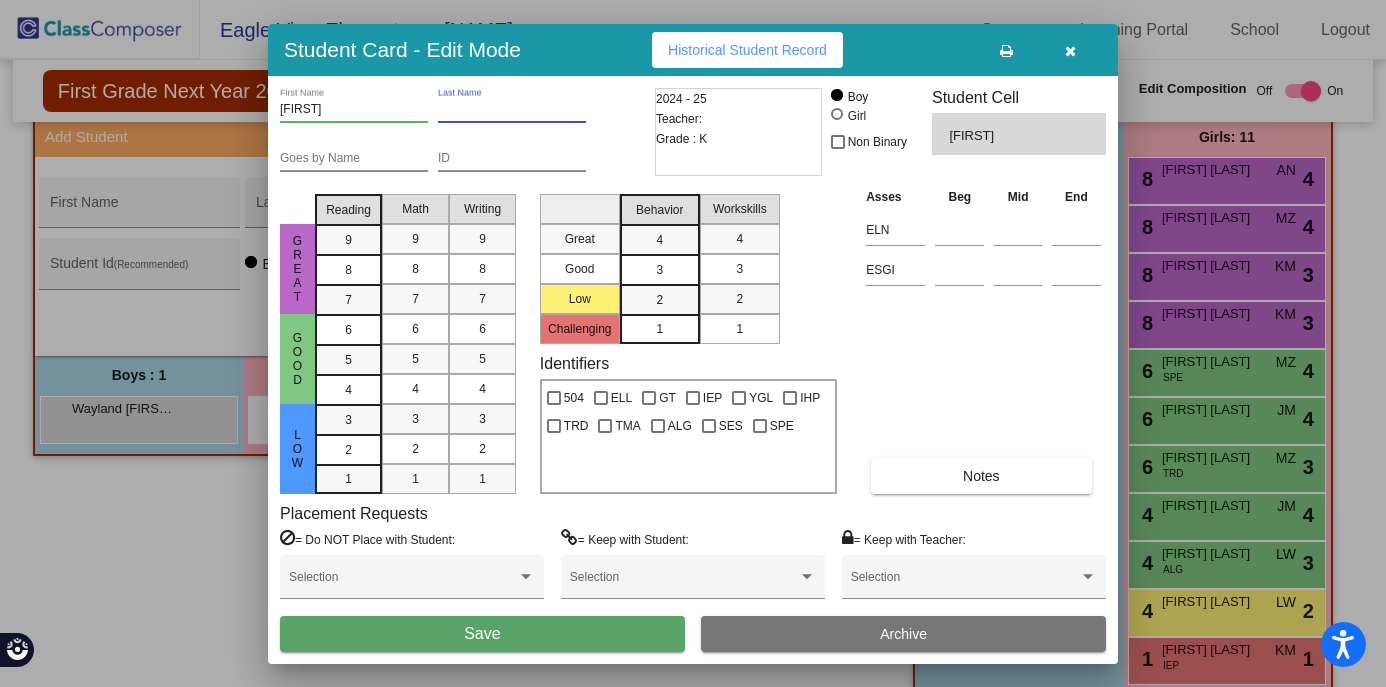 type 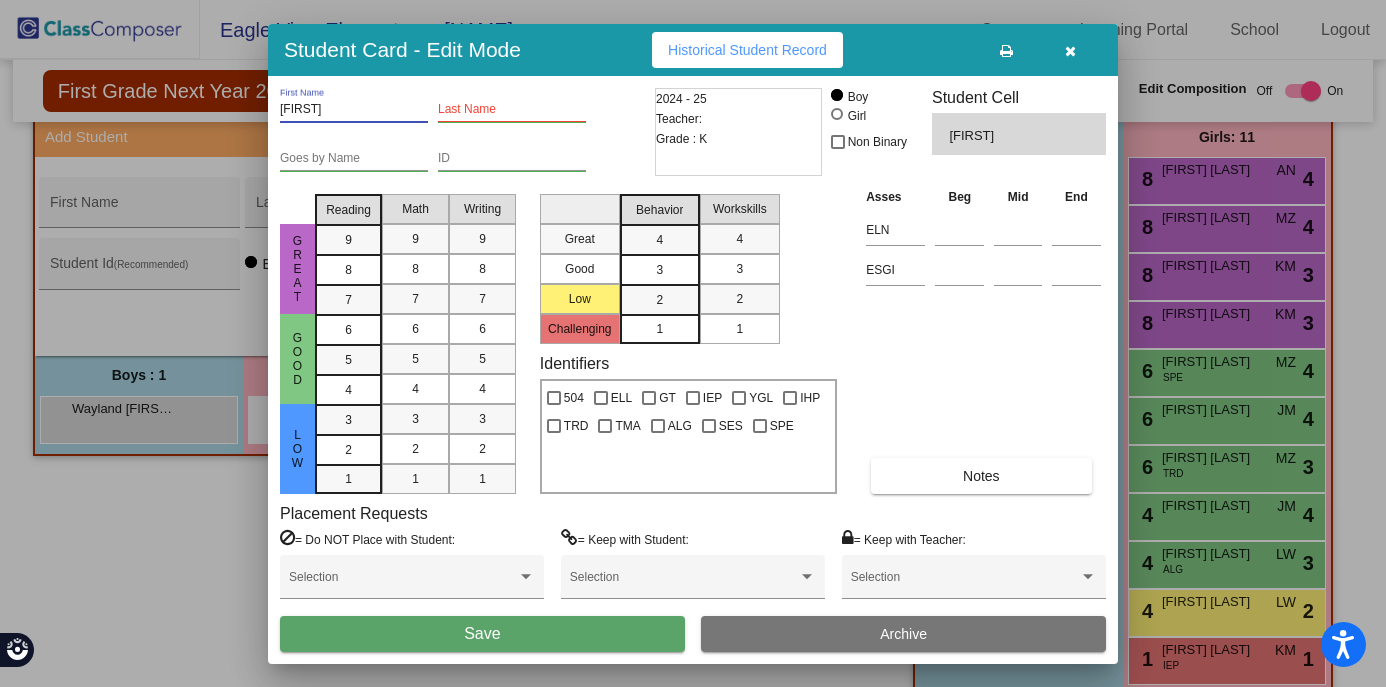drag, startPoint x: 342, startPoint y: 109, endPoint x: 244, endPoint y: 109, distance: 98 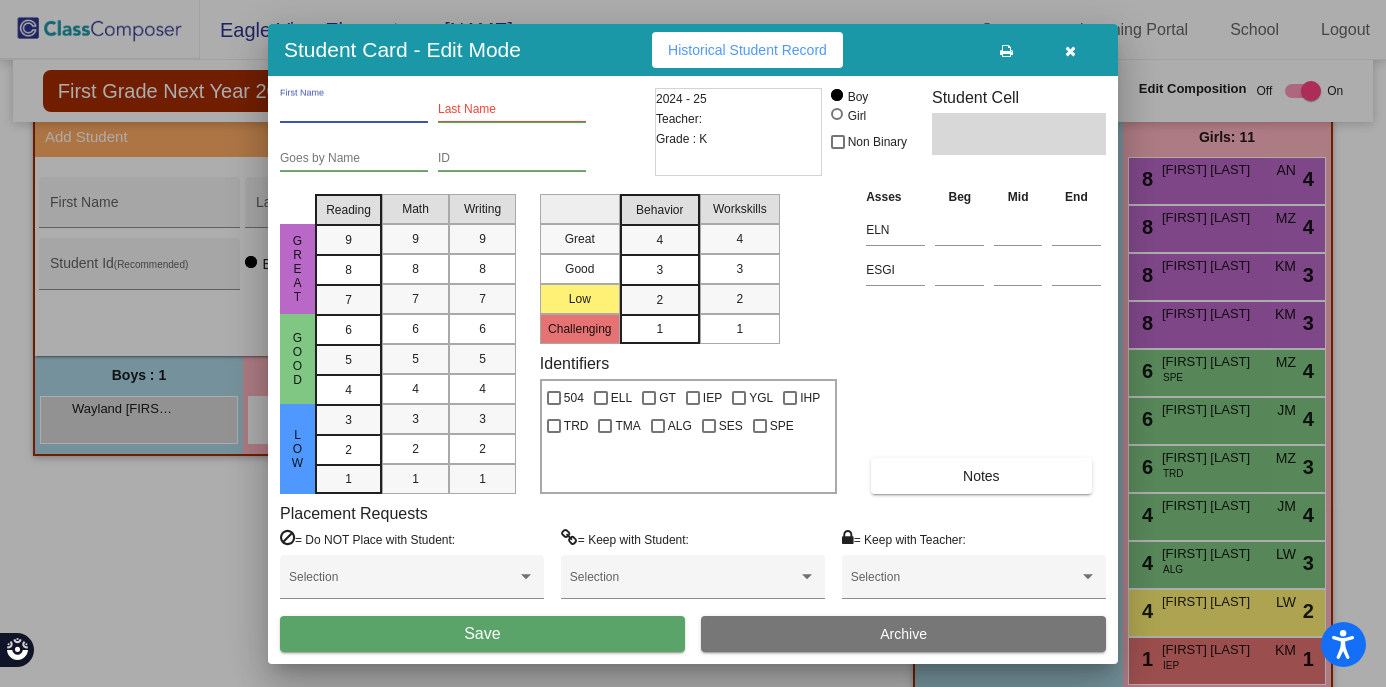 type 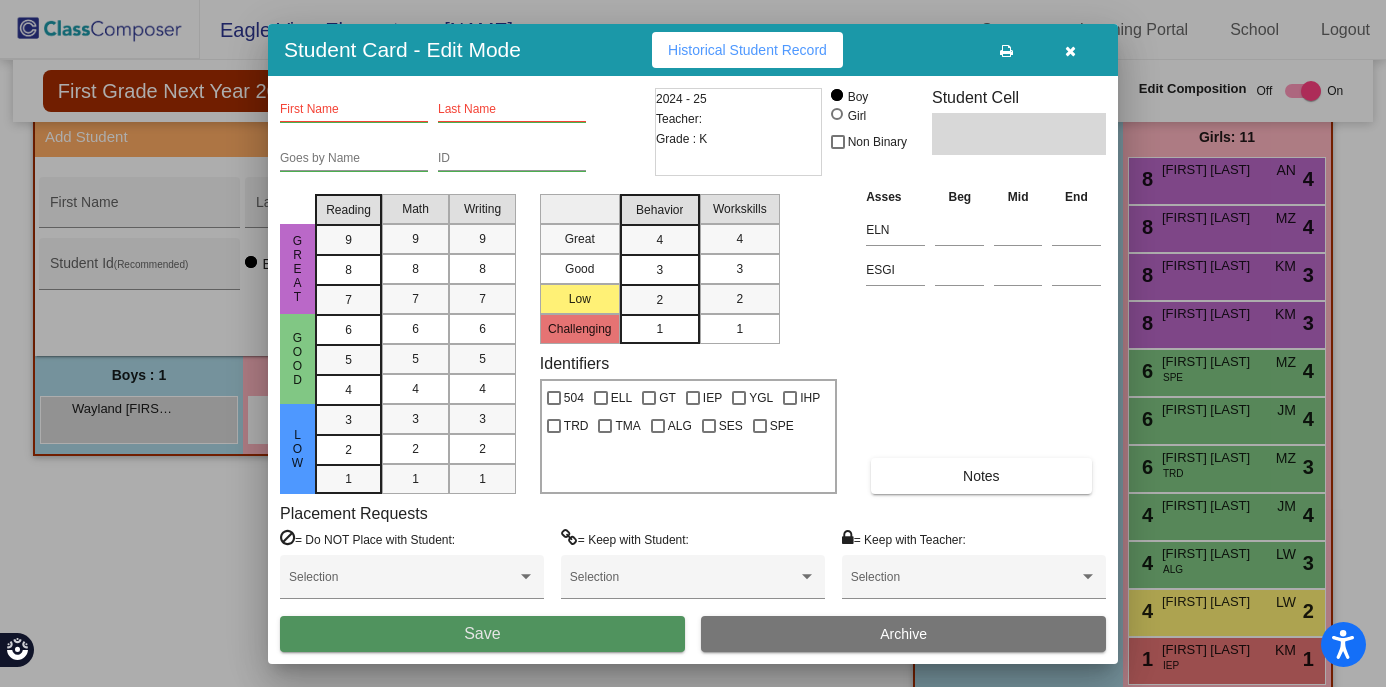 click on "Save" at bounding box center (482, 634) 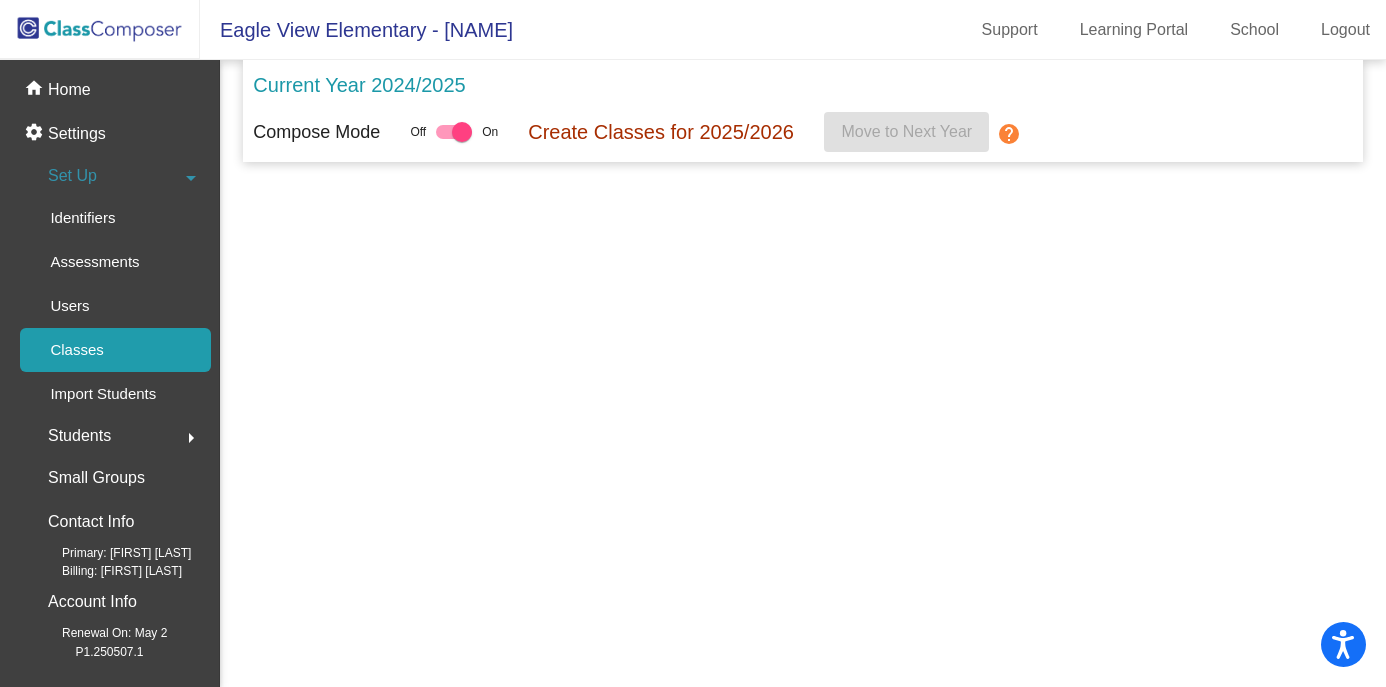 scroll, scrollTop: 0, scrollLeft: 0, axis: both 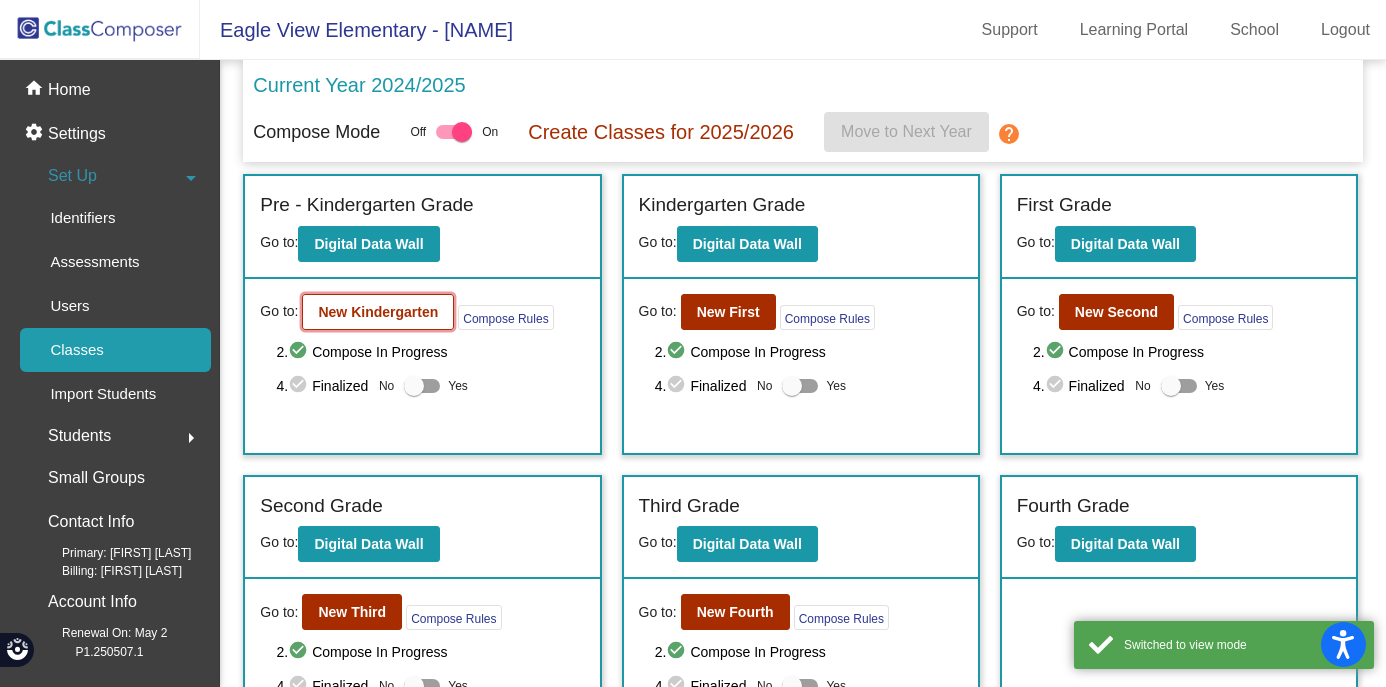 click on "New Kindergarten" 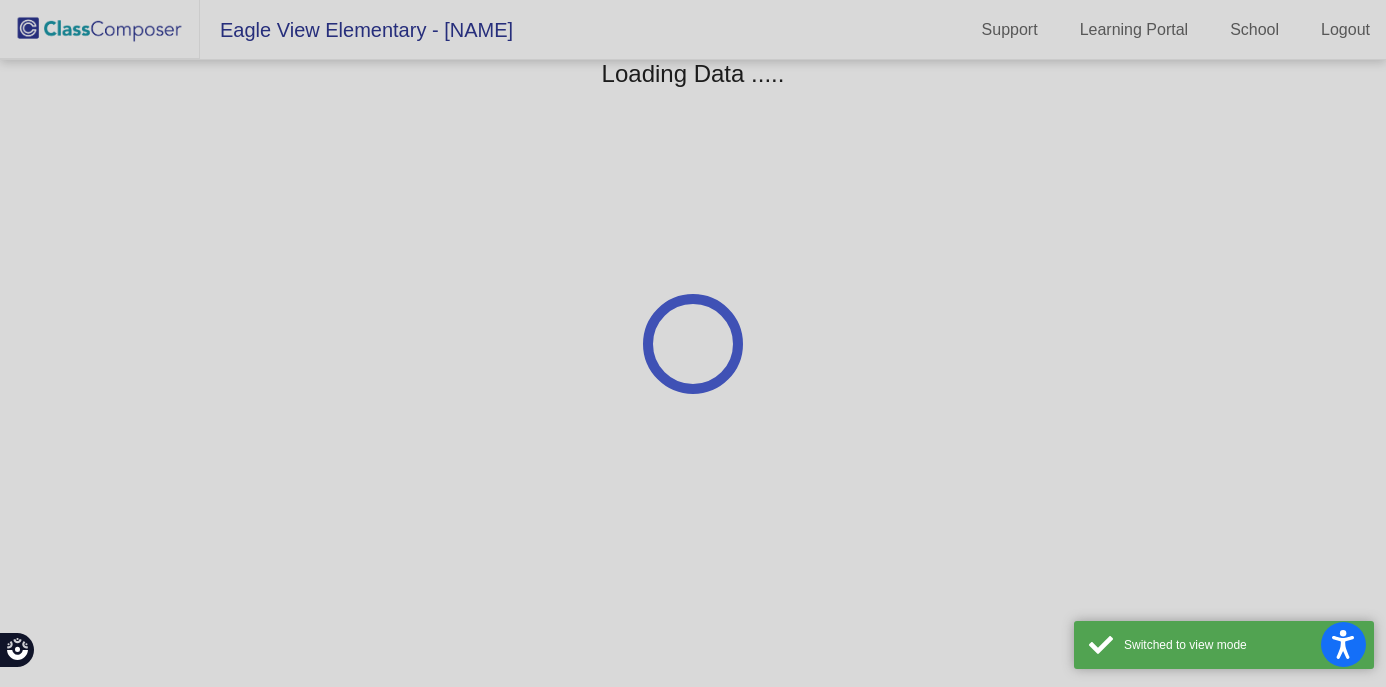 scroll, scrollTop: 0, scrollLeft: 0, axis: both 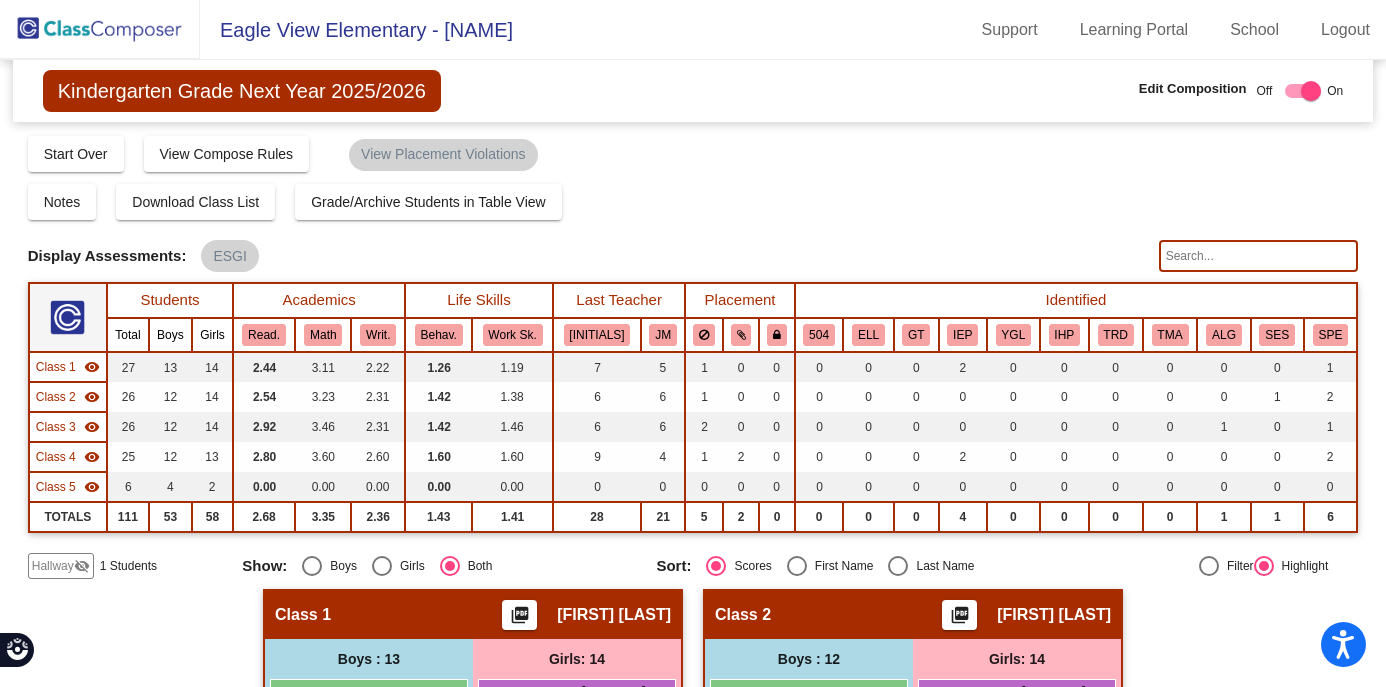 click on "Hallway" 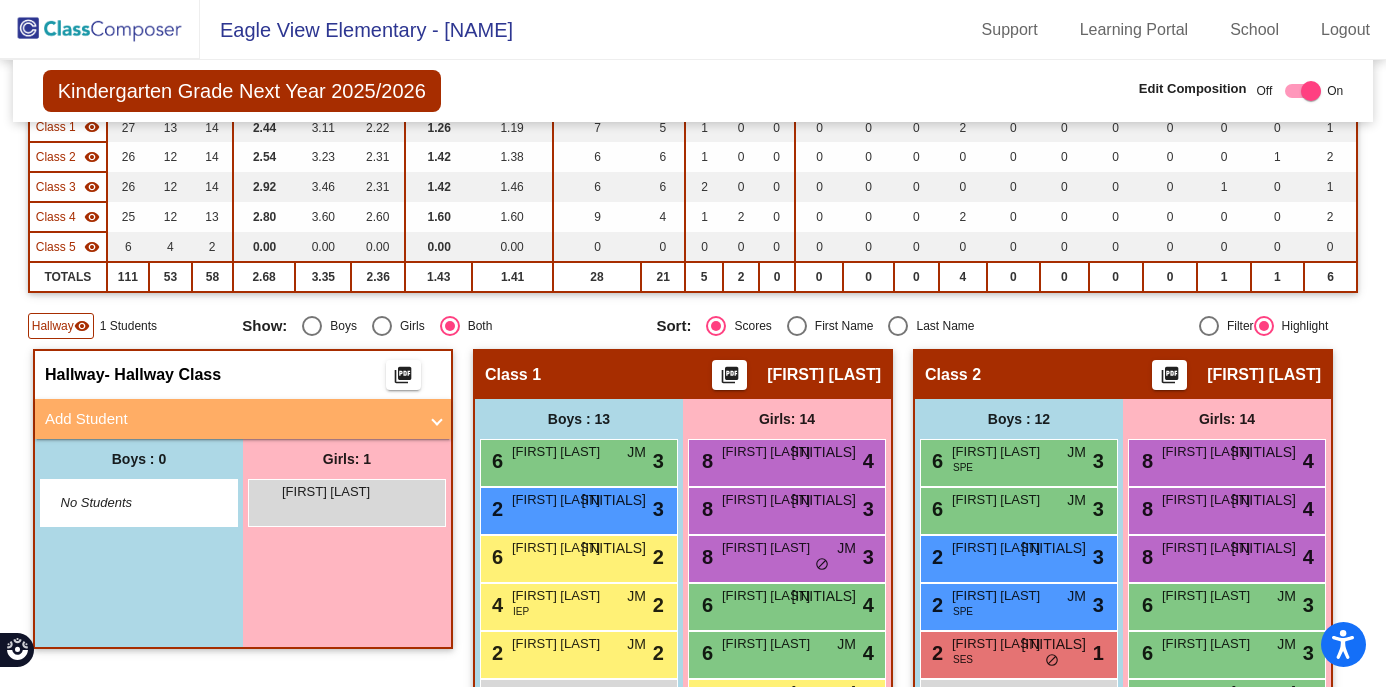 scroll, scrollTop: 280, scrollLeft: 0, axis: vertical 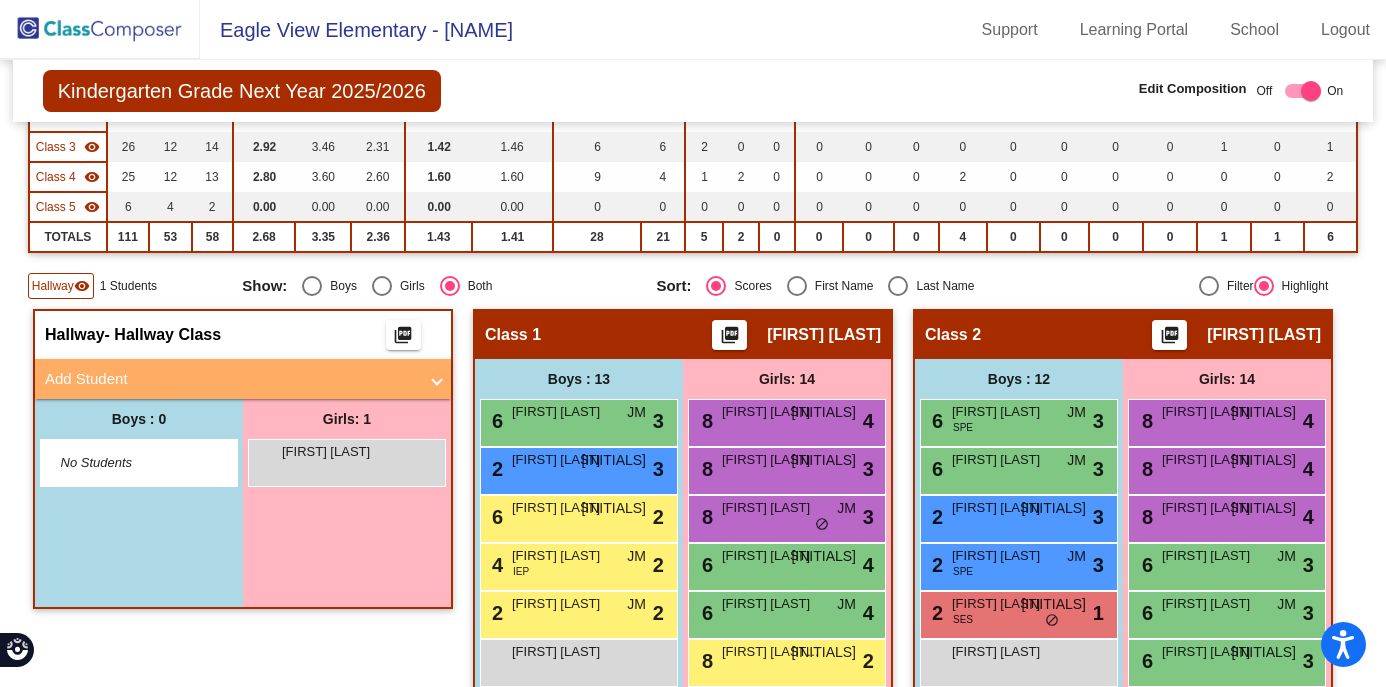 click on "Add Student" at bounding box center [231, 379] 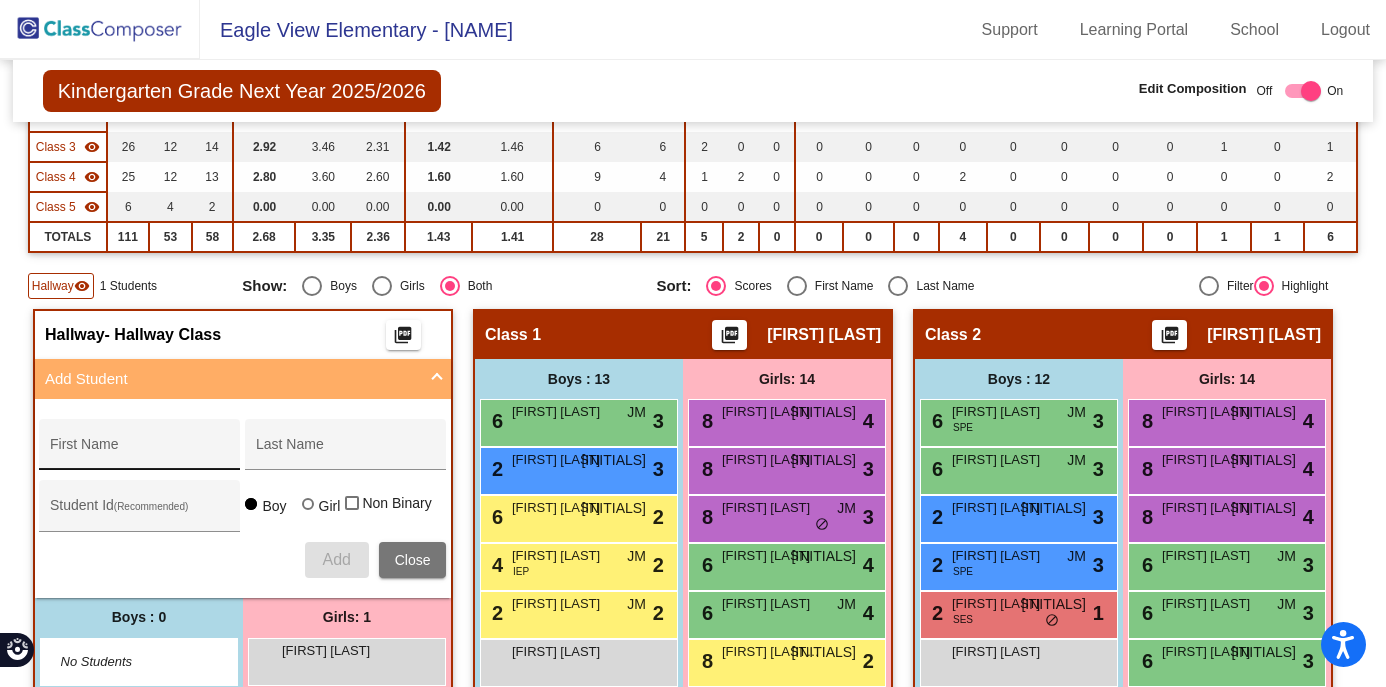 click on "First Name" at bounding box center (140, 450) 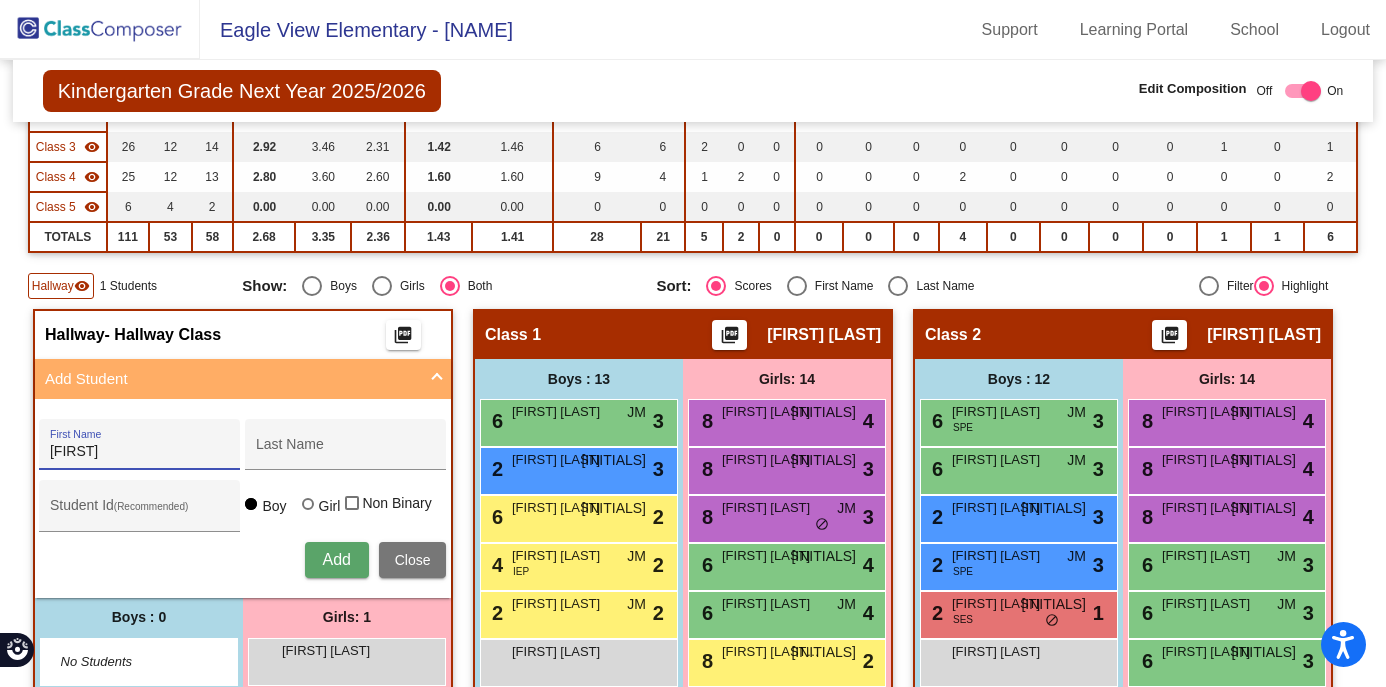 type on "[FIRST]" 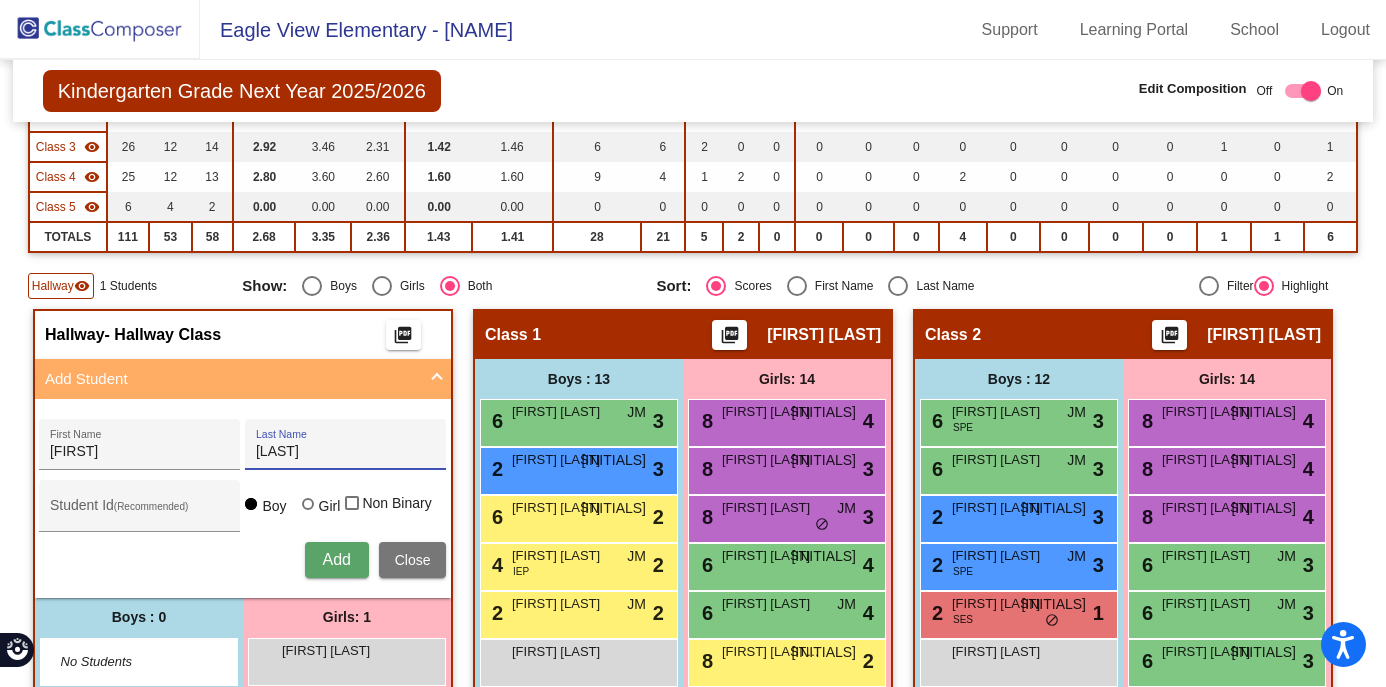 type on "[LAST]" 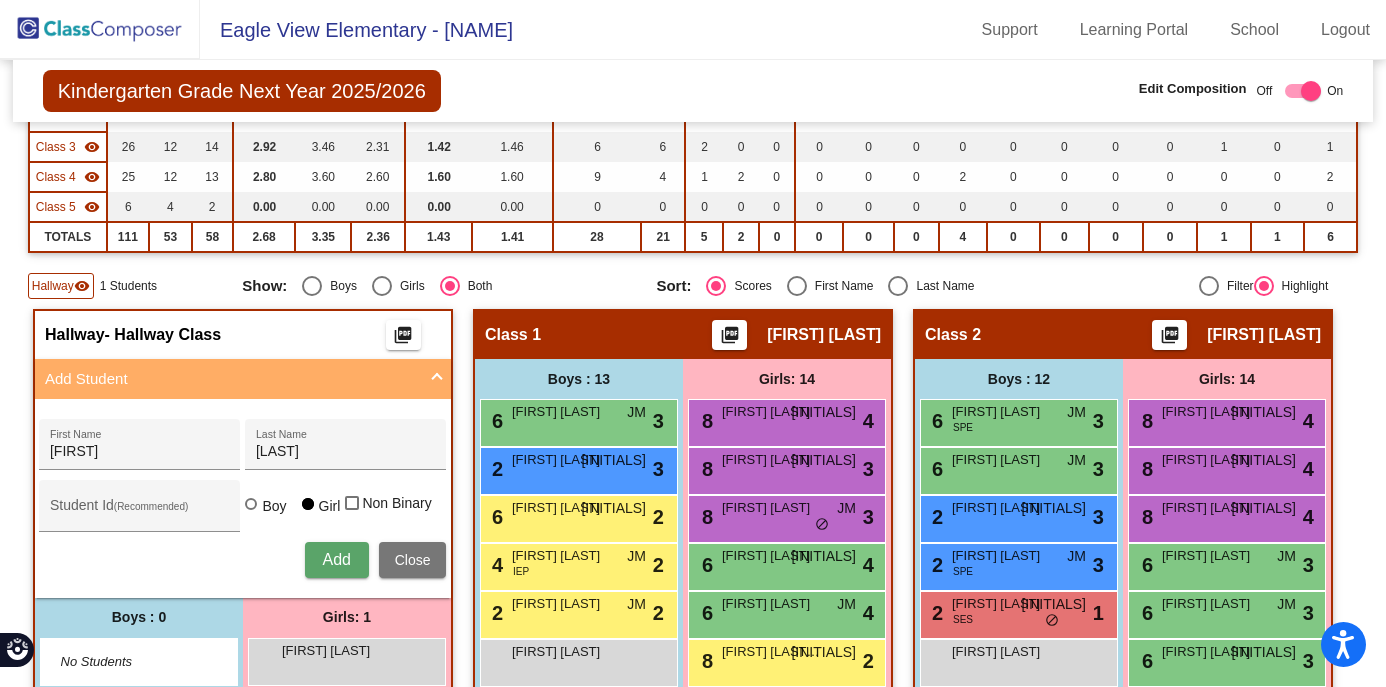 click on "Add" at bounding box center [336, 559] 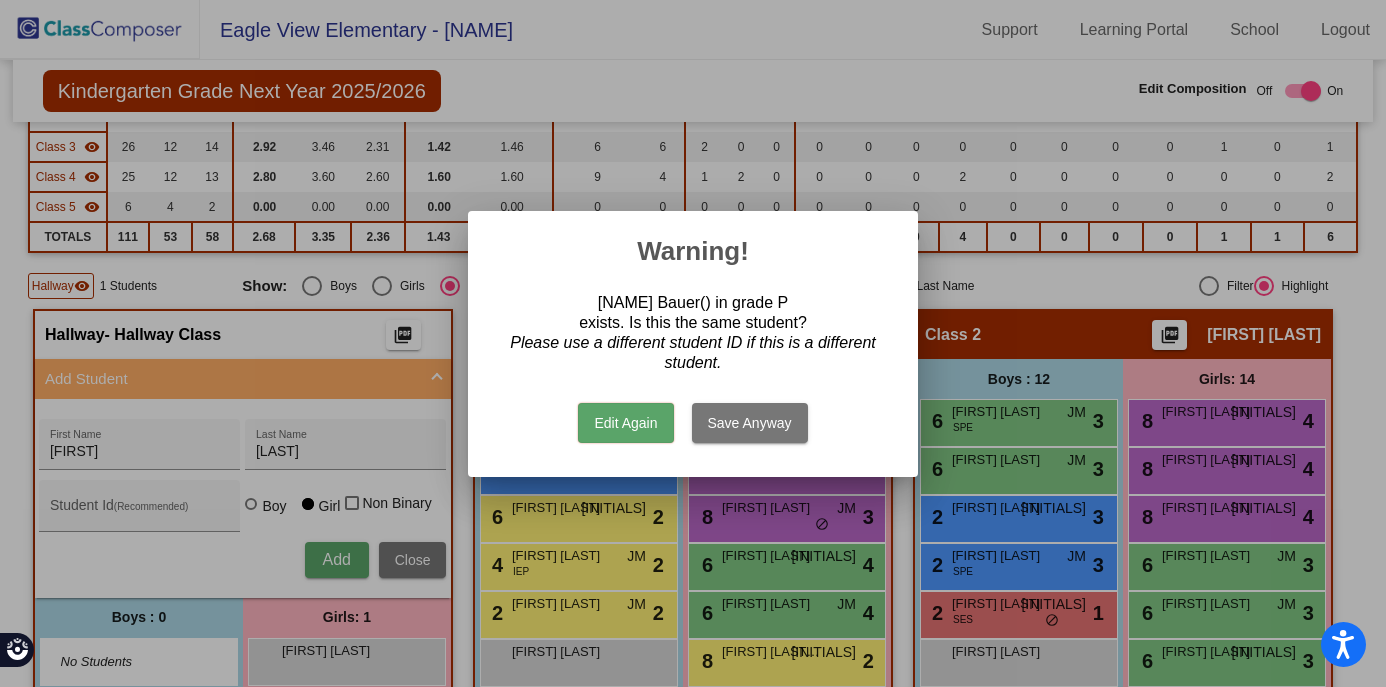 click on "Edit Again" at bounding box center [625, 423] 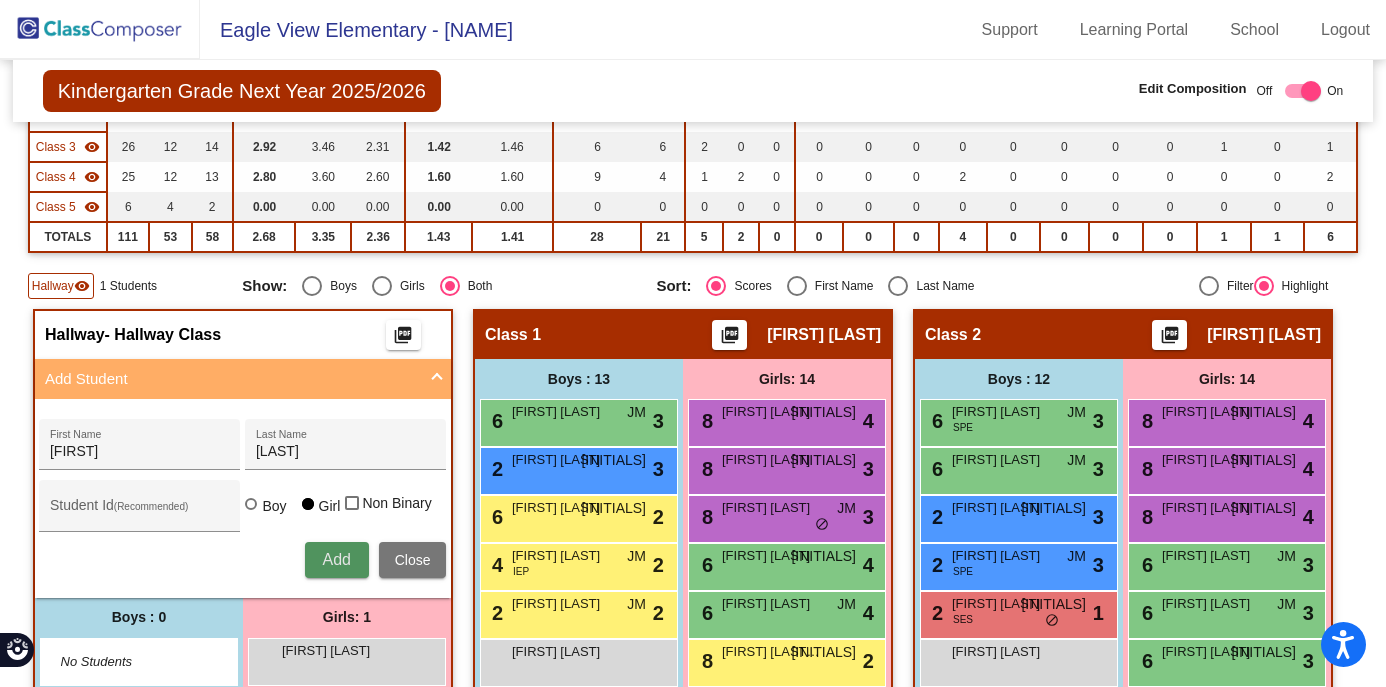 click on "Add" at bounding box center (337, 560) 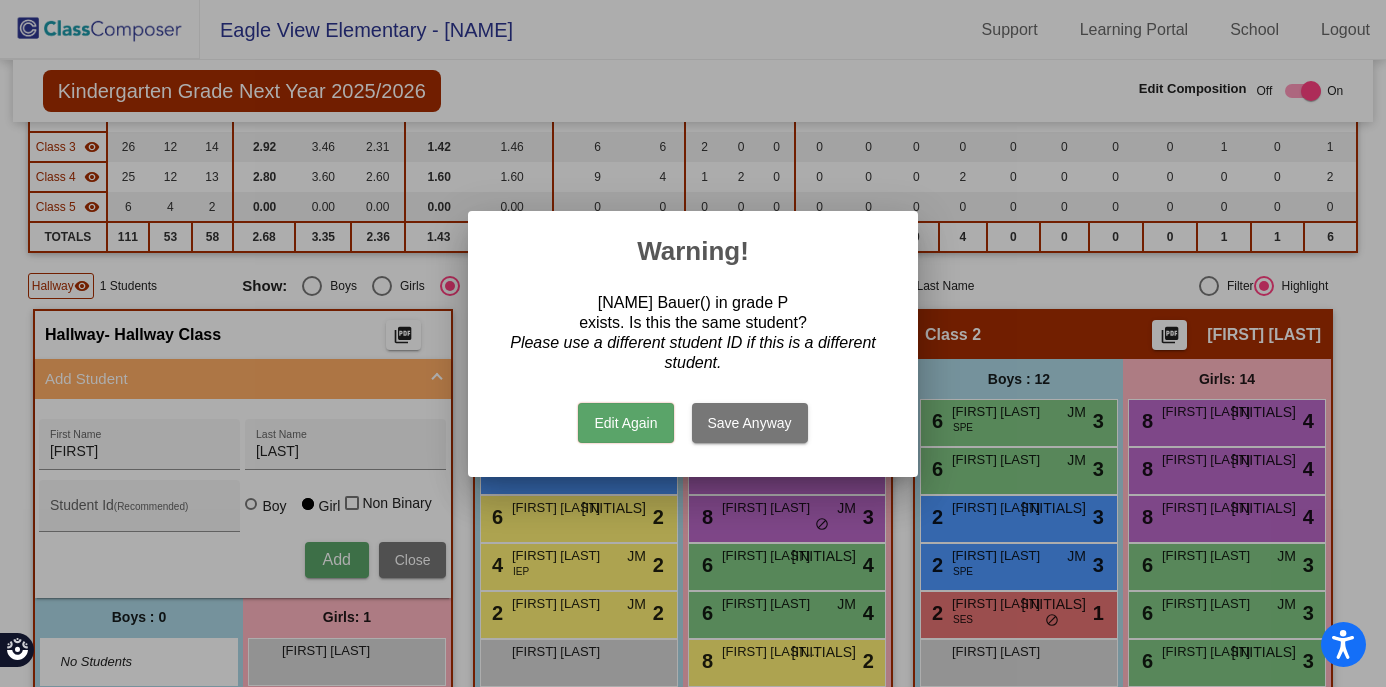 click on "Save Anyway" at bounding box center [750, 423] 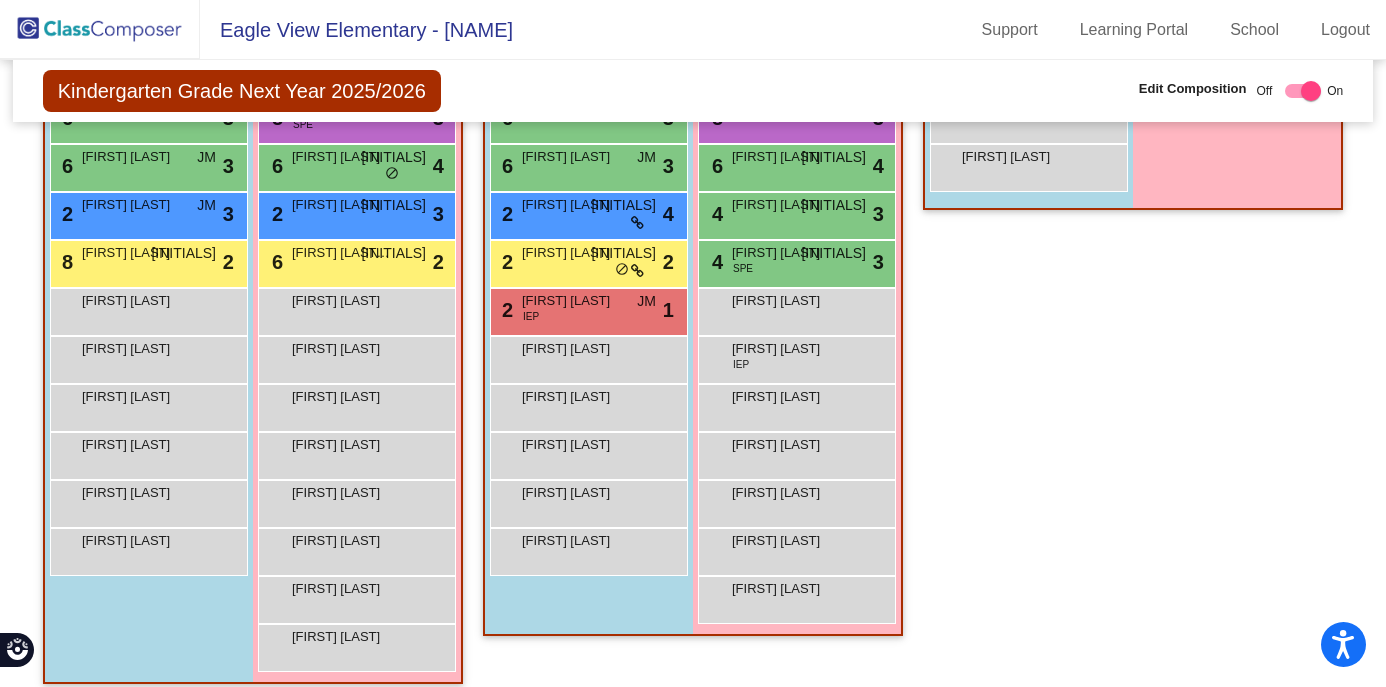 scroll, scrollTop: 1489, scrollLeft: 0, axis: vertical 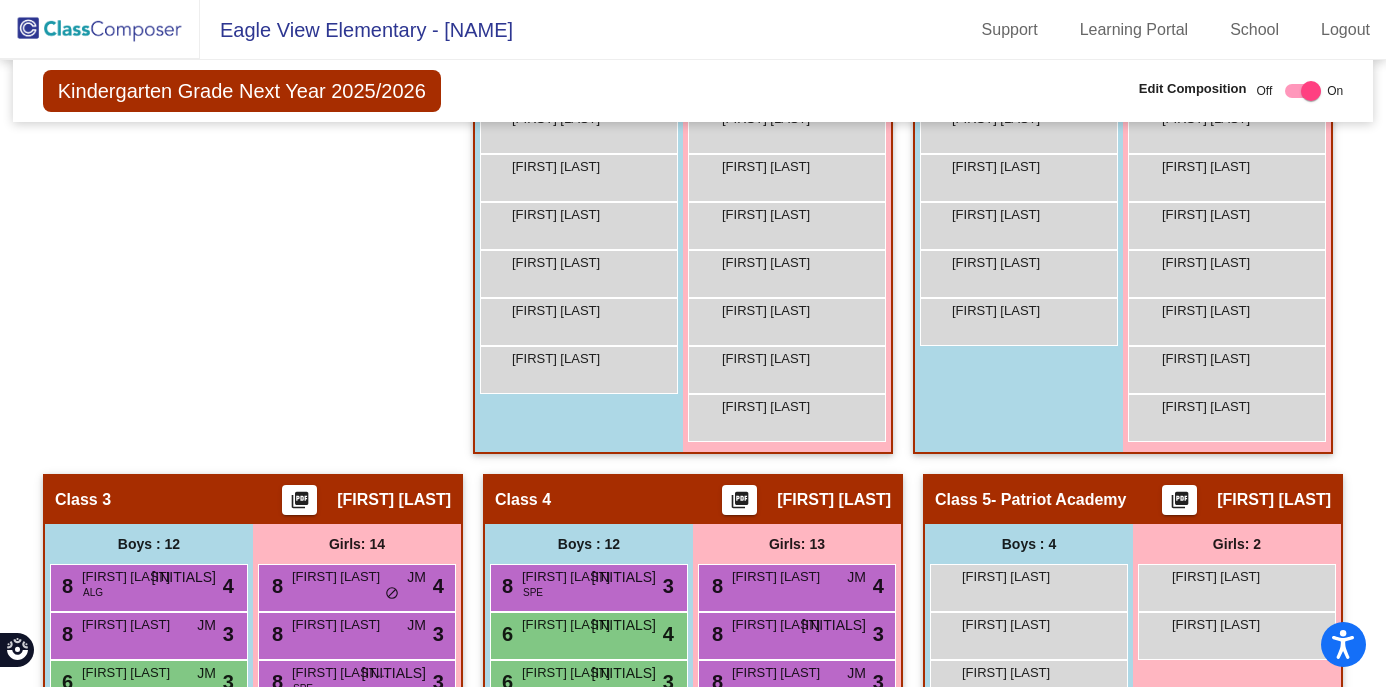type 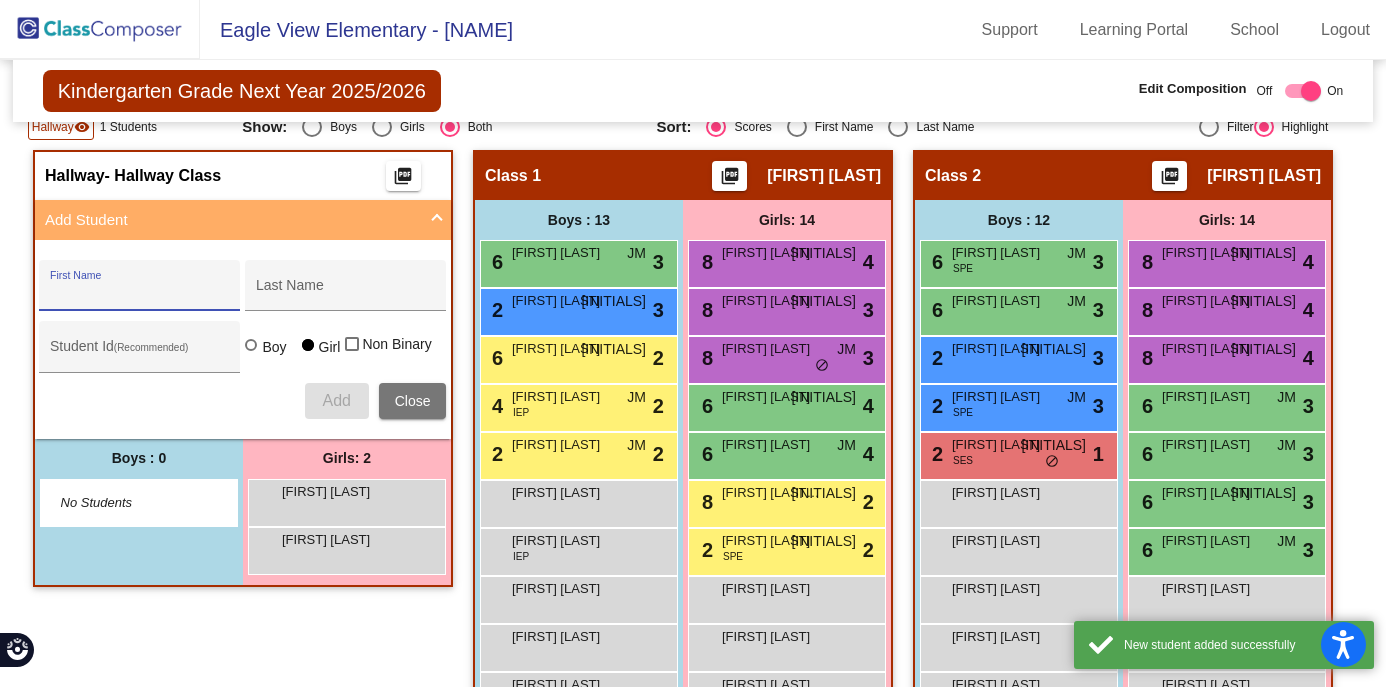 scroll, scrollTop: 440, scrollLeft: 0, axis: vertical 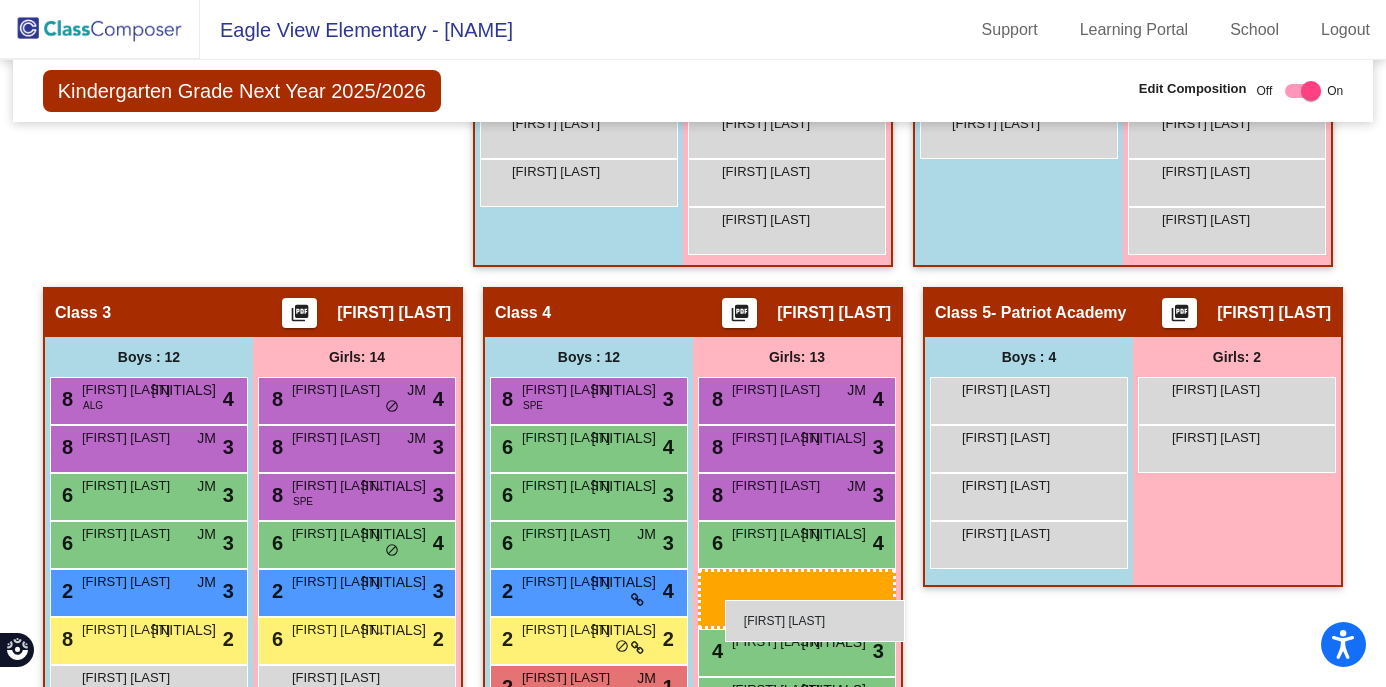drag, startPoint x: 387, startPoint y: 551, endPoint x: 725, endPoint y: 600, distance: 341.5333 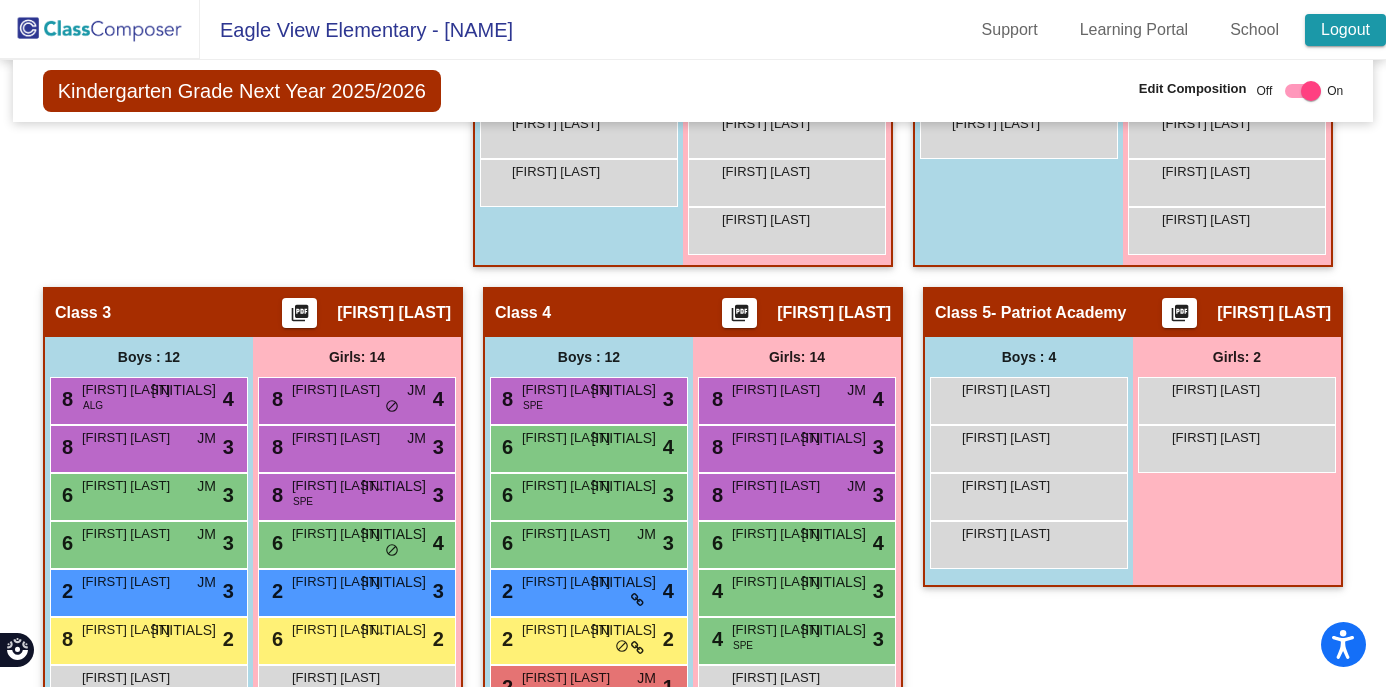 click on "Logout" 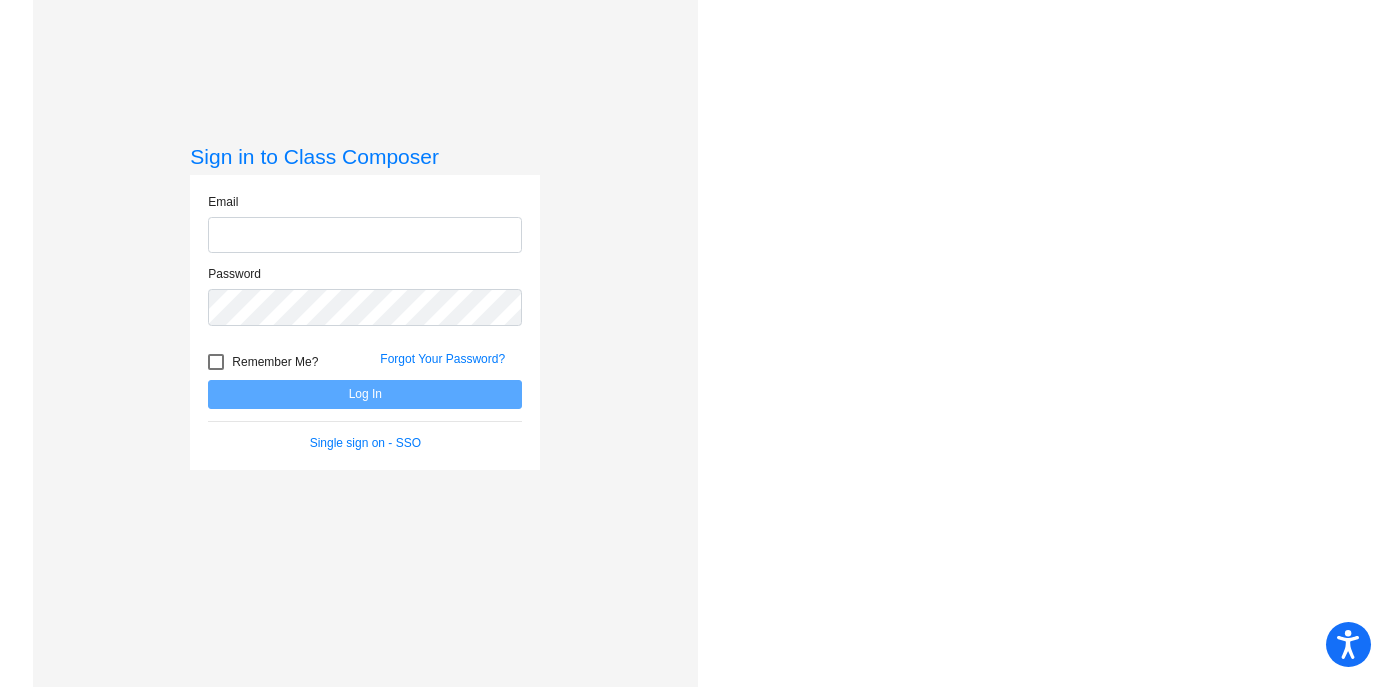 scroll, scrollTop: 0, scrollLeft: 0, axis: both 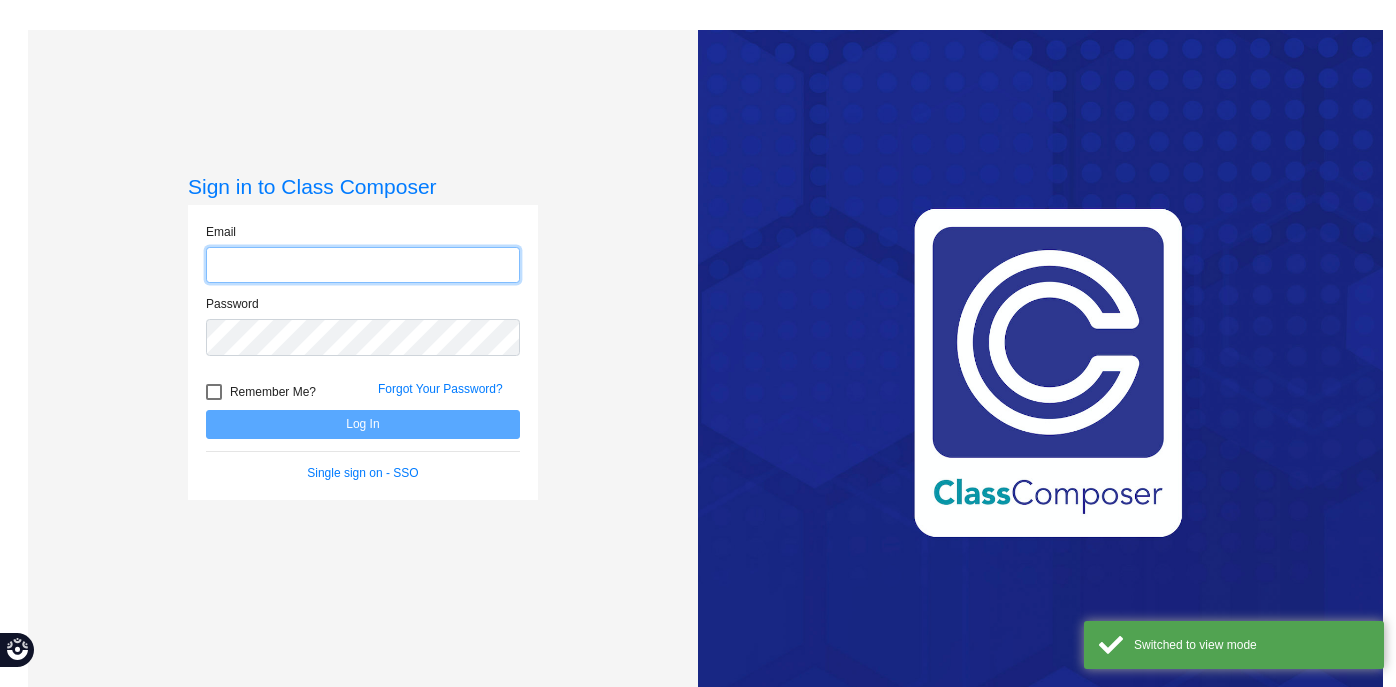 type on "[EMAIL]" 